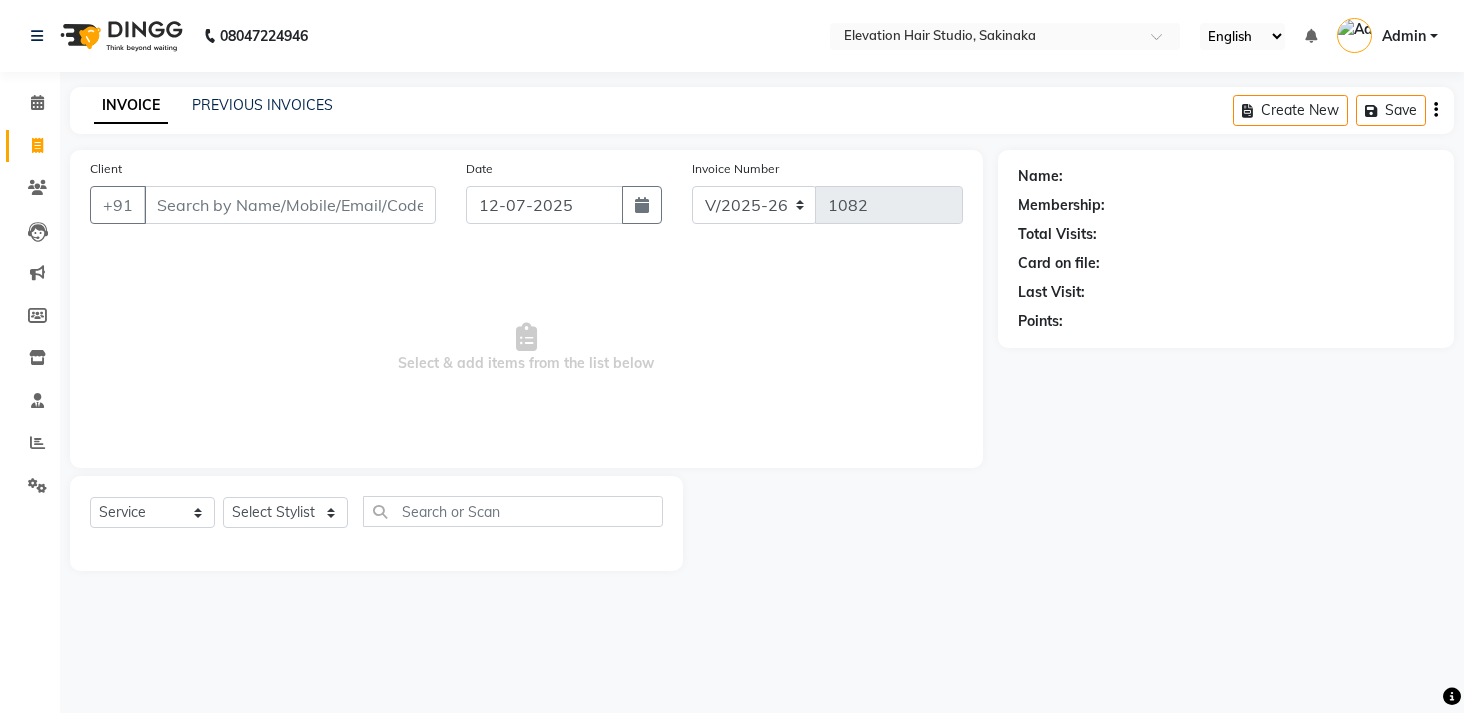 select on "4949" 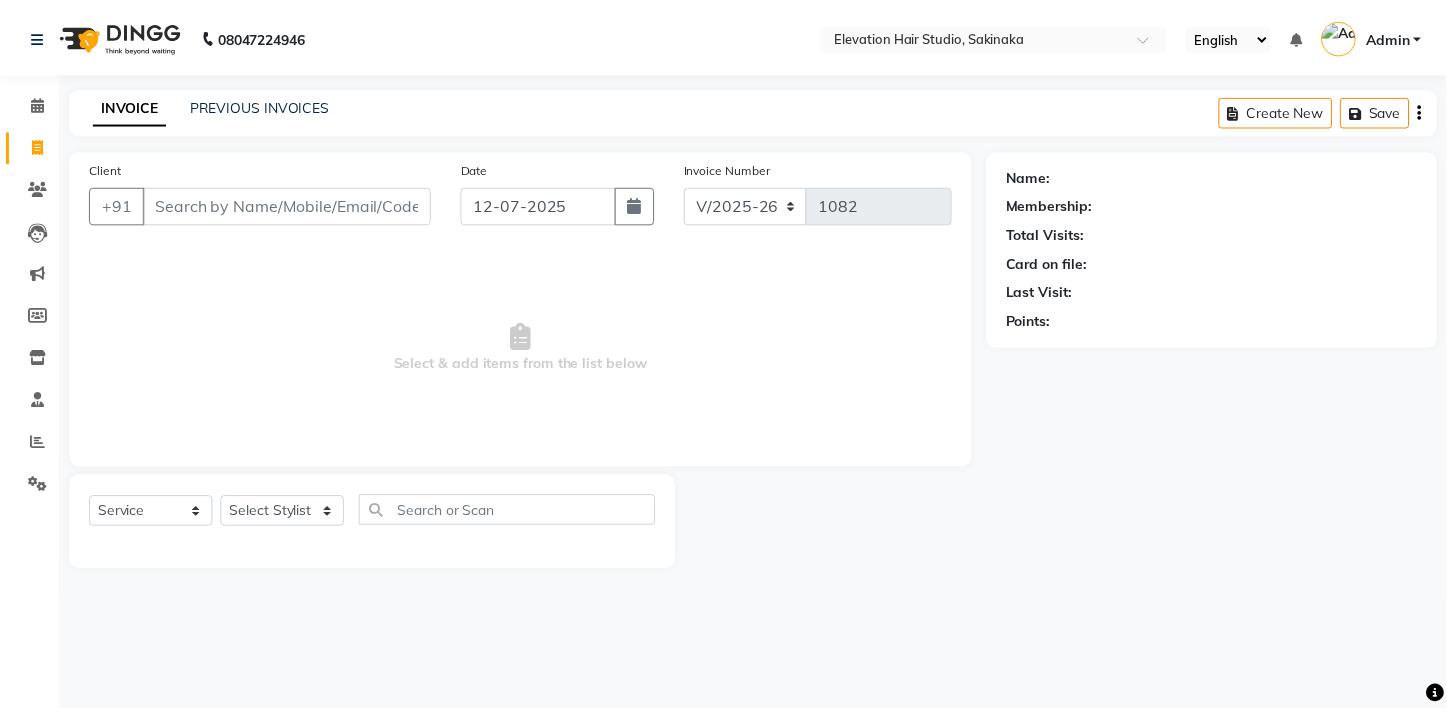 scroll, scrollTop: 0, scrollLeft: 0, axis: both 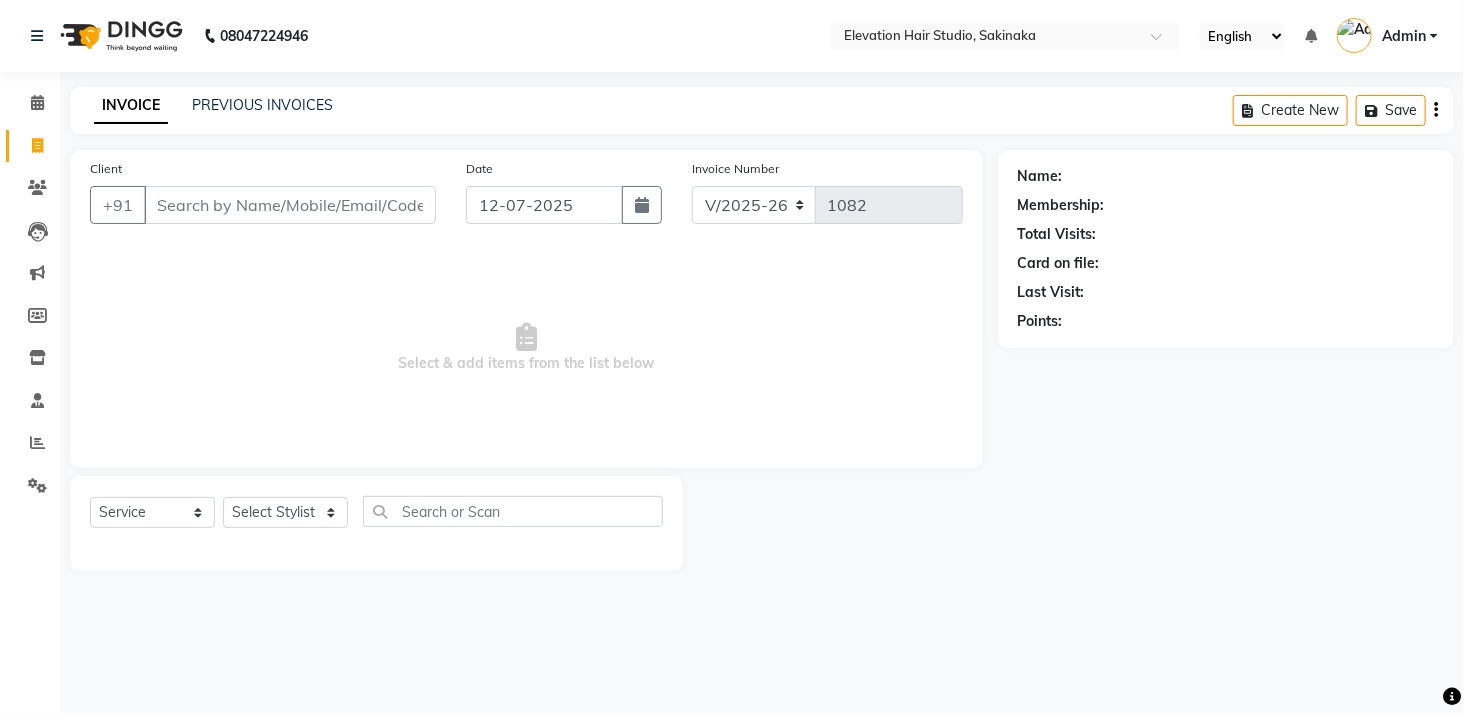 drag, startPoint x: 0, startPoint y: 0, endPoint x: 246, endPoint y: 213, distance: 325.39975 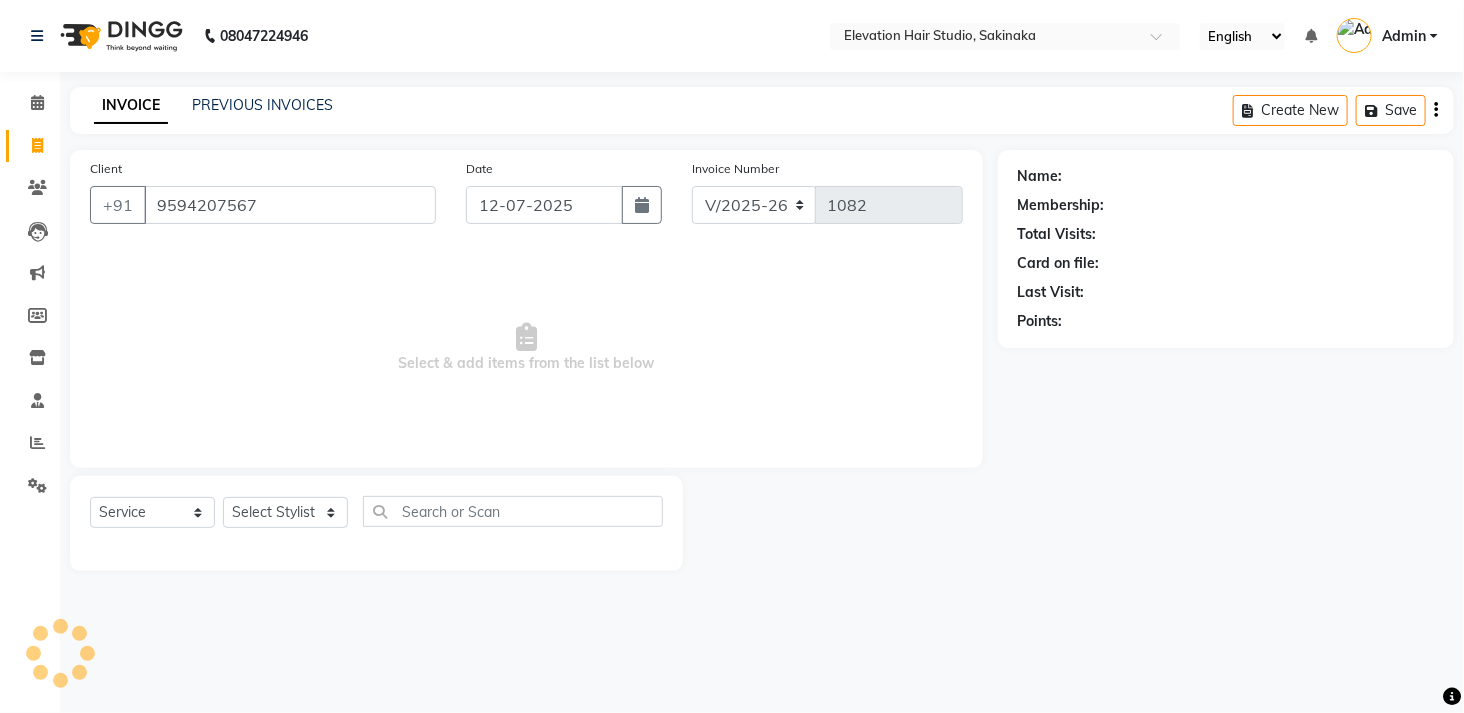 type on "9594207567" 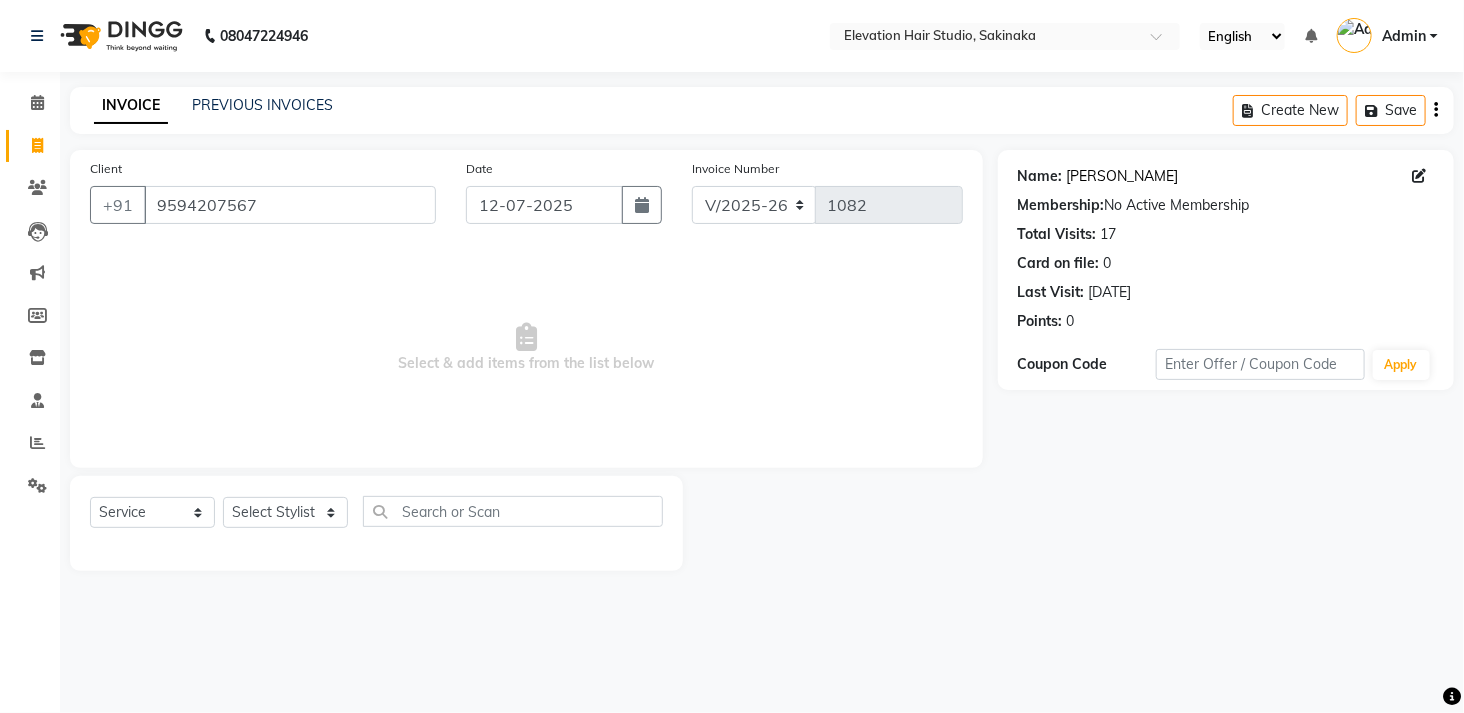 click on "Atul Sanghani" 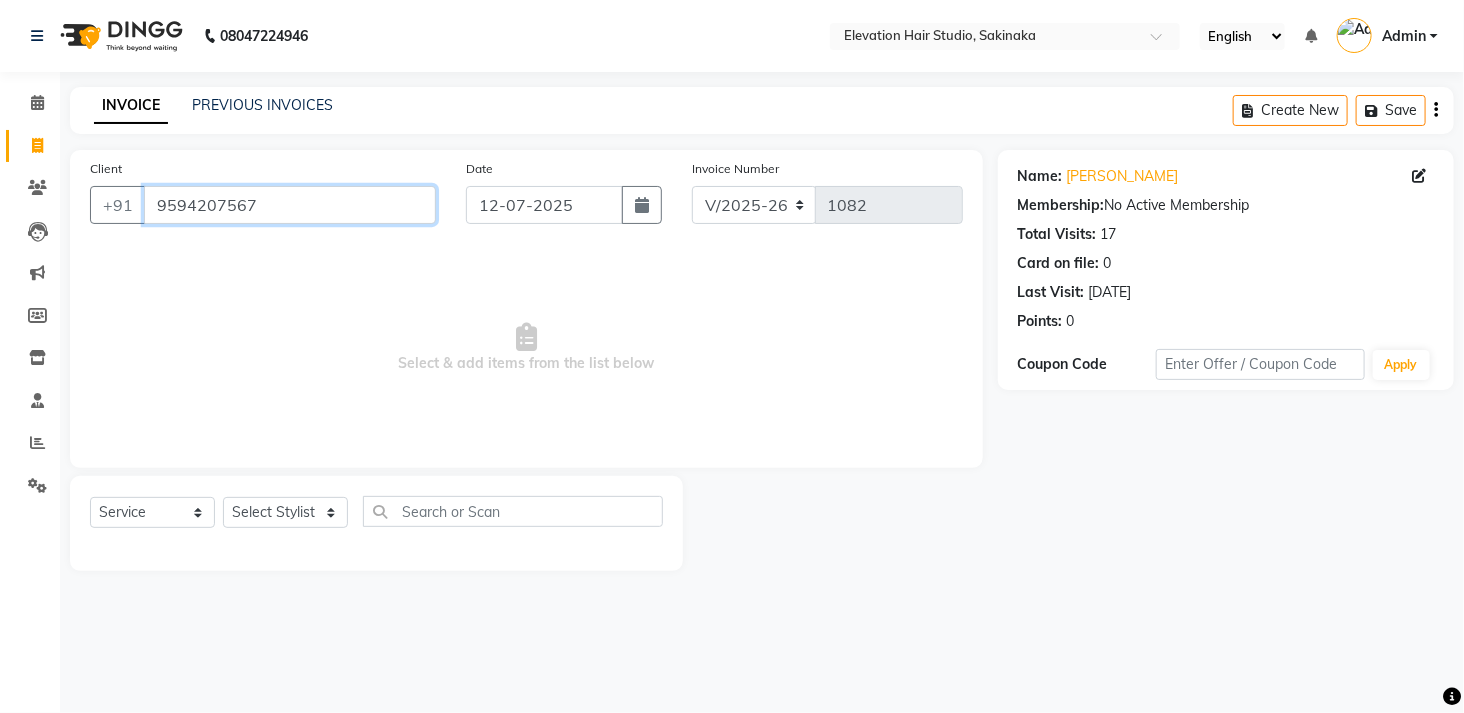 click on "9594207567" at bounding box center [290, 205] 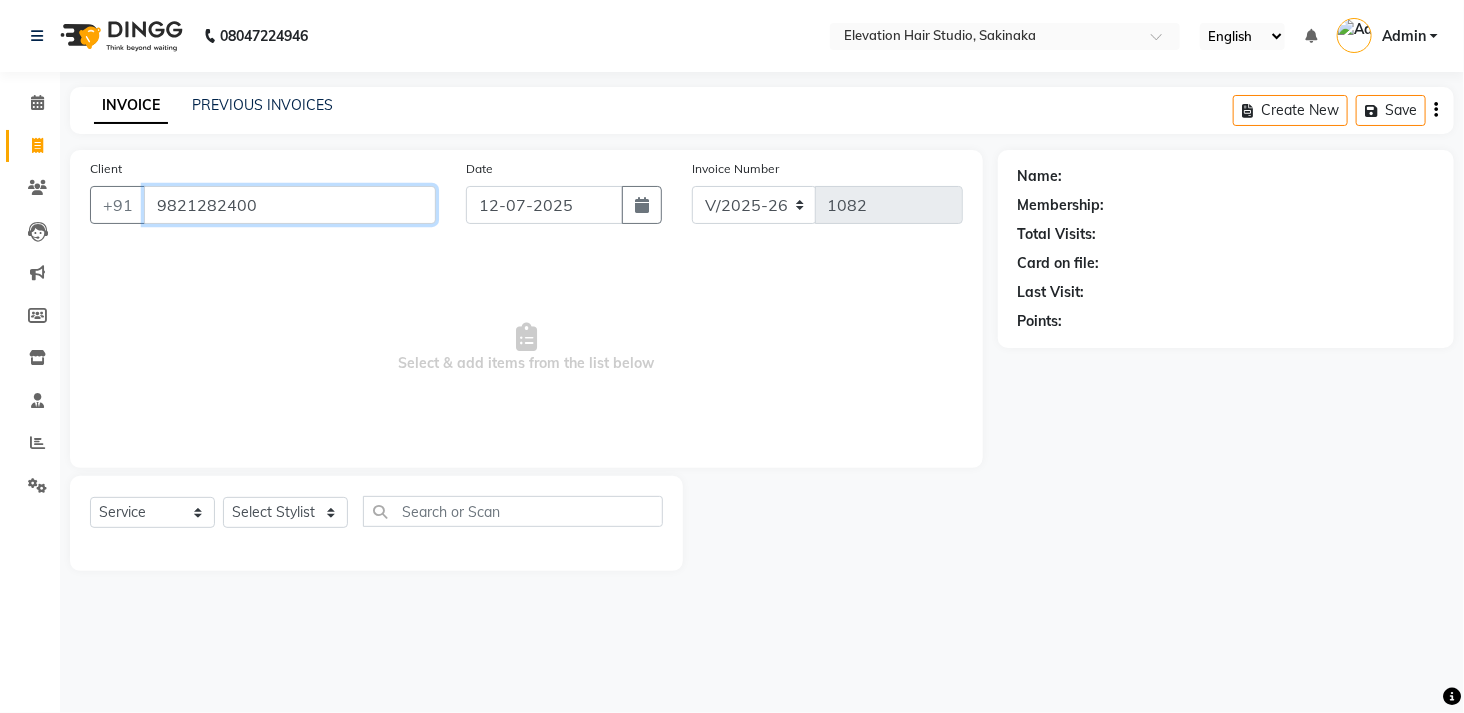 type on "9821282400" 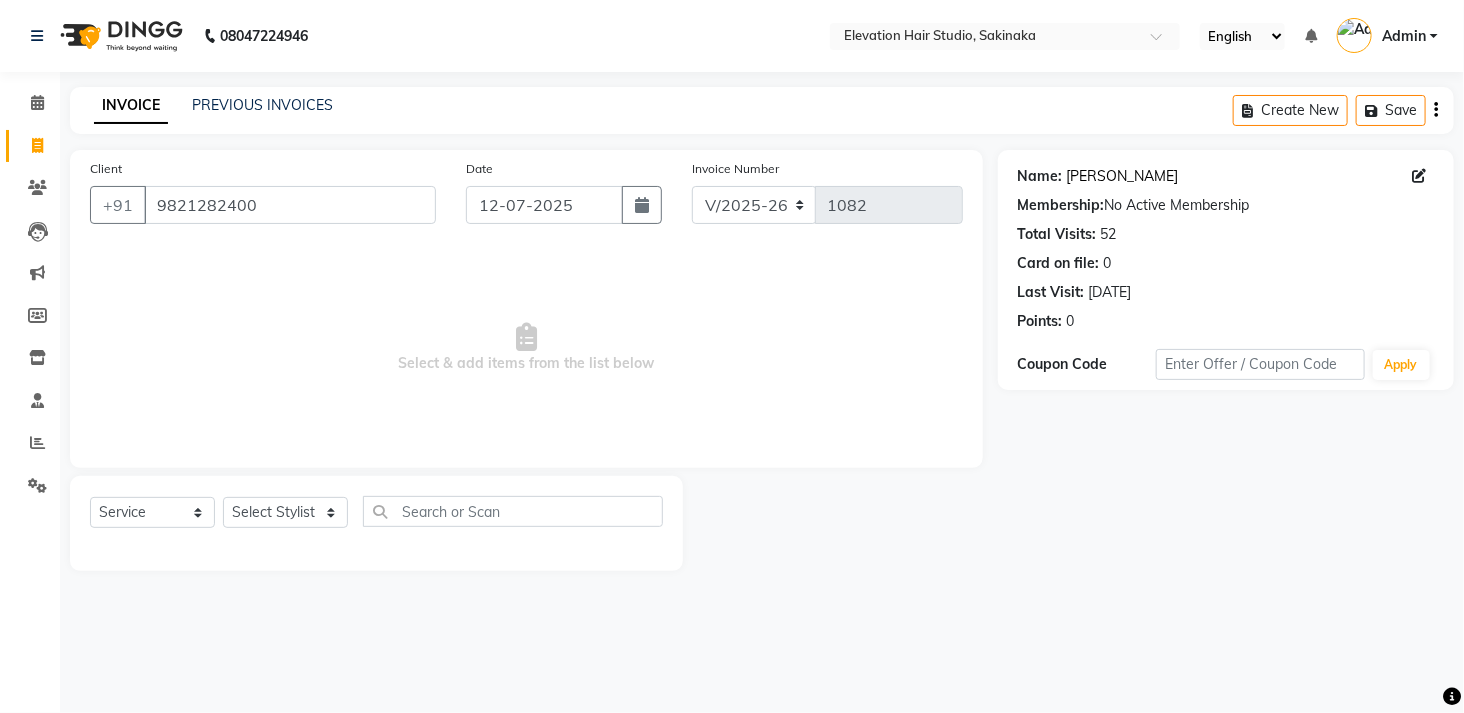 click on "Yogesh Shukla" 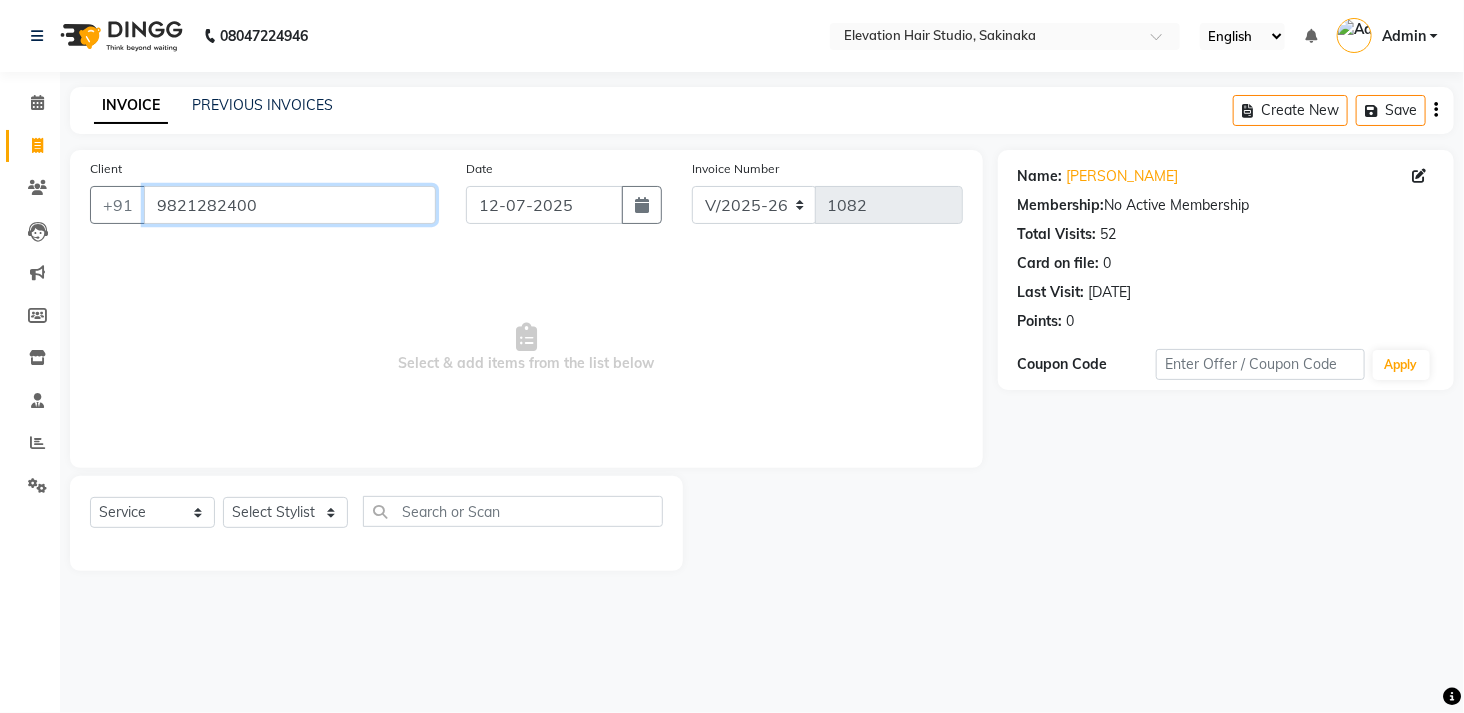 click on "9821282400" at bounding box center (290, 205) 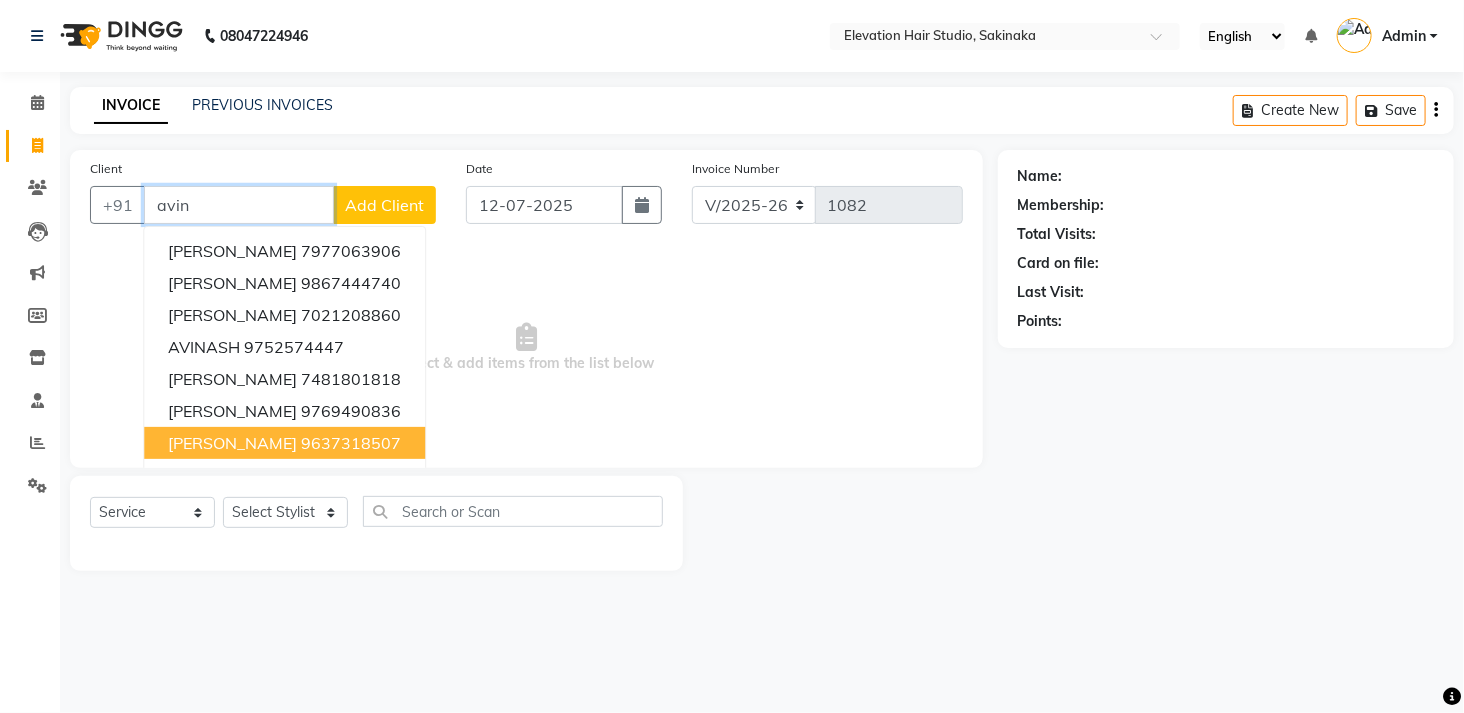 click on "AVINASH PATIL" at bounding box center (232, 443) 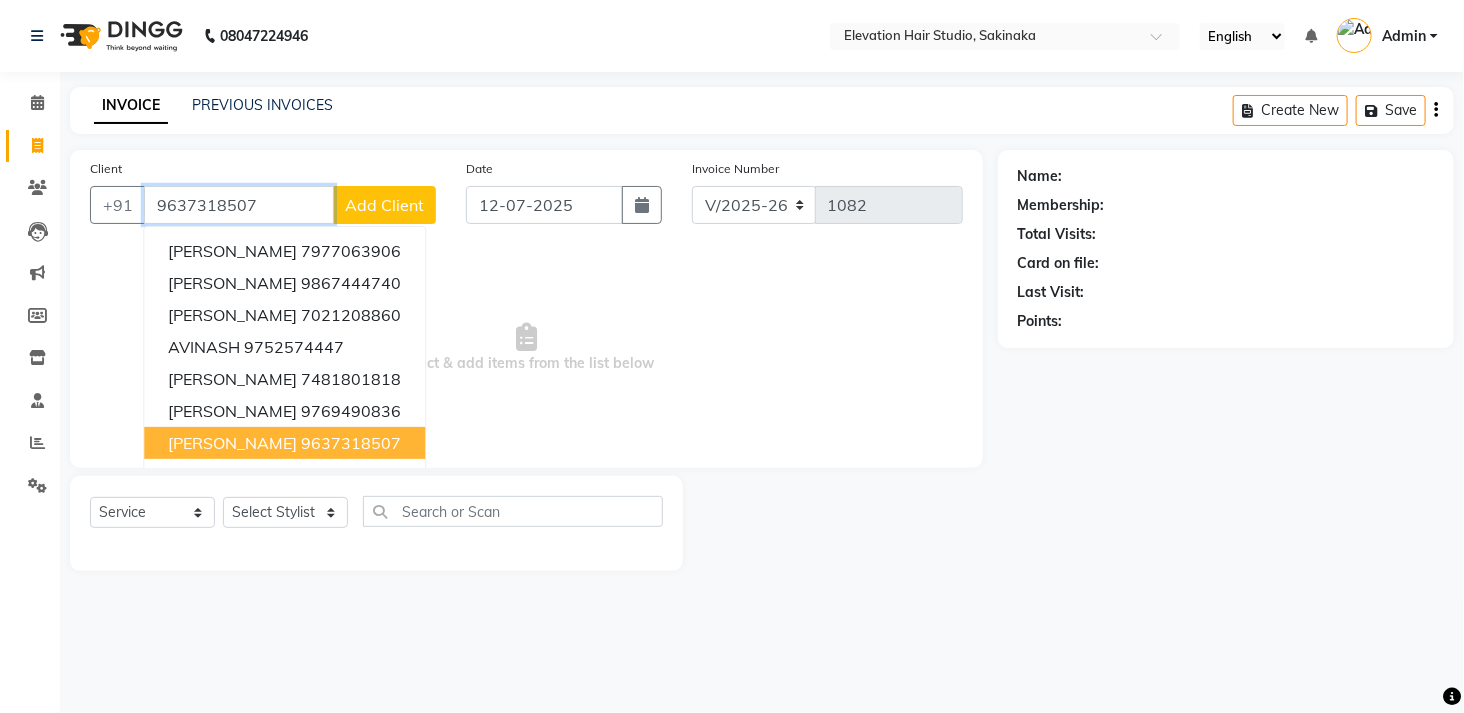 type on "9637318507" 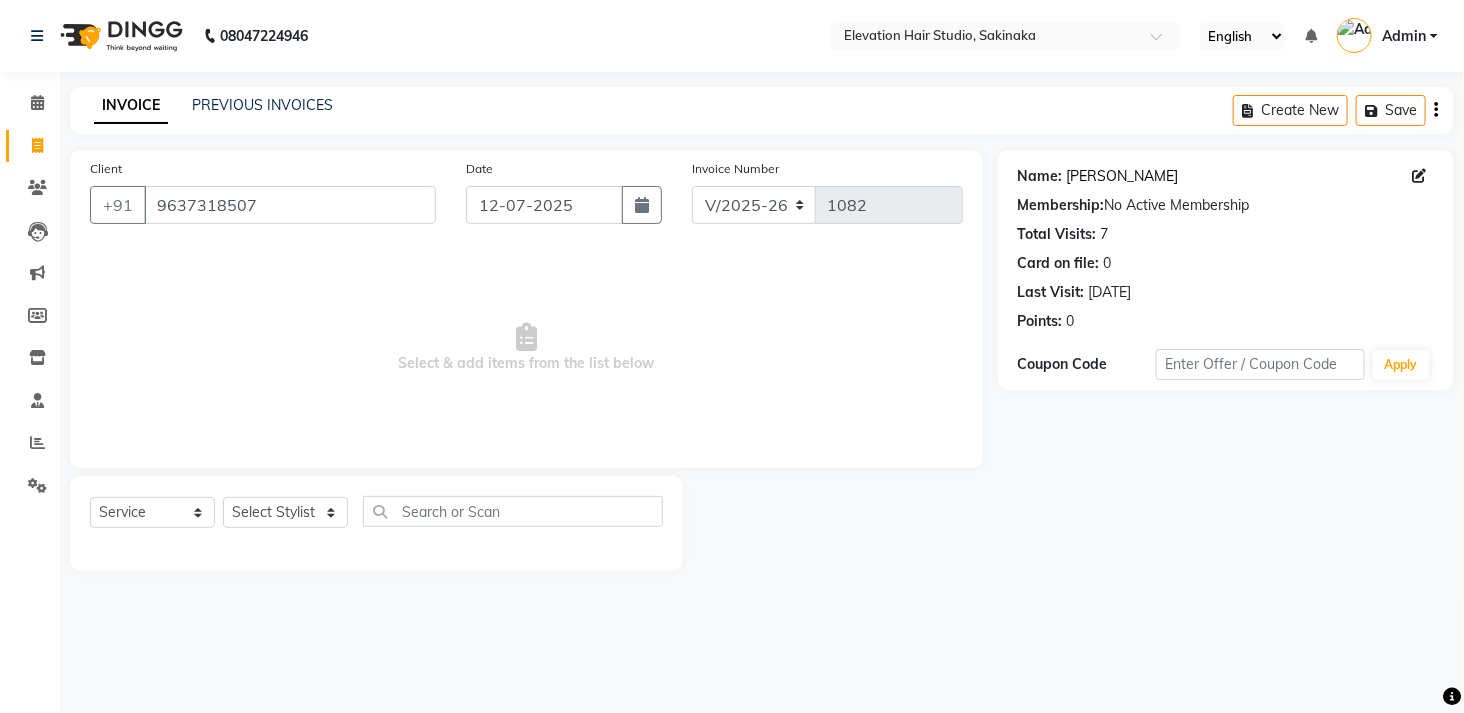 click on "Avinash Patil" 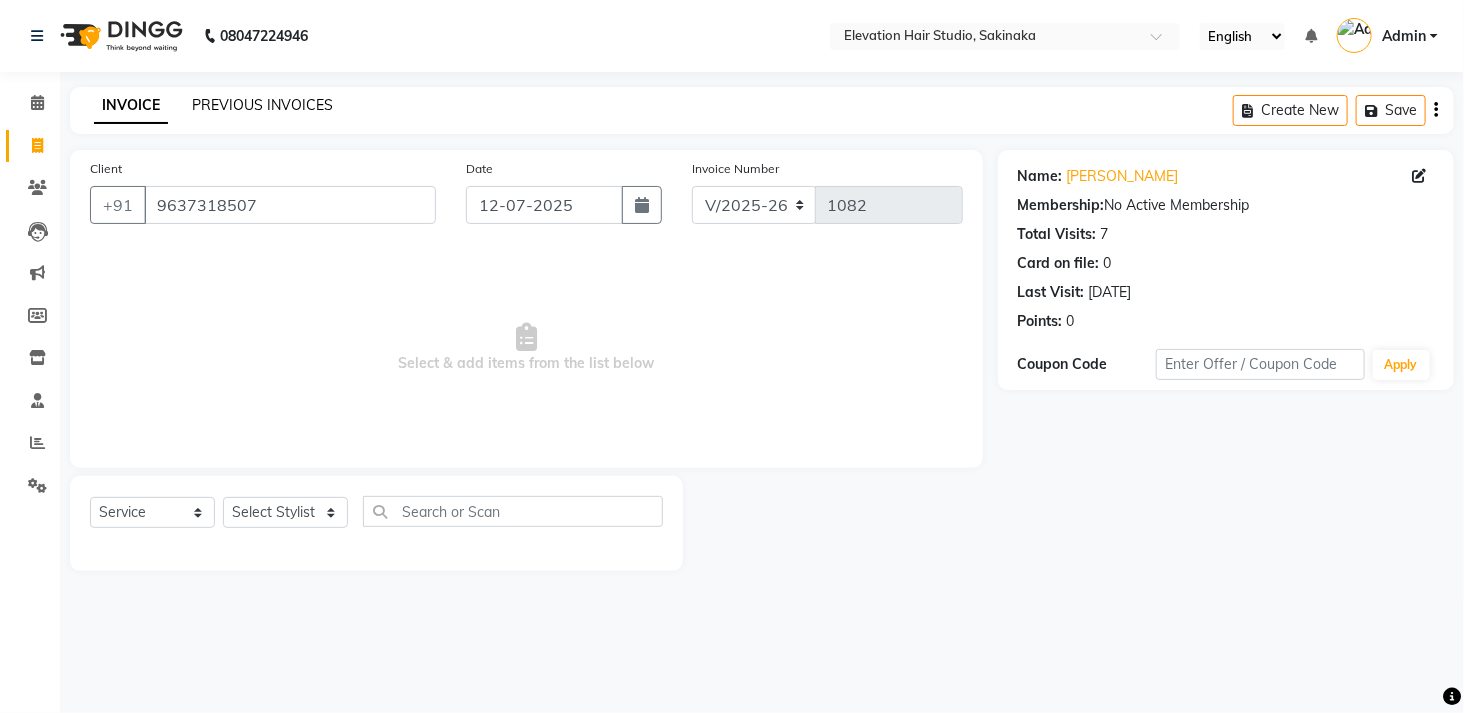 click on "PREVIOUS INVOICES" 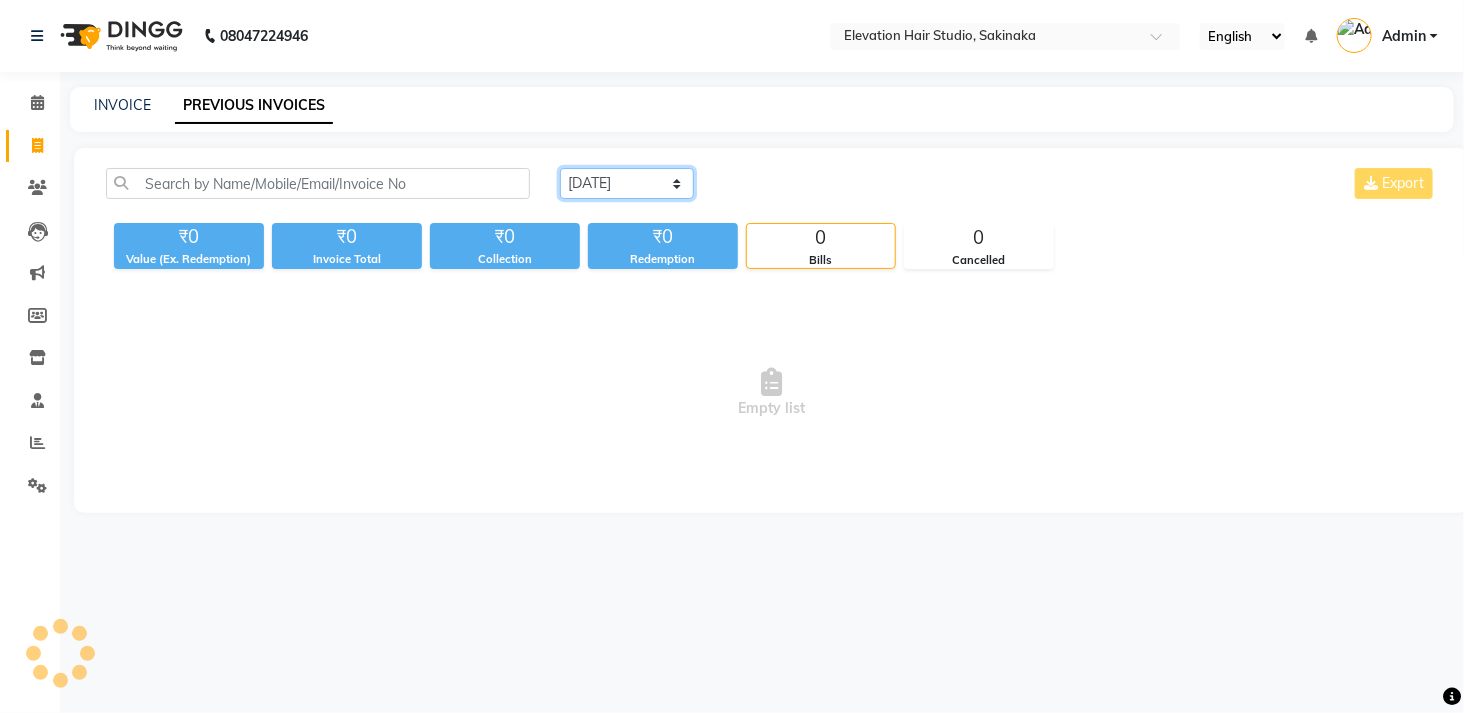click on "Today Yesterday Custom Range" 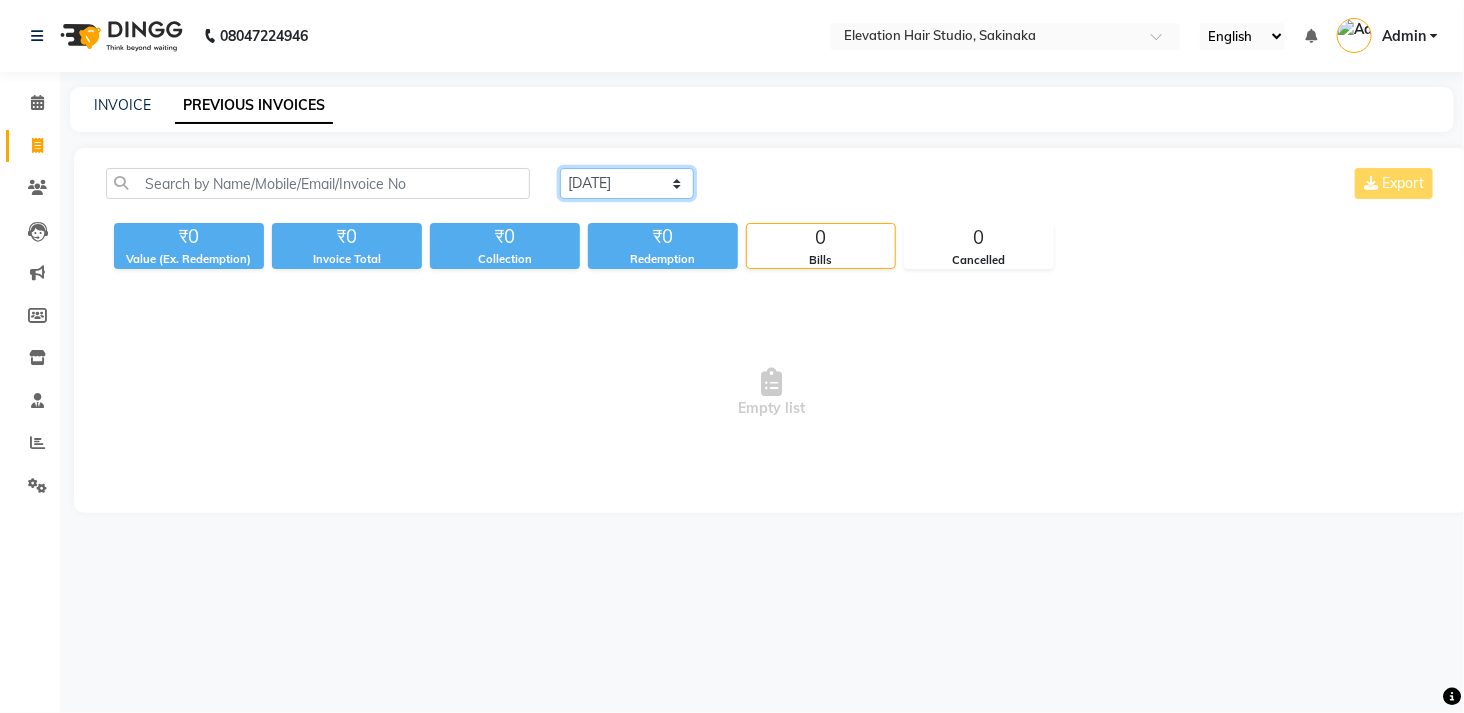 select on "yesterday" 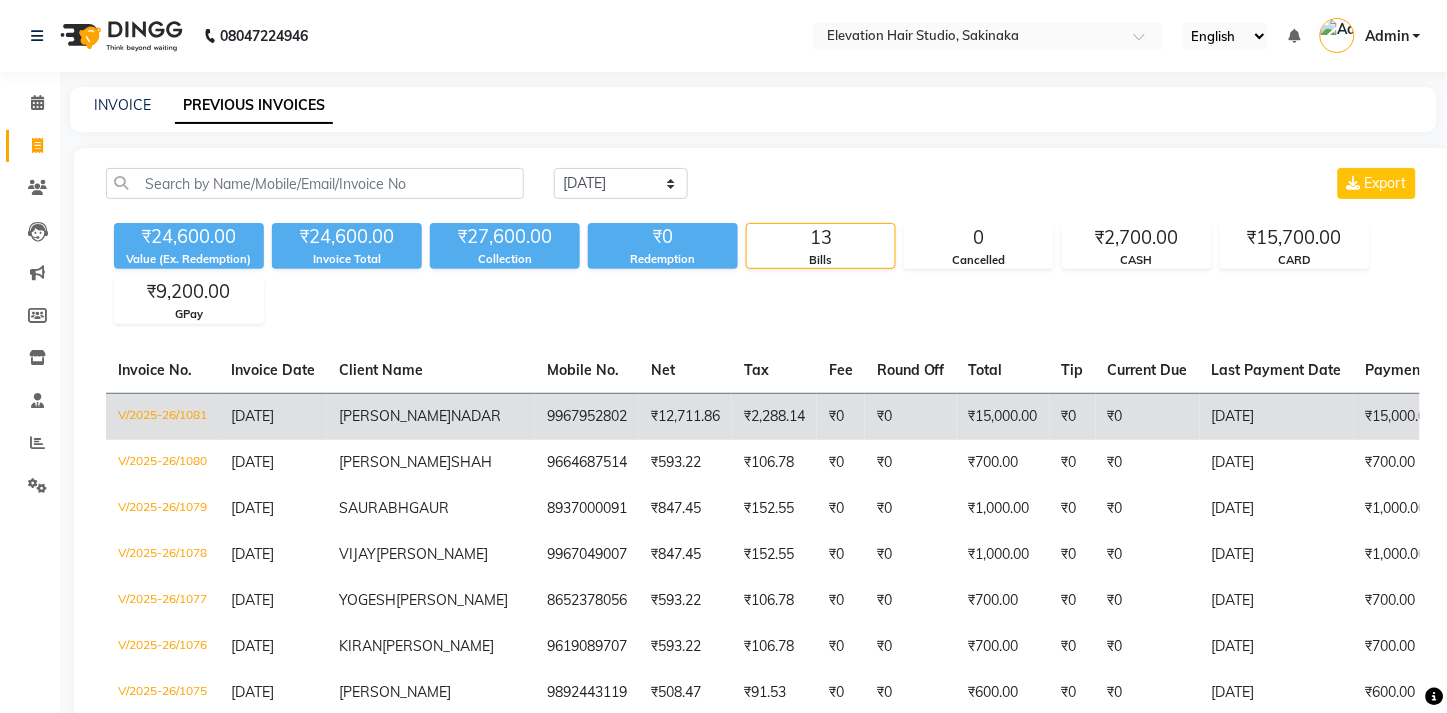 click on "9967952802" 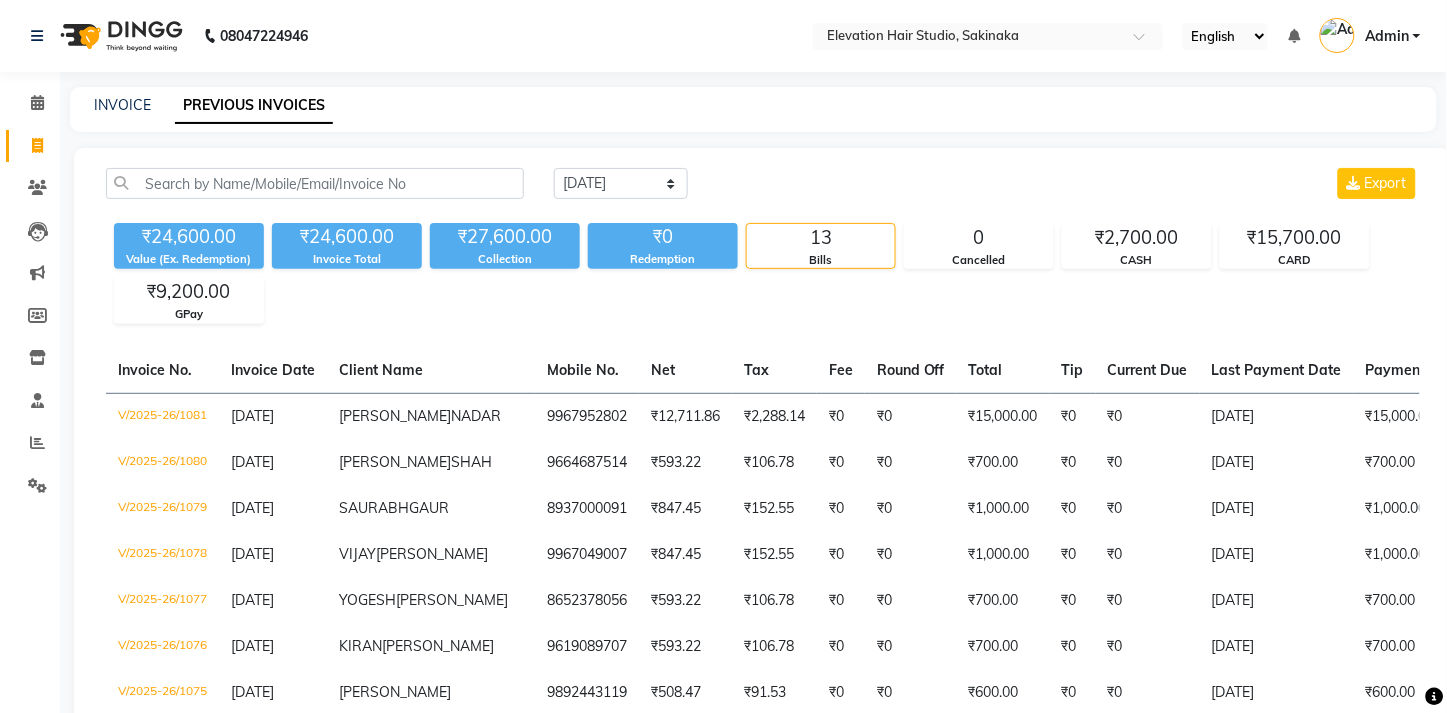 click on "INVOICE PREVIOUS INVOICES" 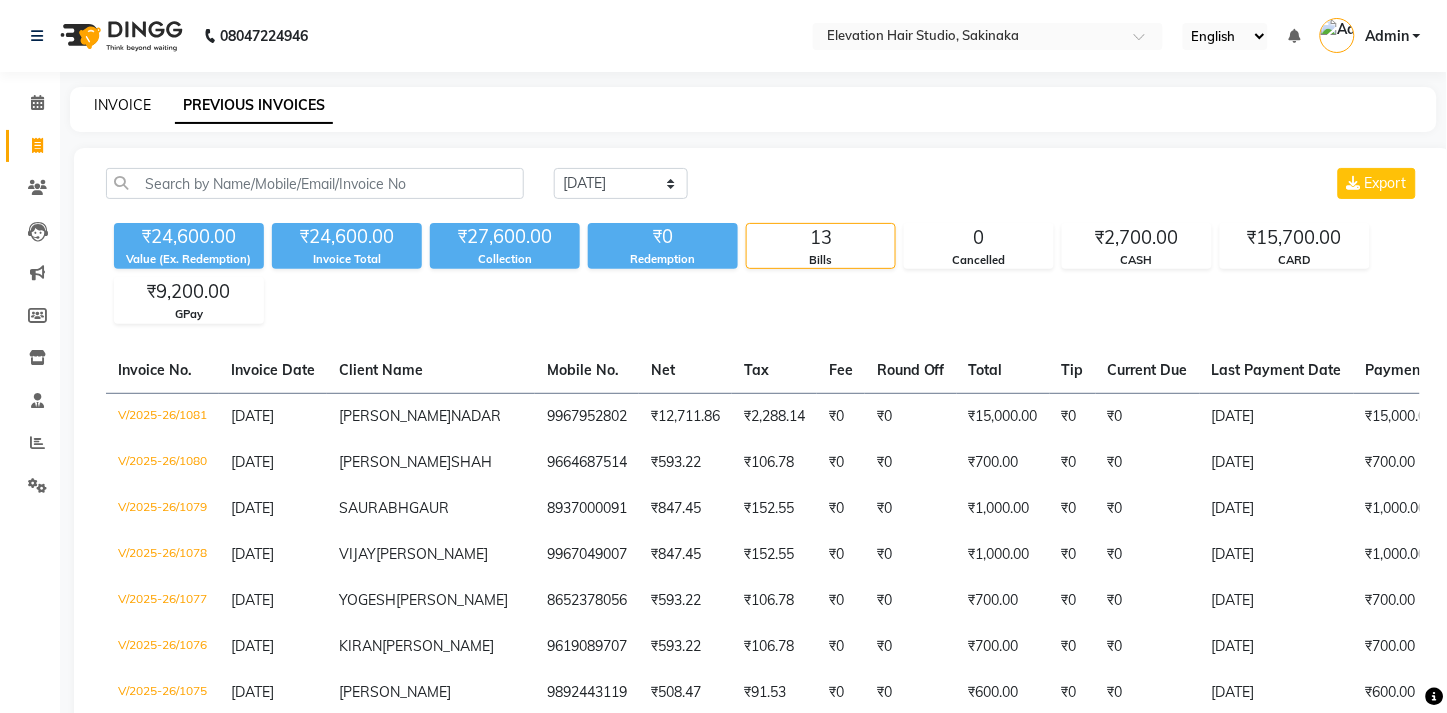 click on "INVOICE" 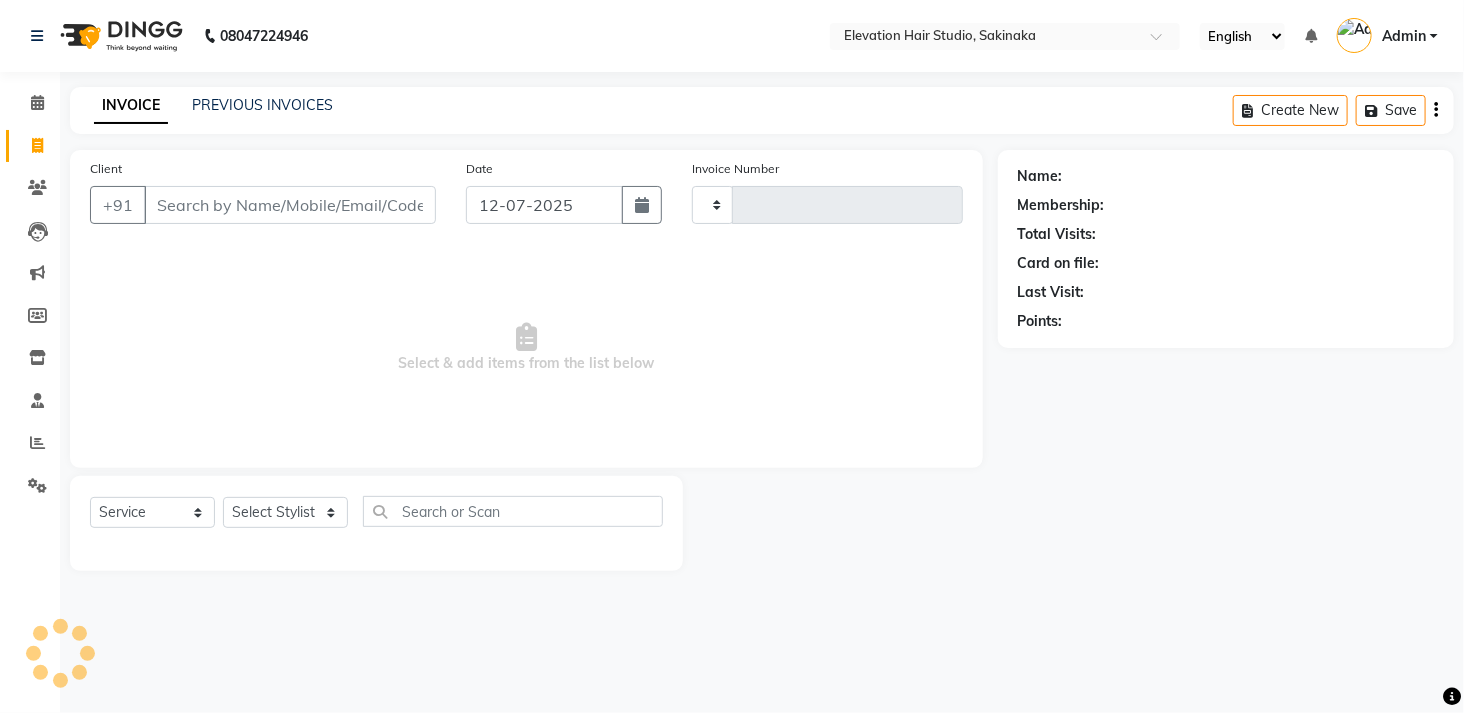 type on "1082" 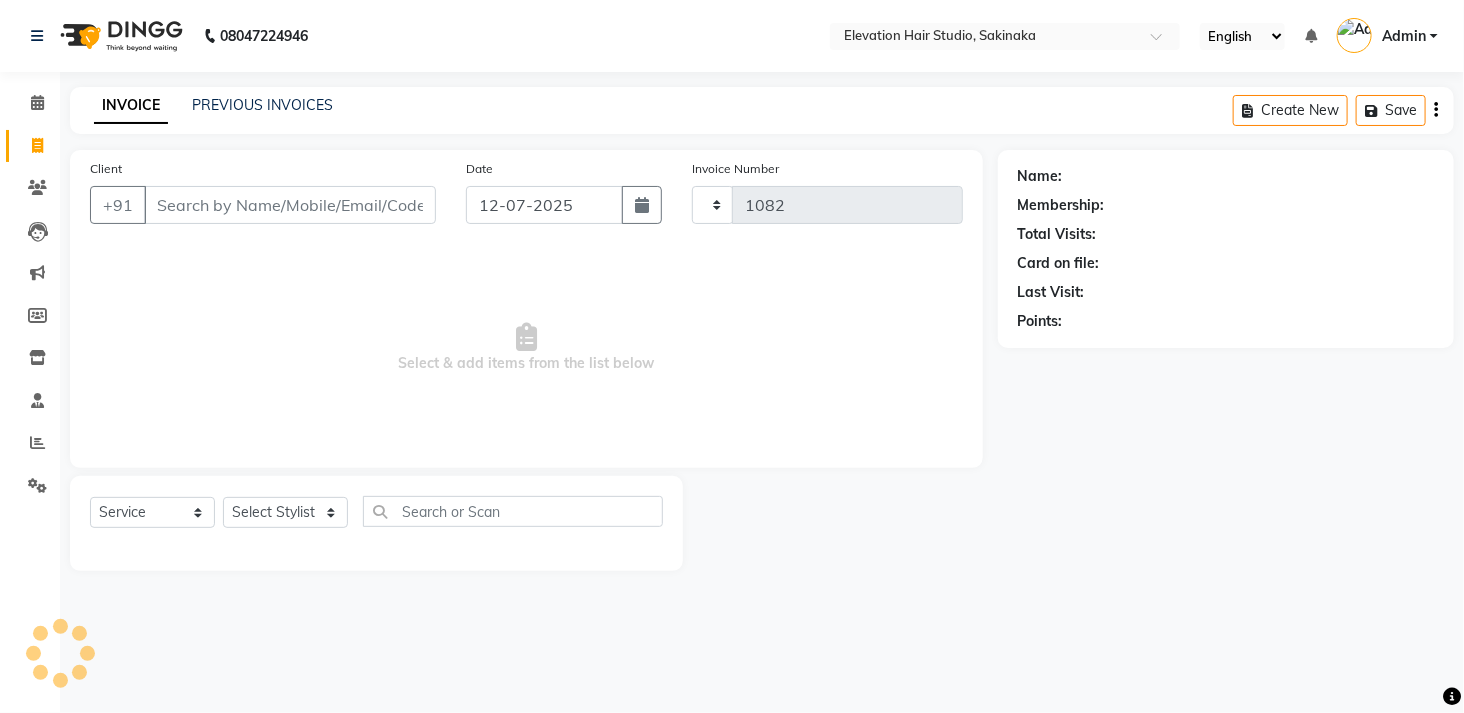 select on "4949" 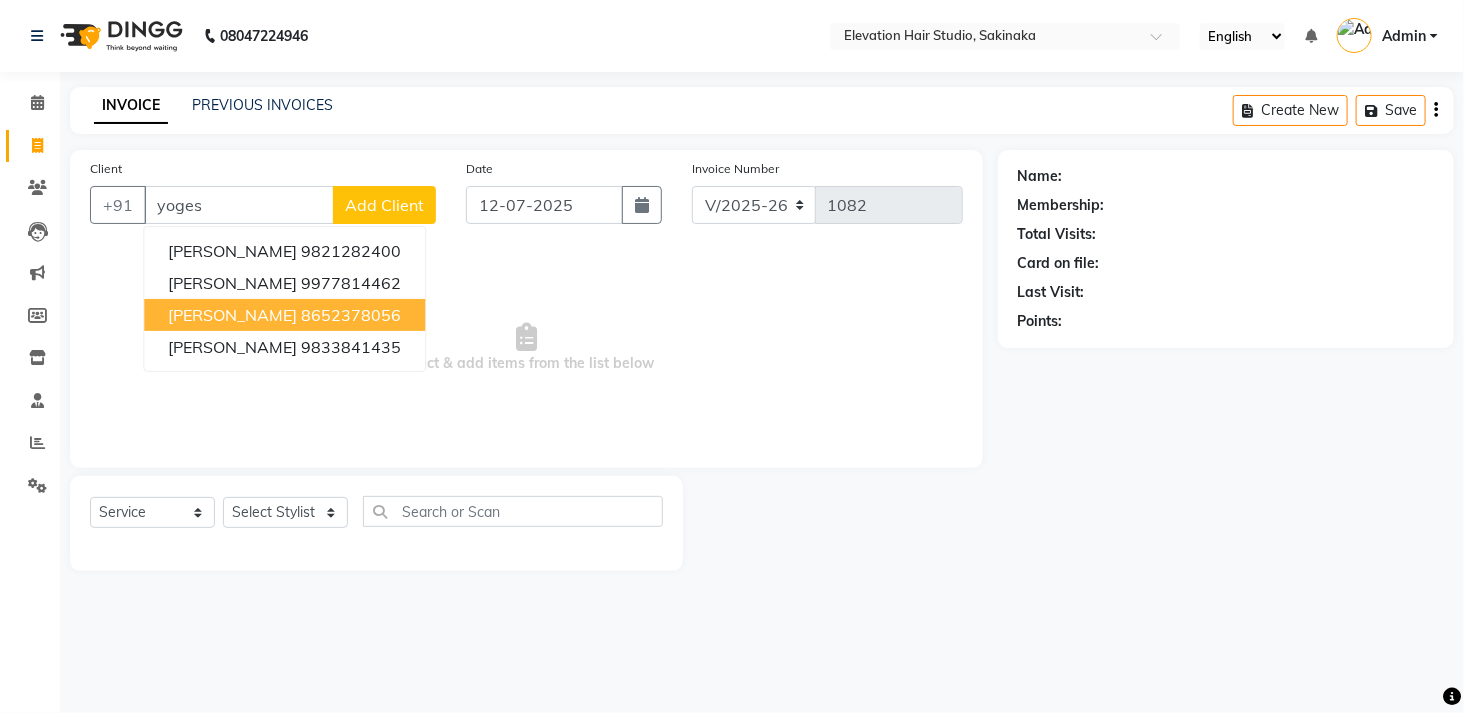 click on "YOGESH DHAWAL" at bounding box center [232, 315] 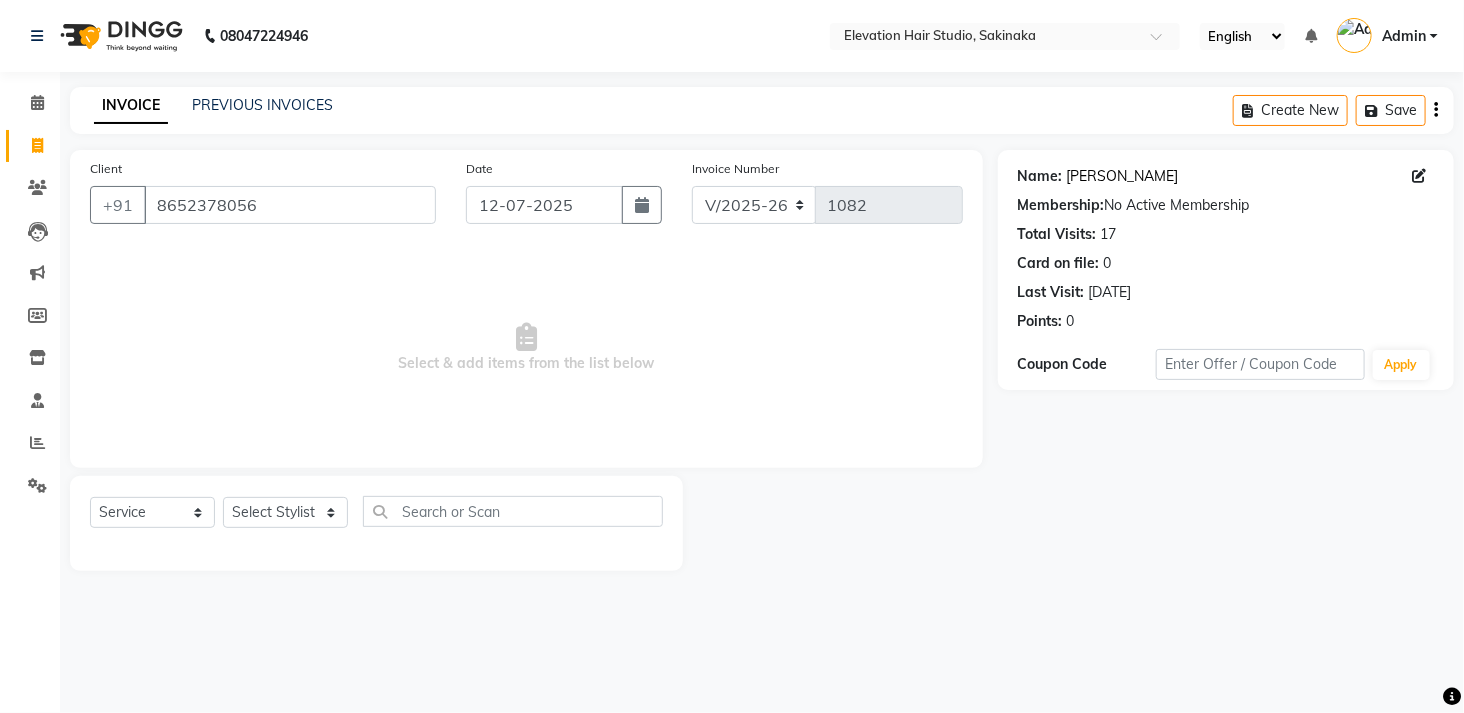 click on "Yogesh Dhawal" 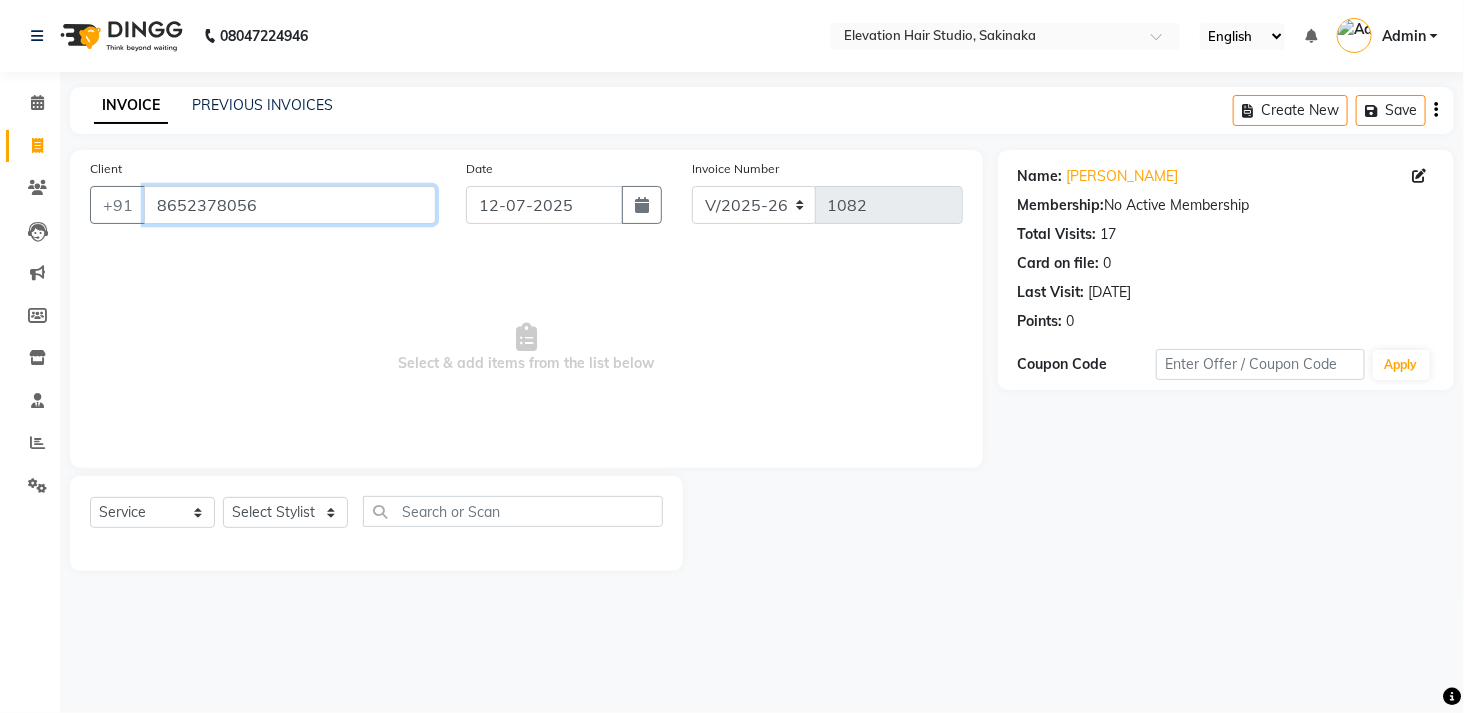 click on "8652378056" at bounding box center (290, 205) 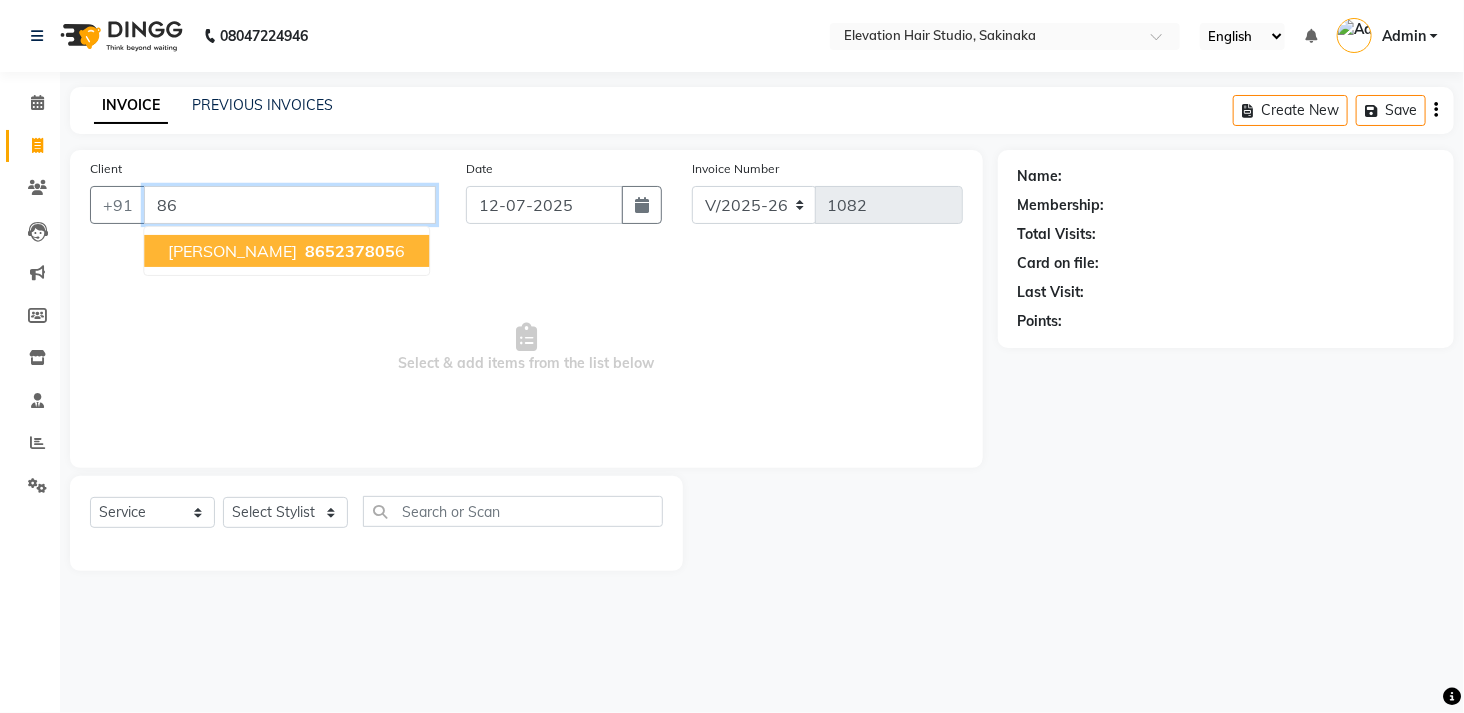 type on "8" 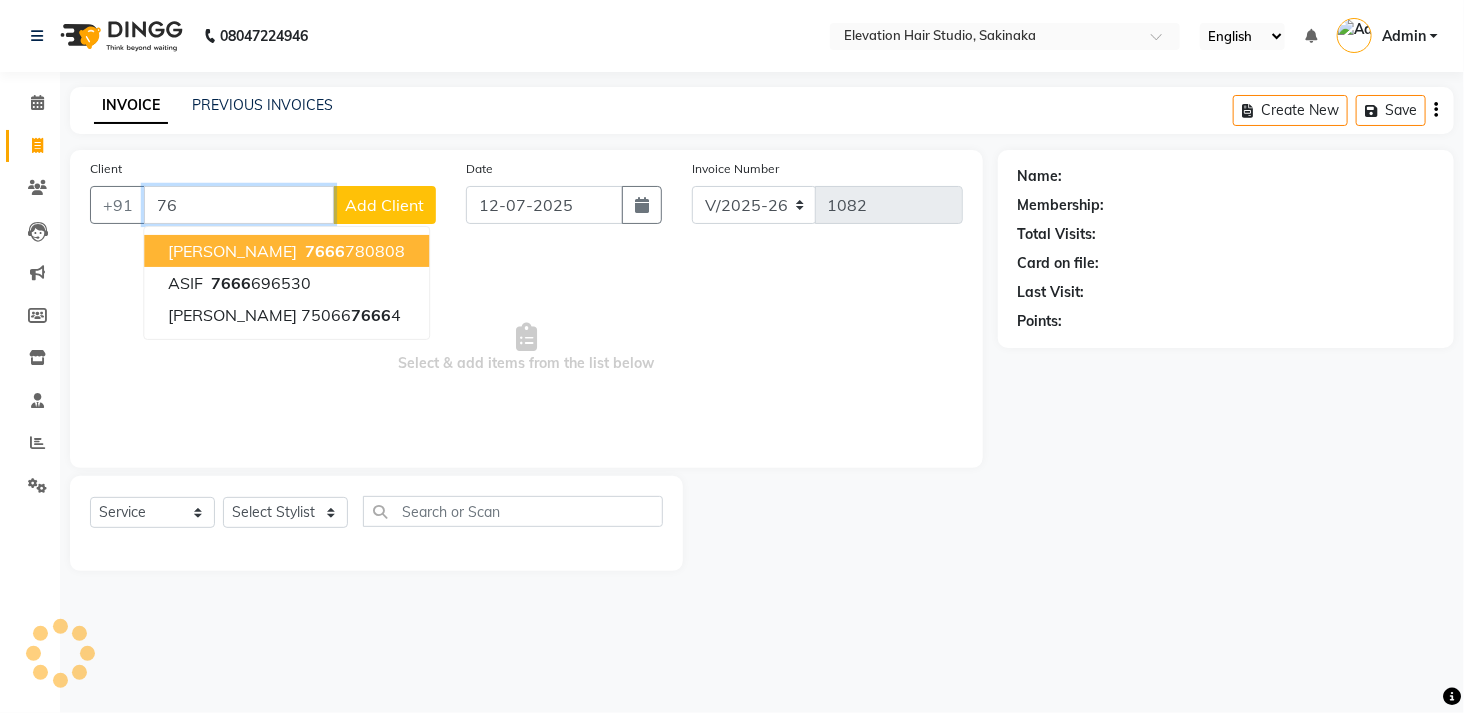 type on "7" 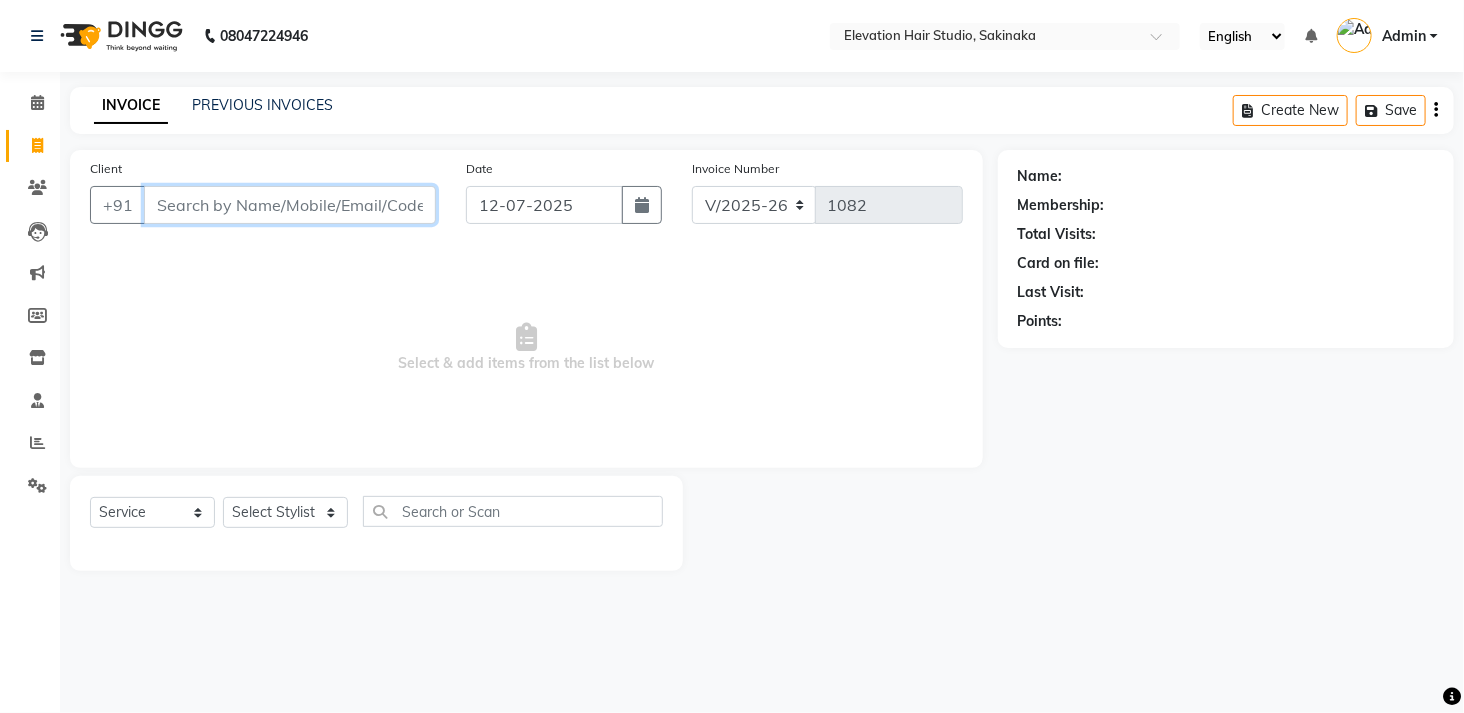 click on "Client" at bounding box center (290, 205) 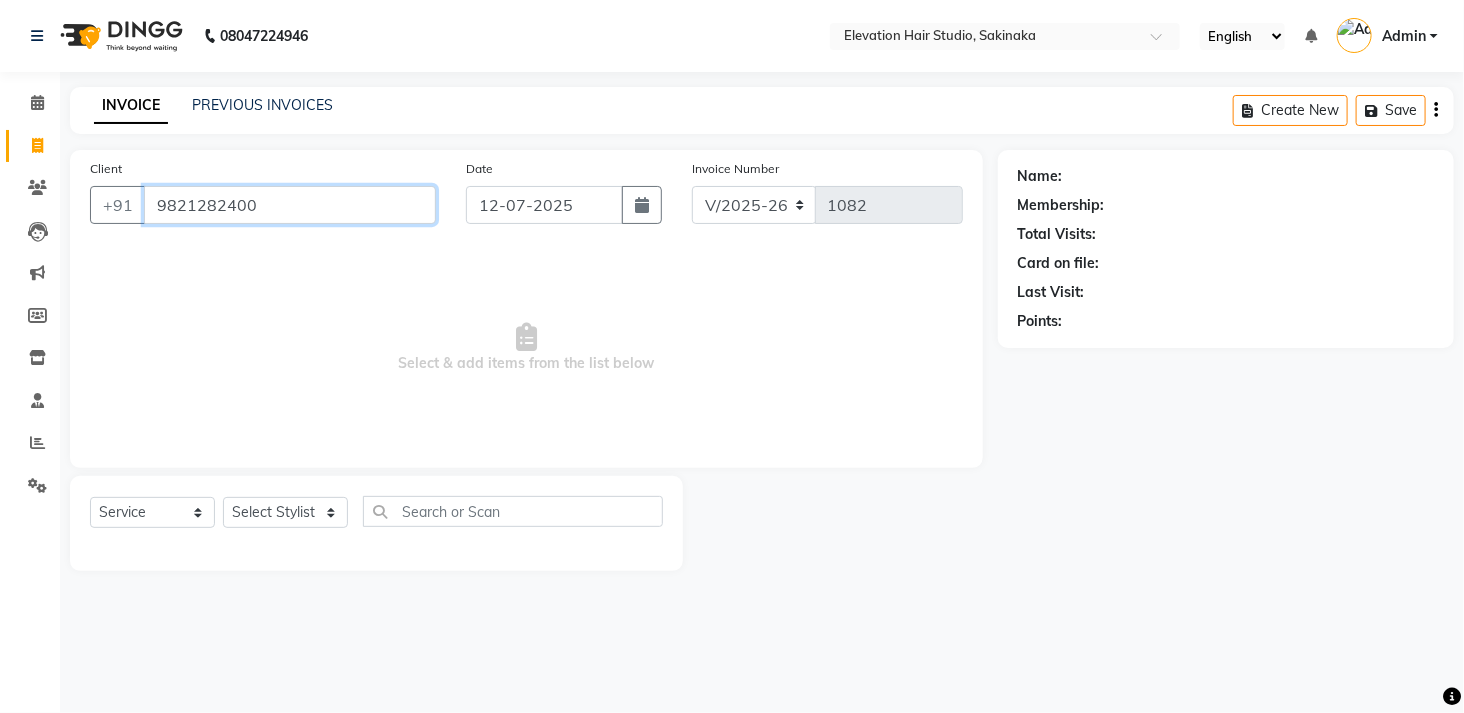 type on "9821282400" 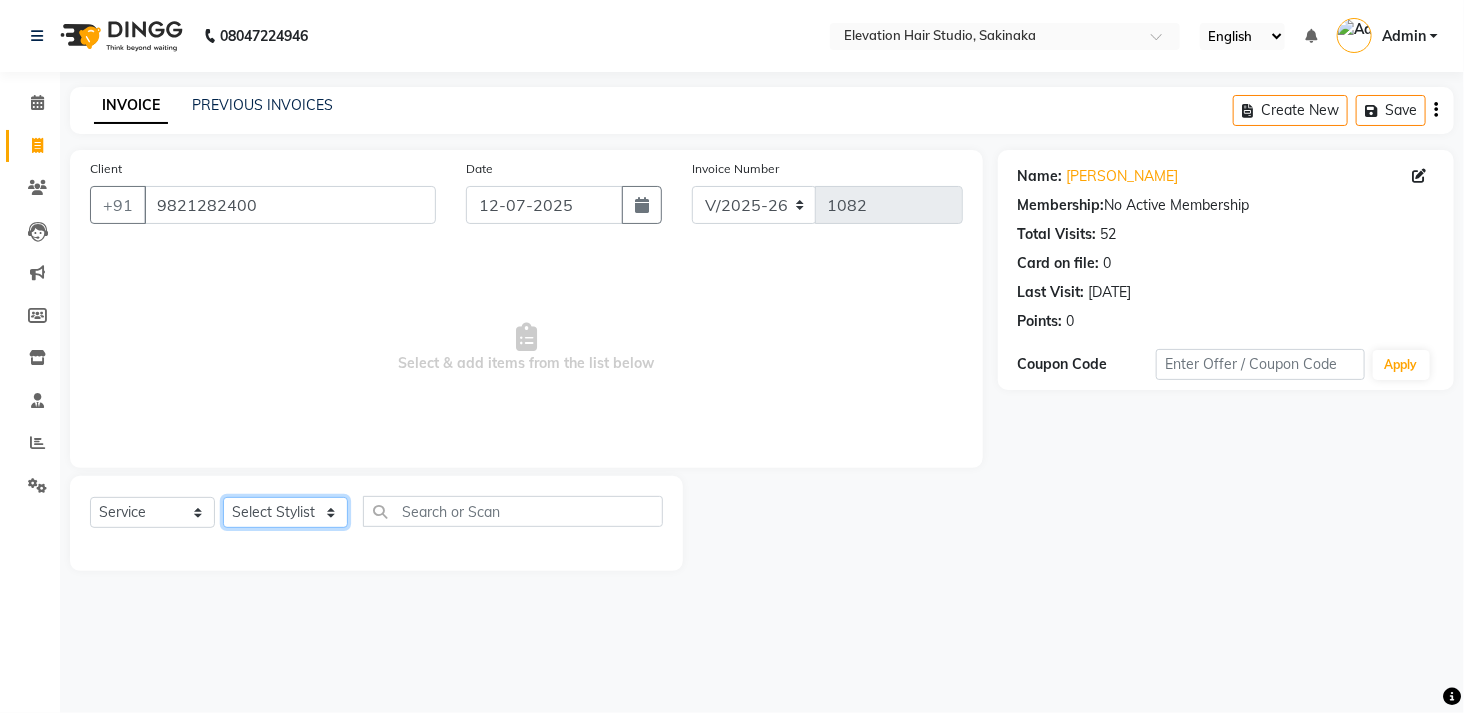 click on "Select Stylist Admin (EHS Thane) ANEES  DILIP KAPIL  PRIYA RUPESH SAHIL  Sarfaraz SHAHEENA SHAIKH  ZEESHAN" 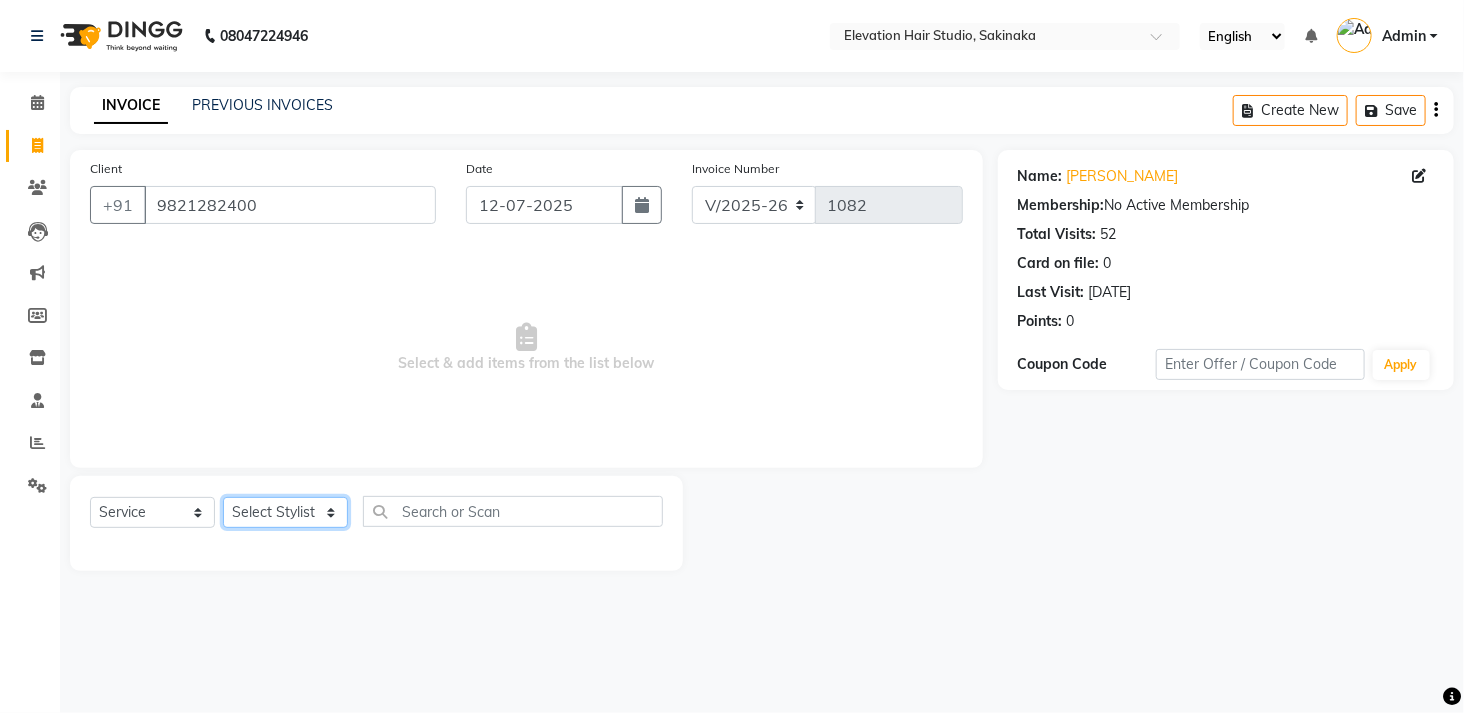 select on "30865" 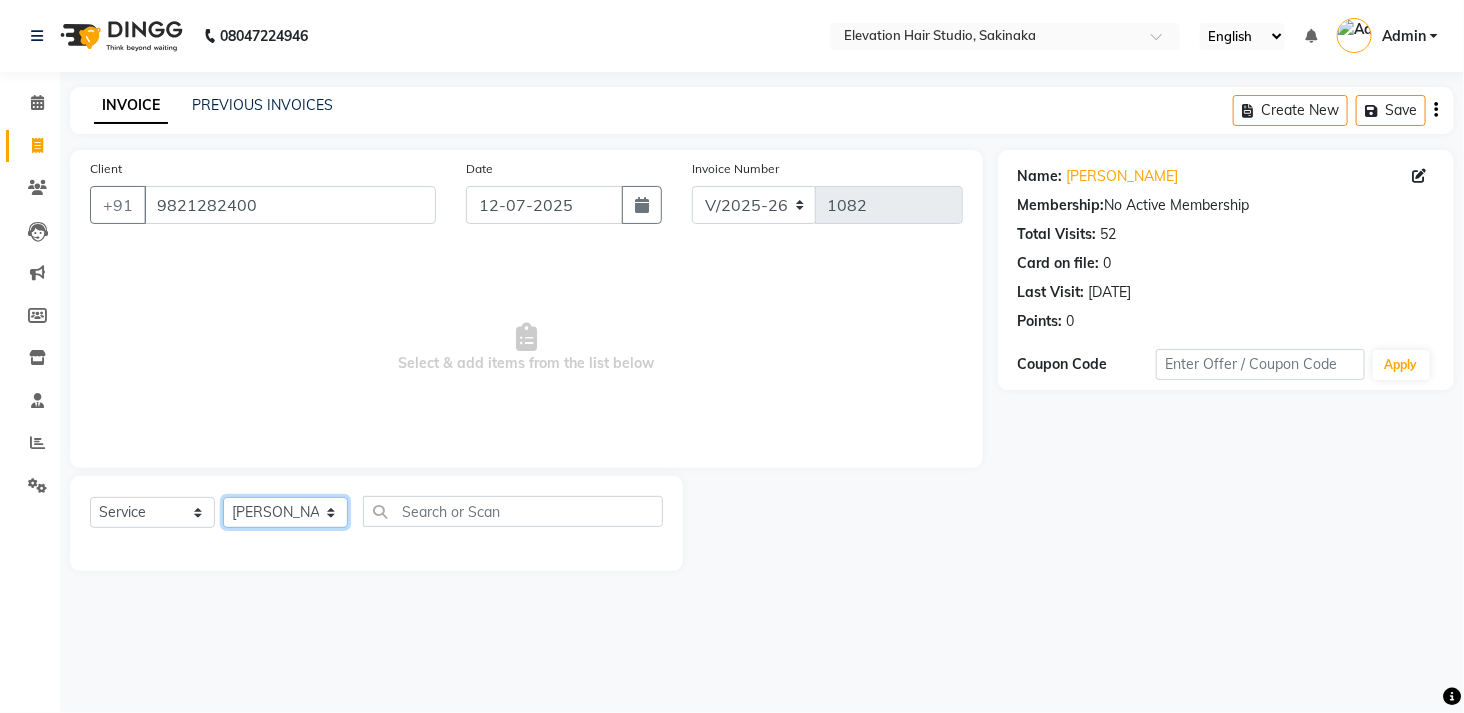 click on "Select Stylist Admin (EHS Thane) ANEES  DILIP KAPIL  PRIYA RUPESH SAHIL  Sarfaraz SHAHEENA SHAIKH  ZEESHAN" 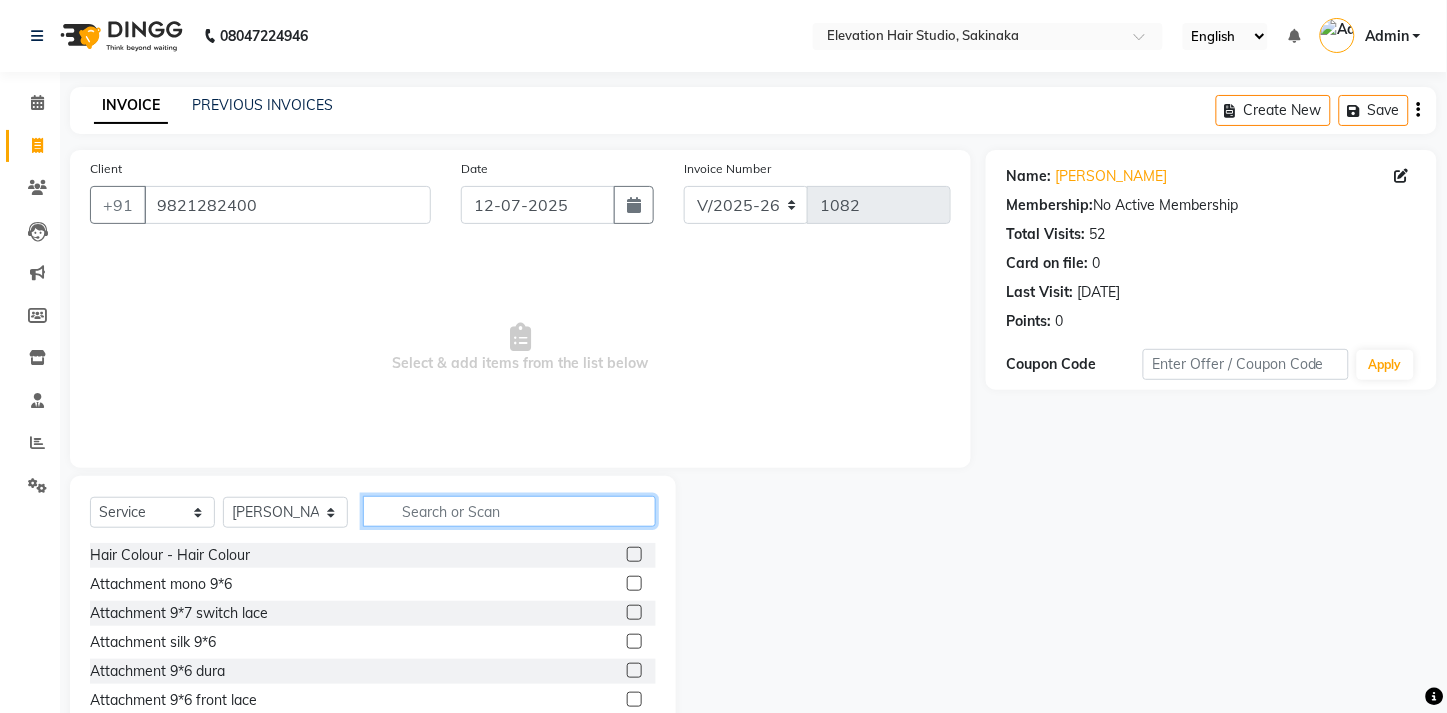 click 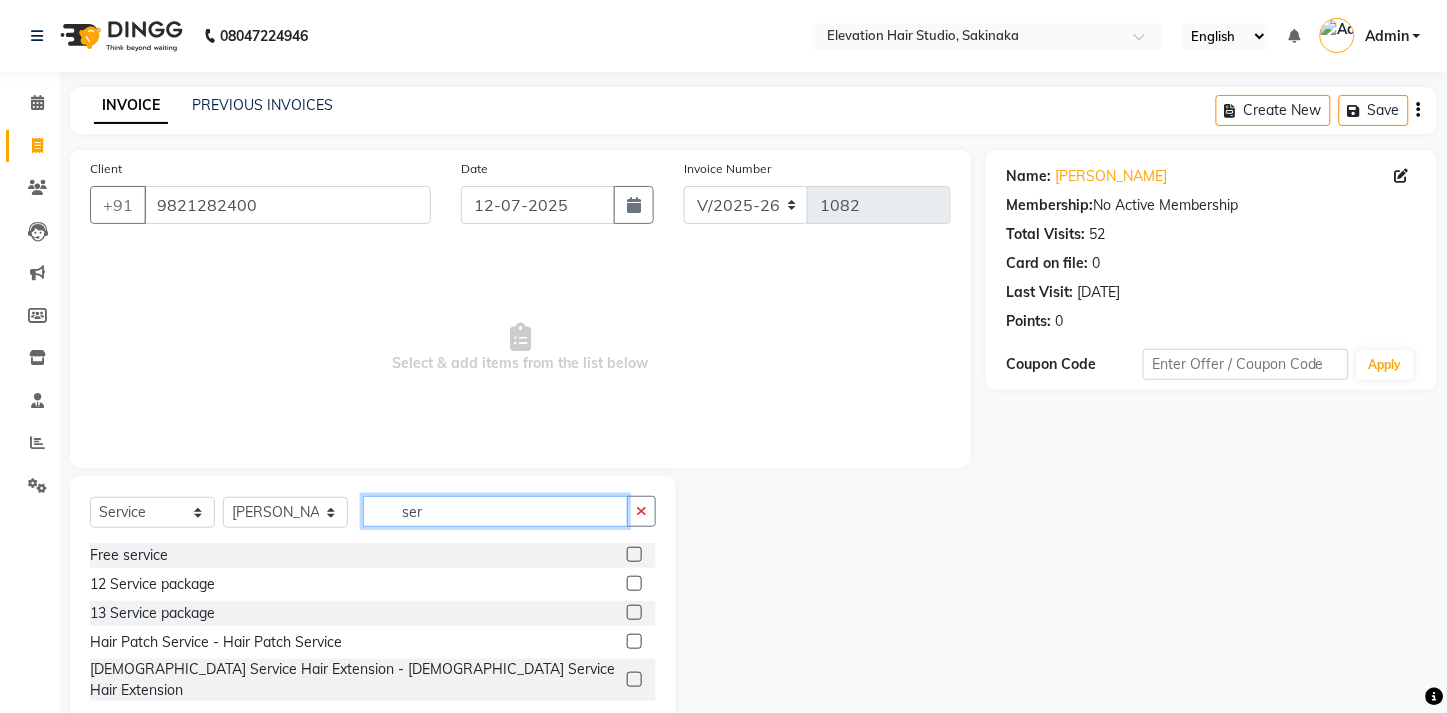 scroll, scrollTop: 33, scrollLeft: 0, axis: vertical 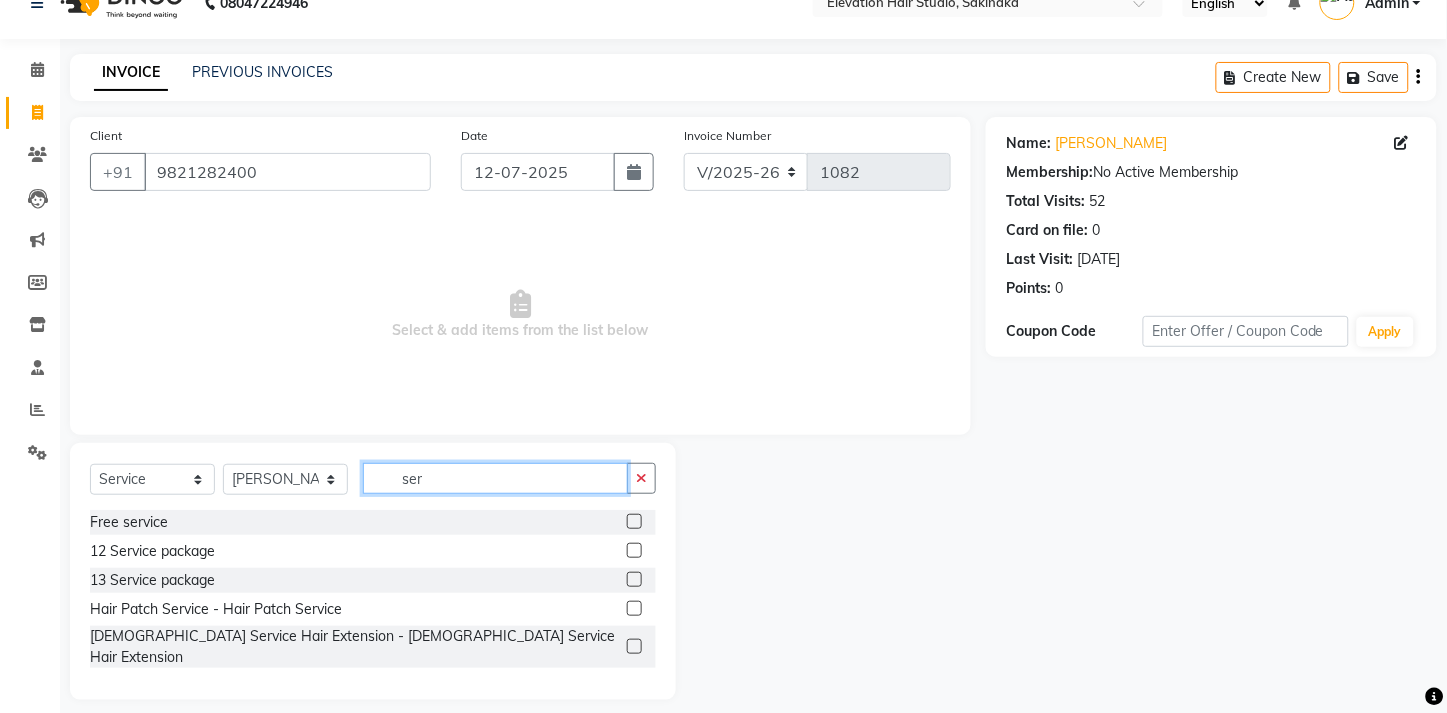 type on "ser" 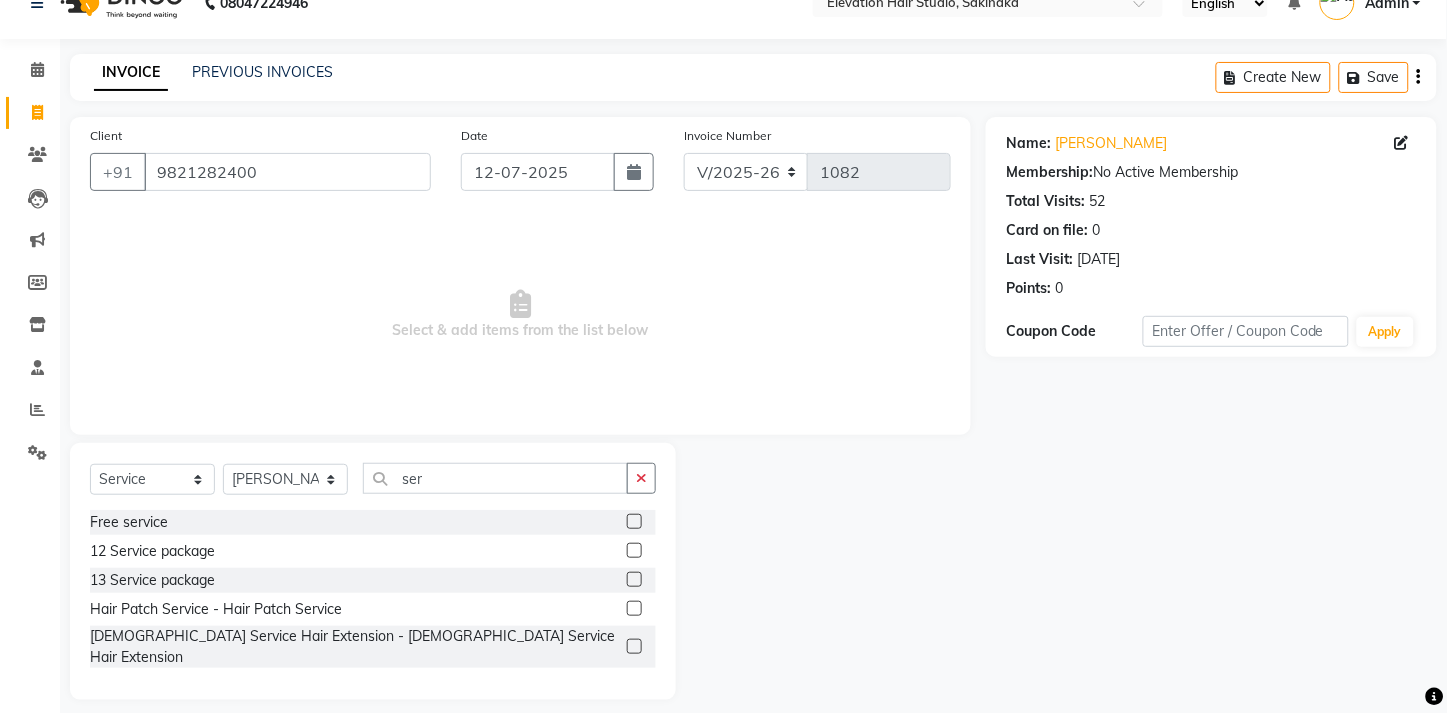 click 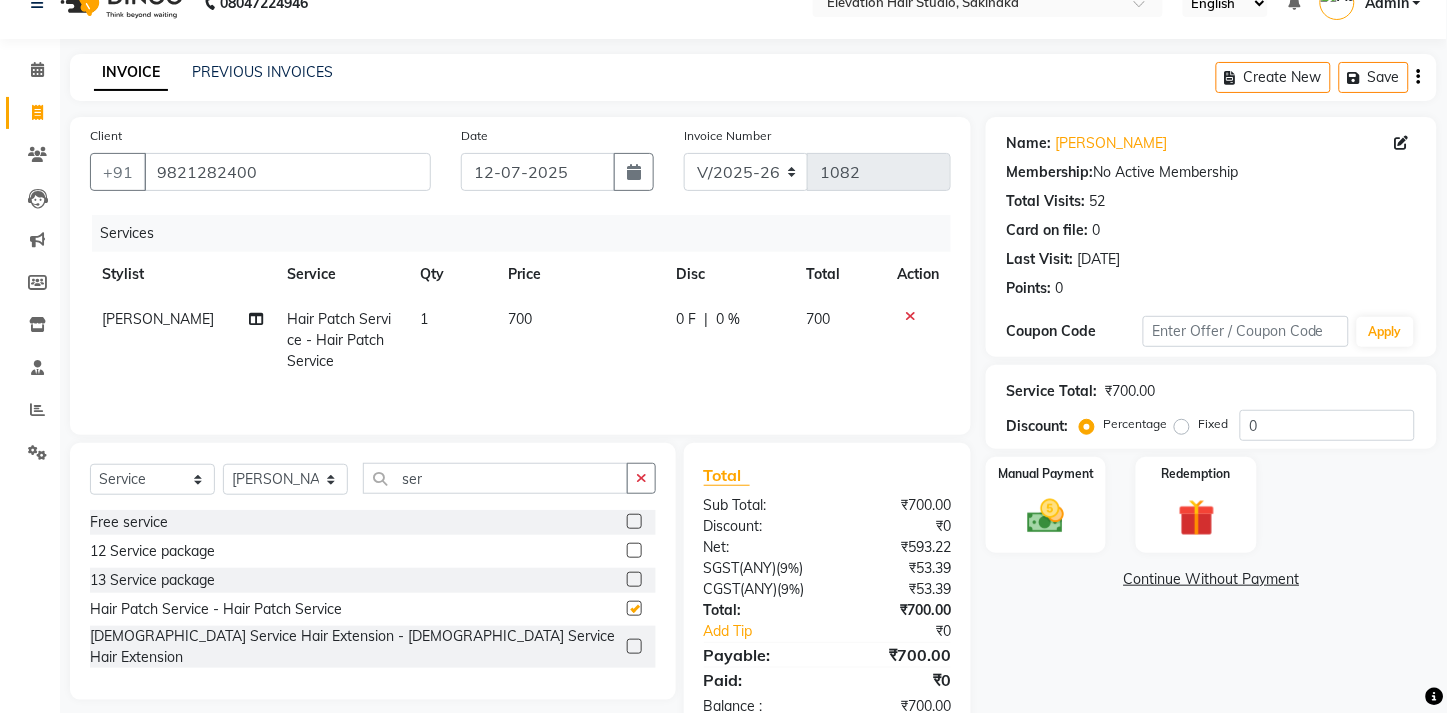 checkbox on "false" 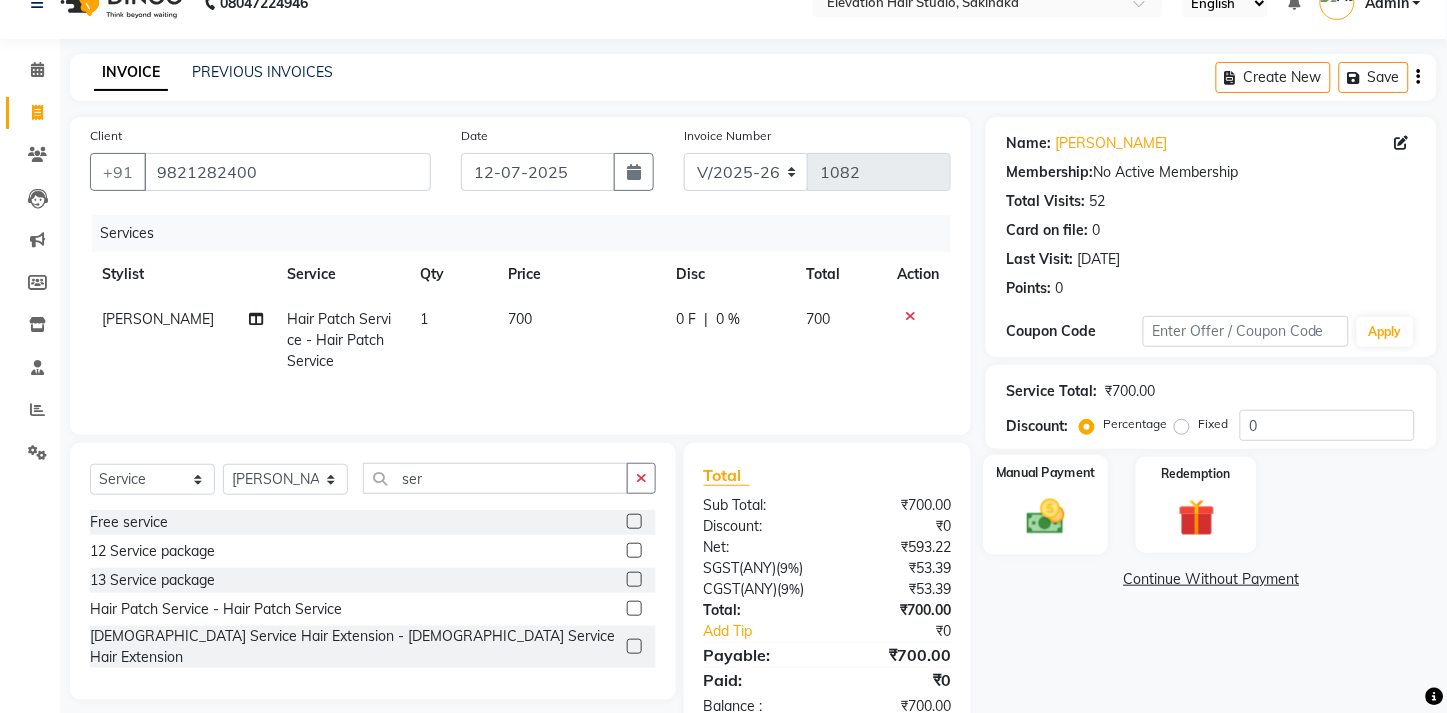 click on "Manual Payment" 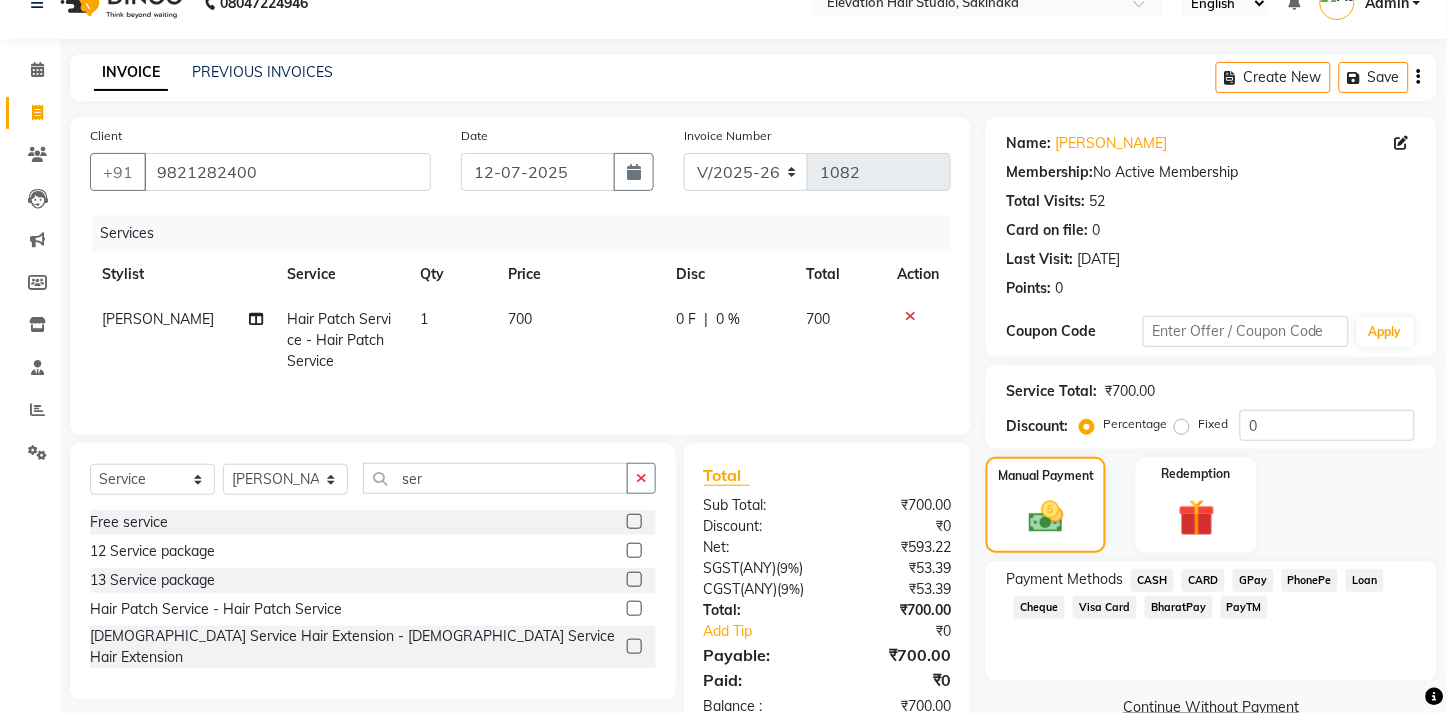 click on "CASH" 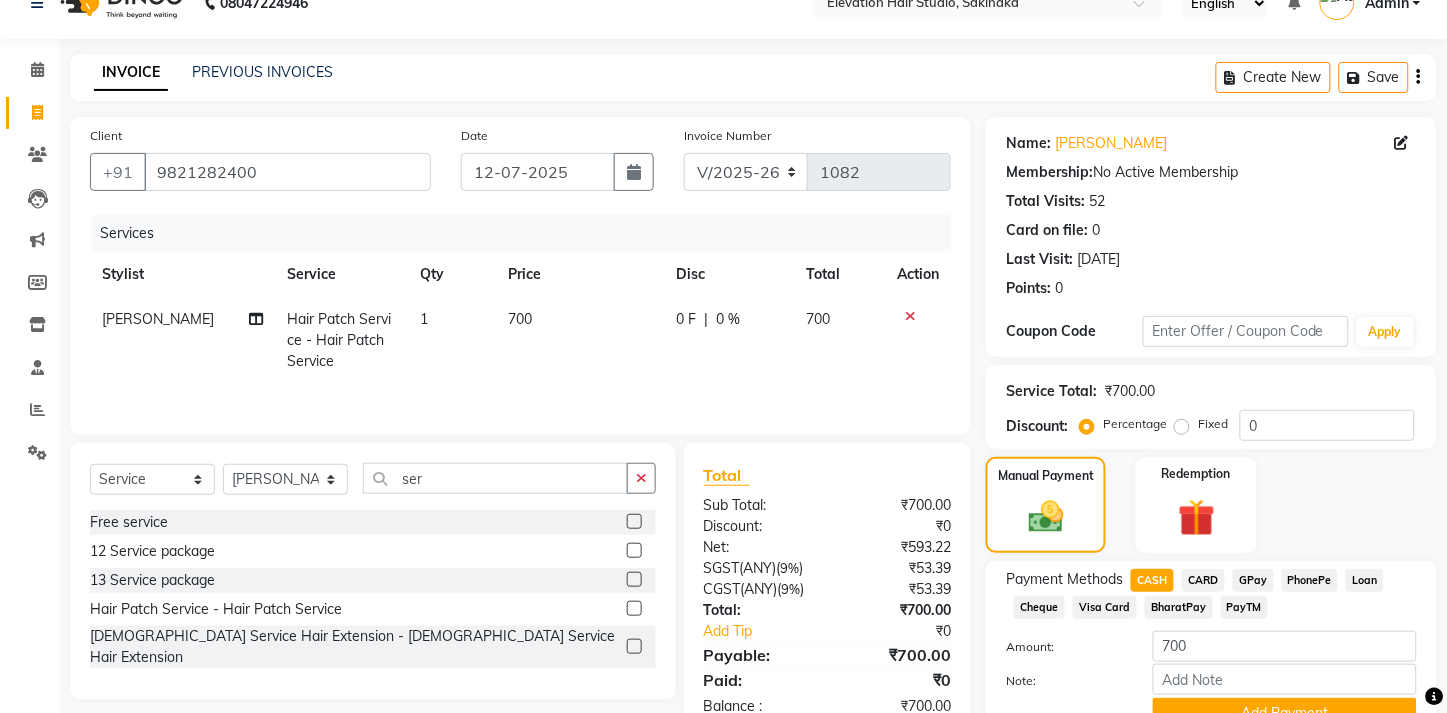 scroll, scrollTop: 151, scrollLeft: 0, axis: vertical 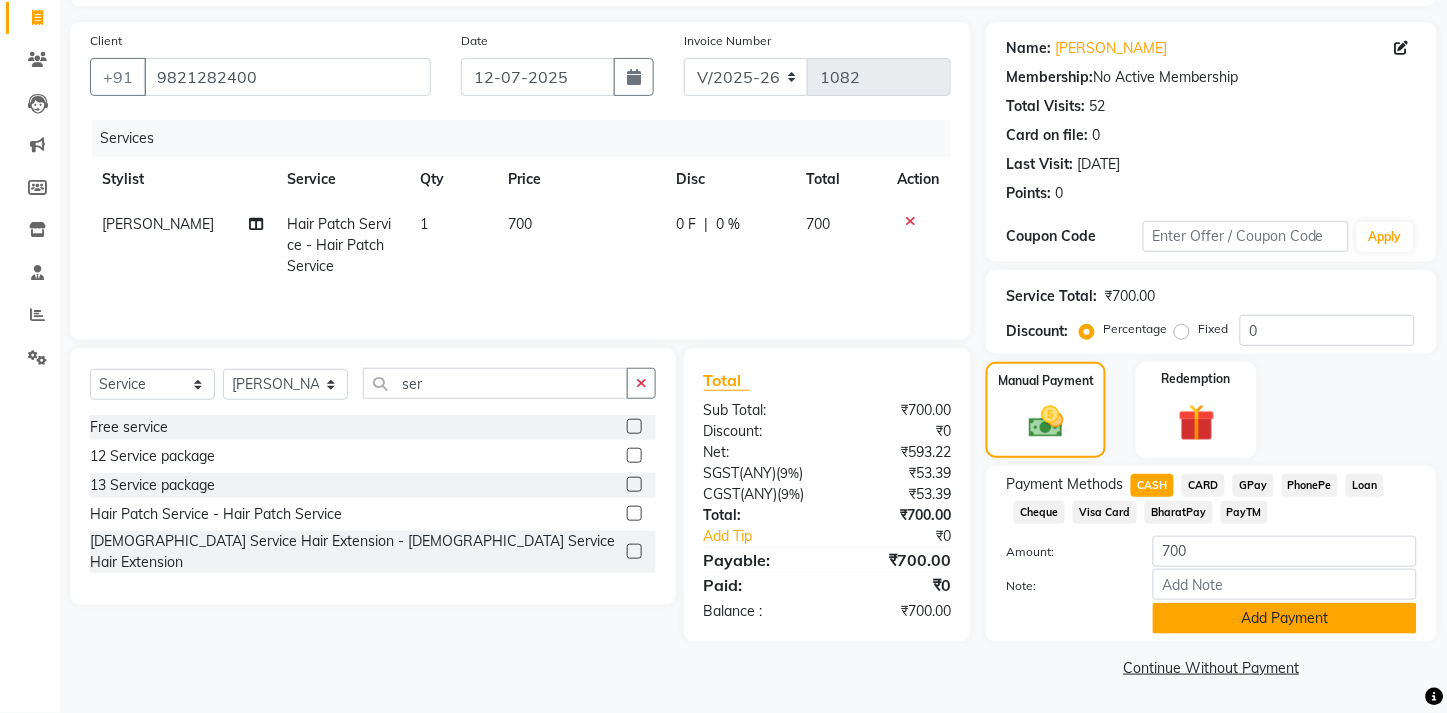 click on "Add Payment" 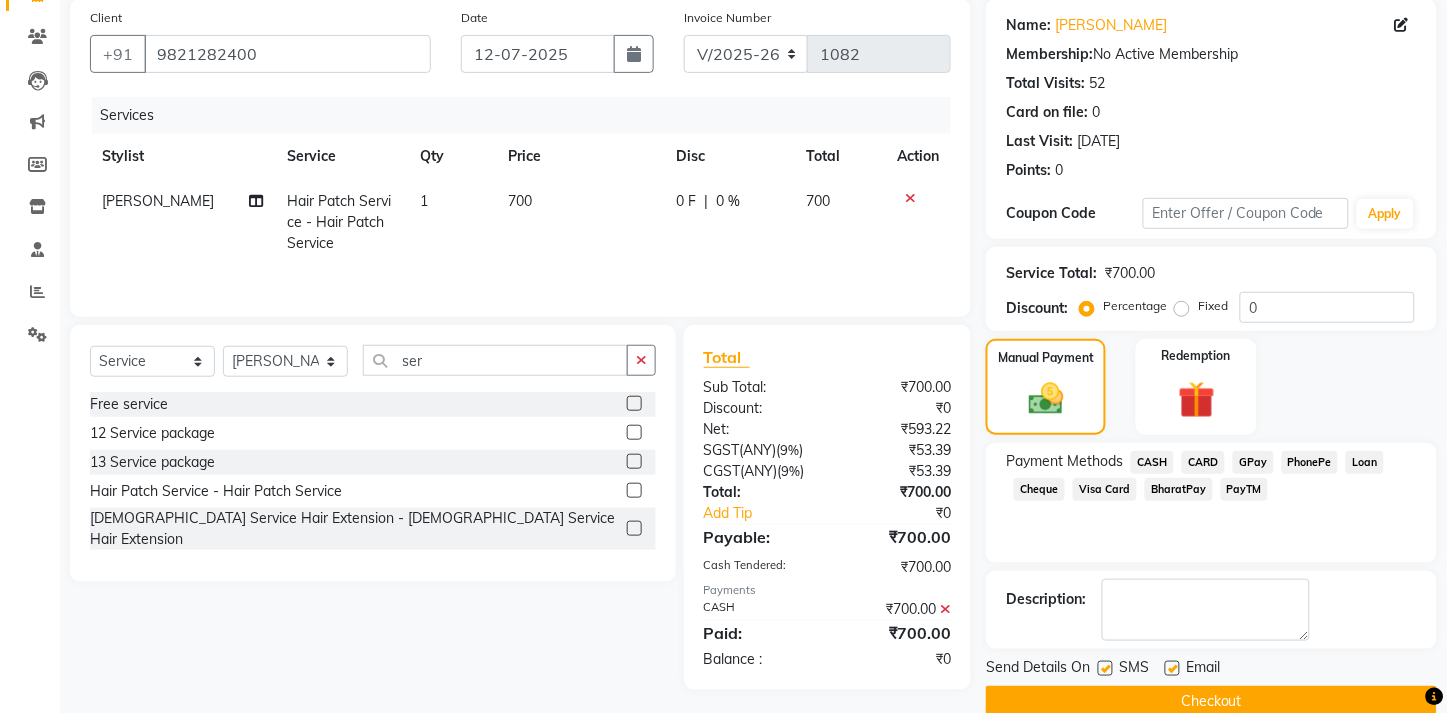 scroll, scrollTop: 207, scrollLeft: 0, axis: vertical 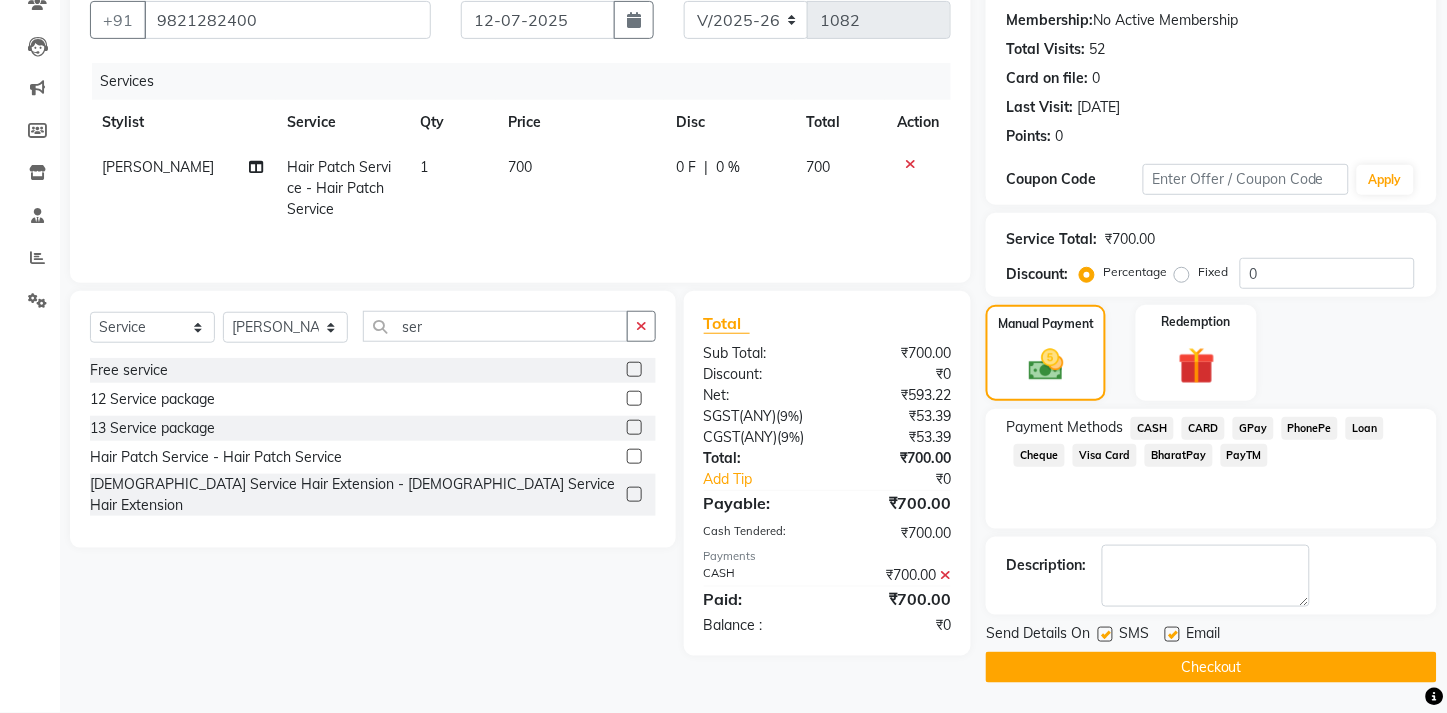 click 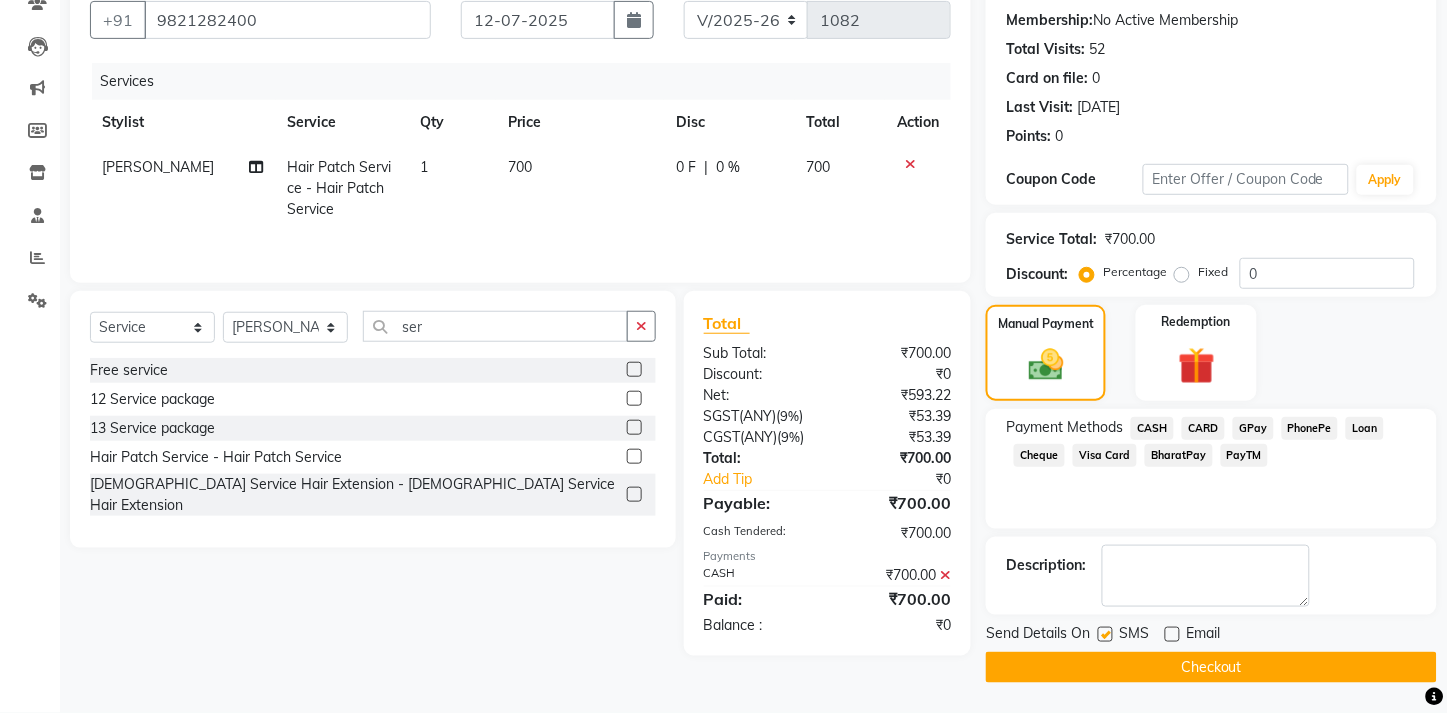 click 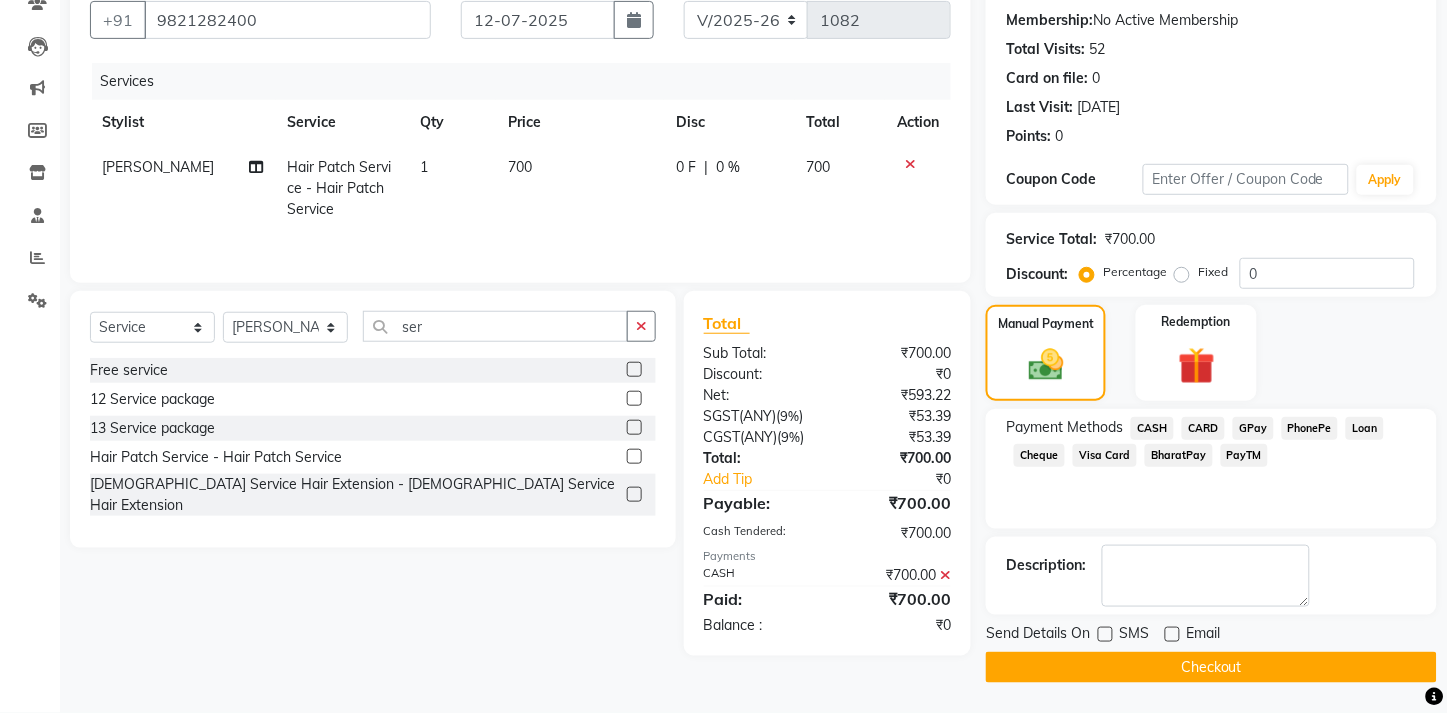 click on "Checkout" 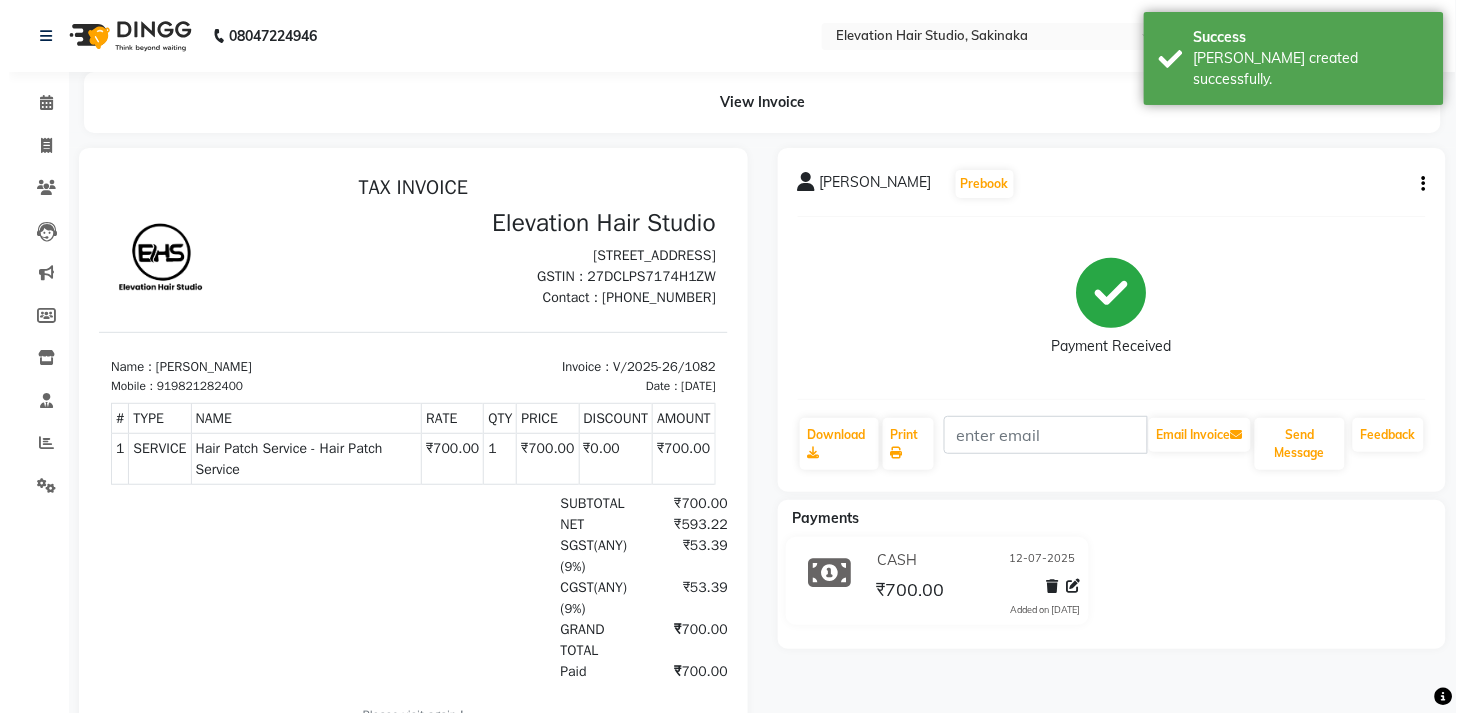 scroll, scrollTop: 0, scrollLeft: 0, axis: both 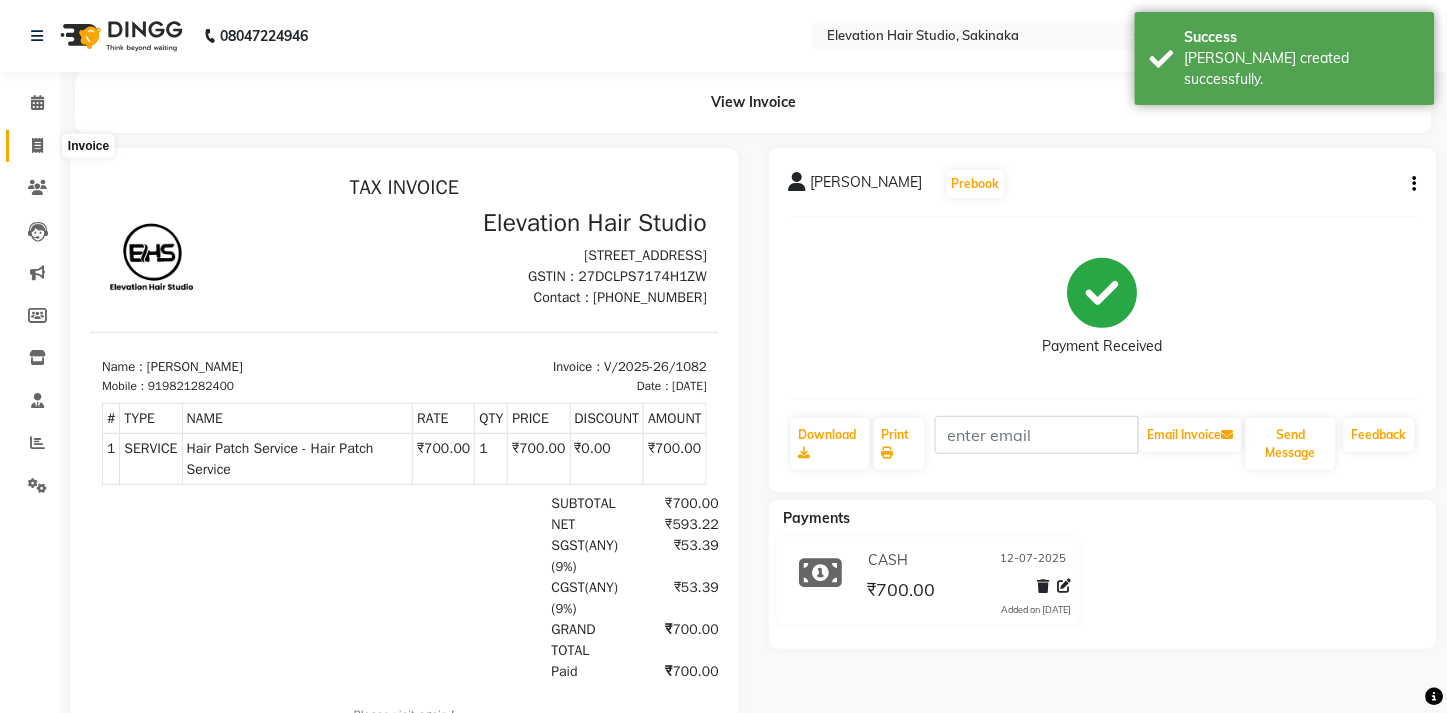click 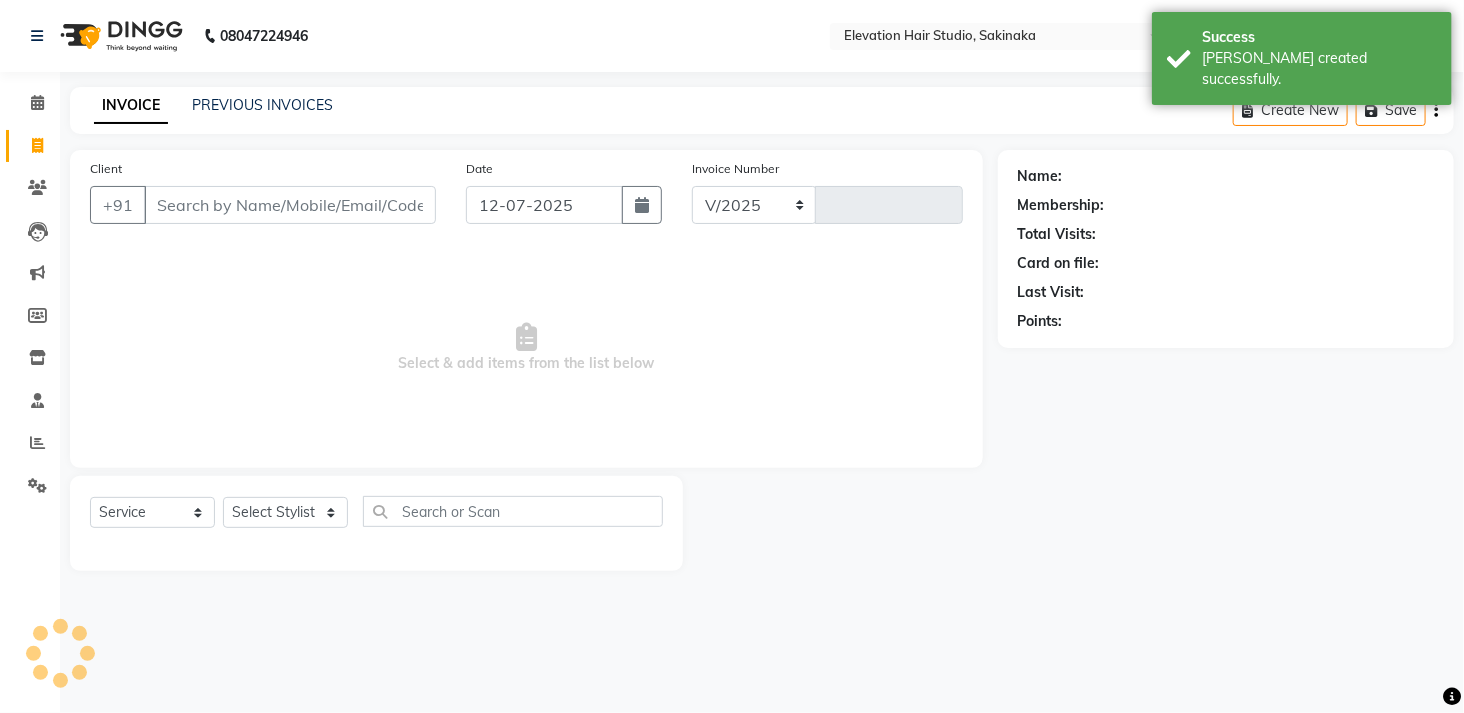 select on "4949" 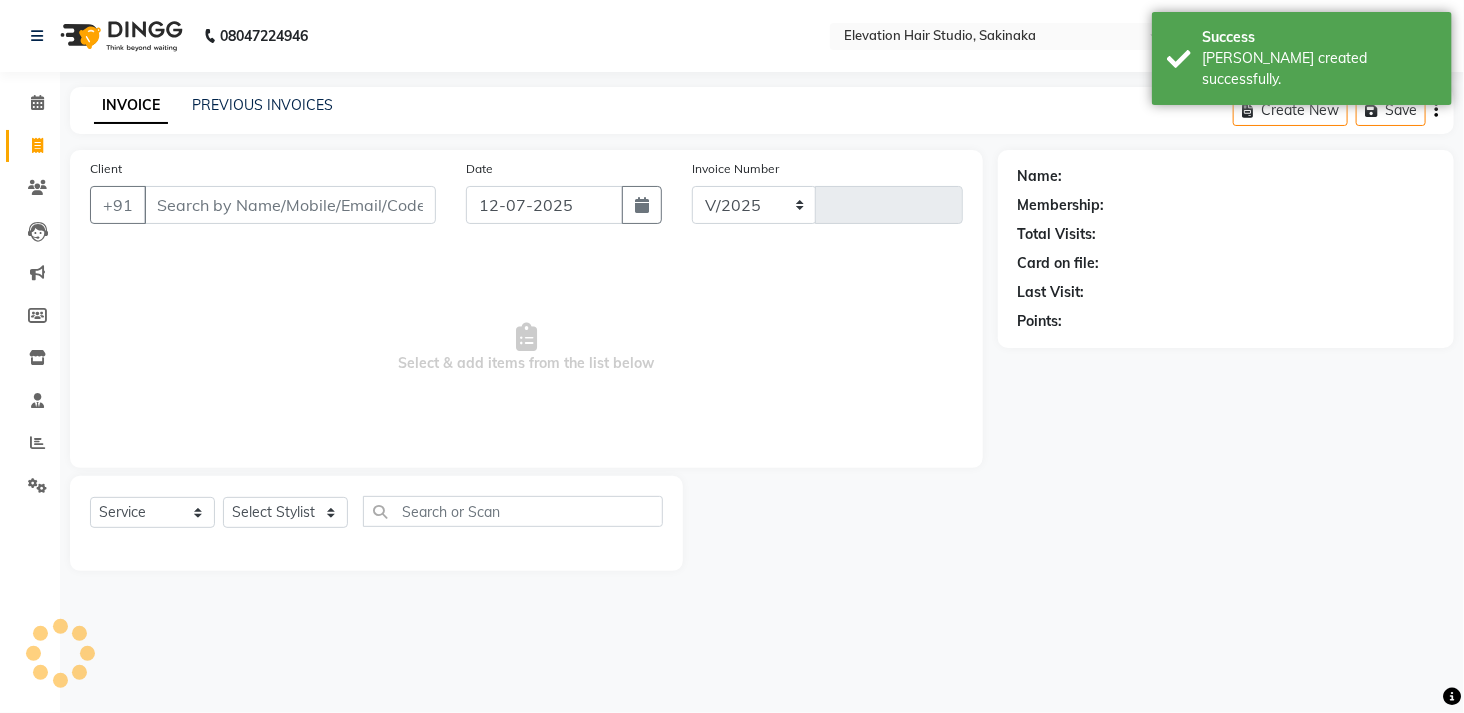 type on "1083" 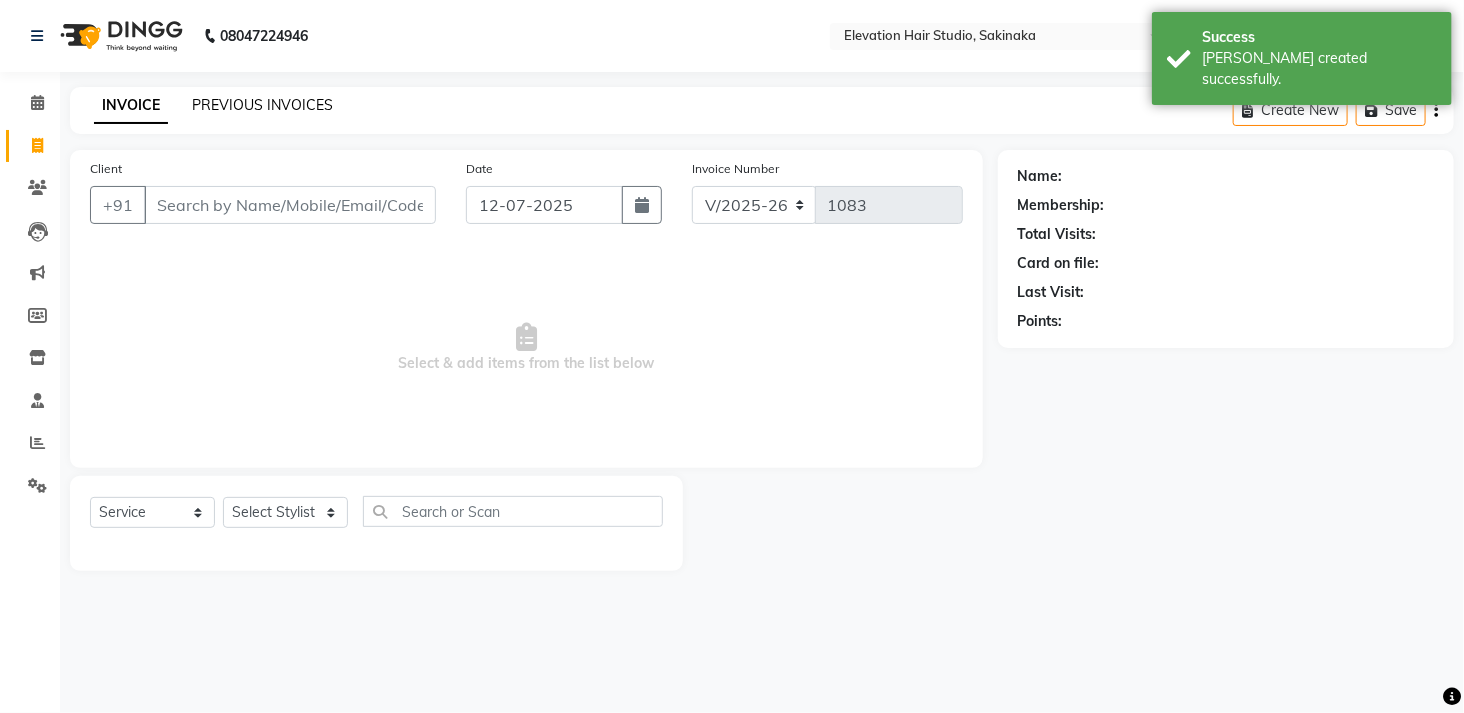 click on "PREVIOUS INVOICES" 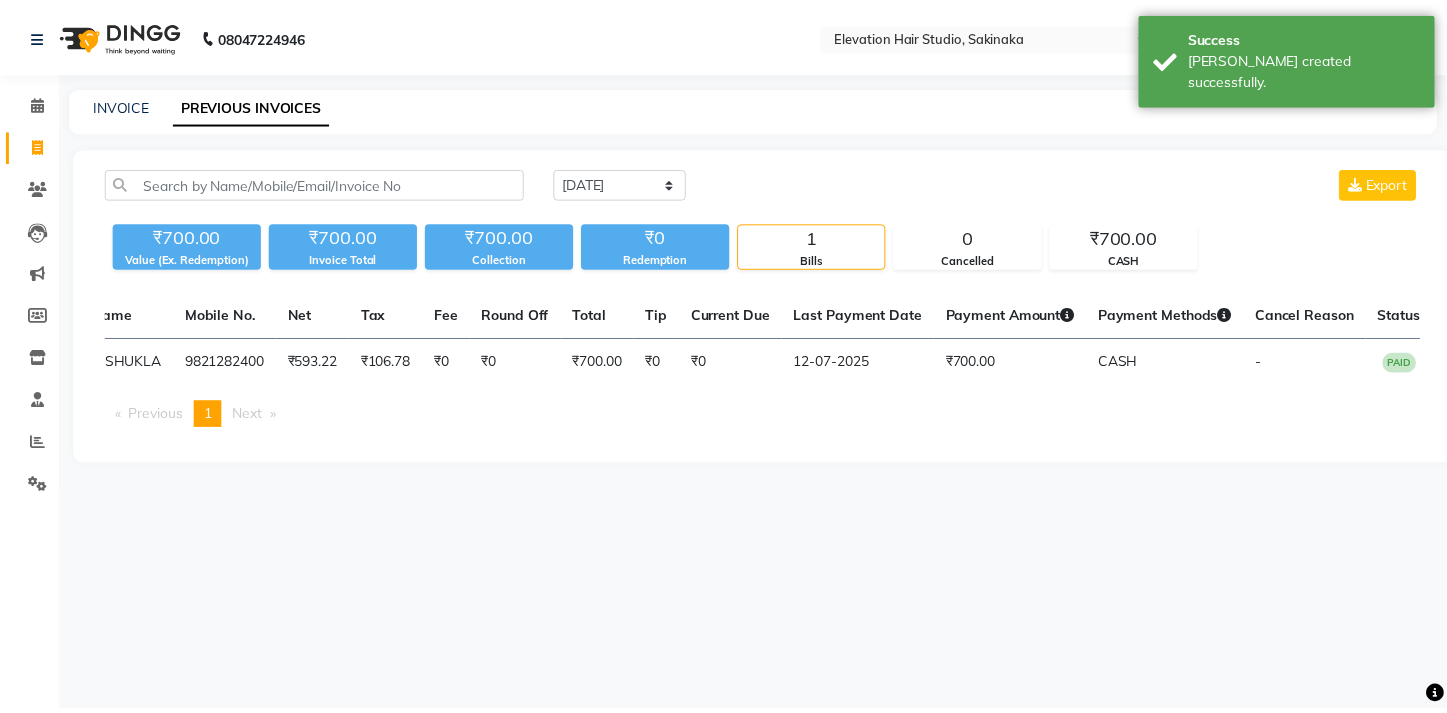 scroll, scrollTop: 0, scrollLeft: 0, axis: both 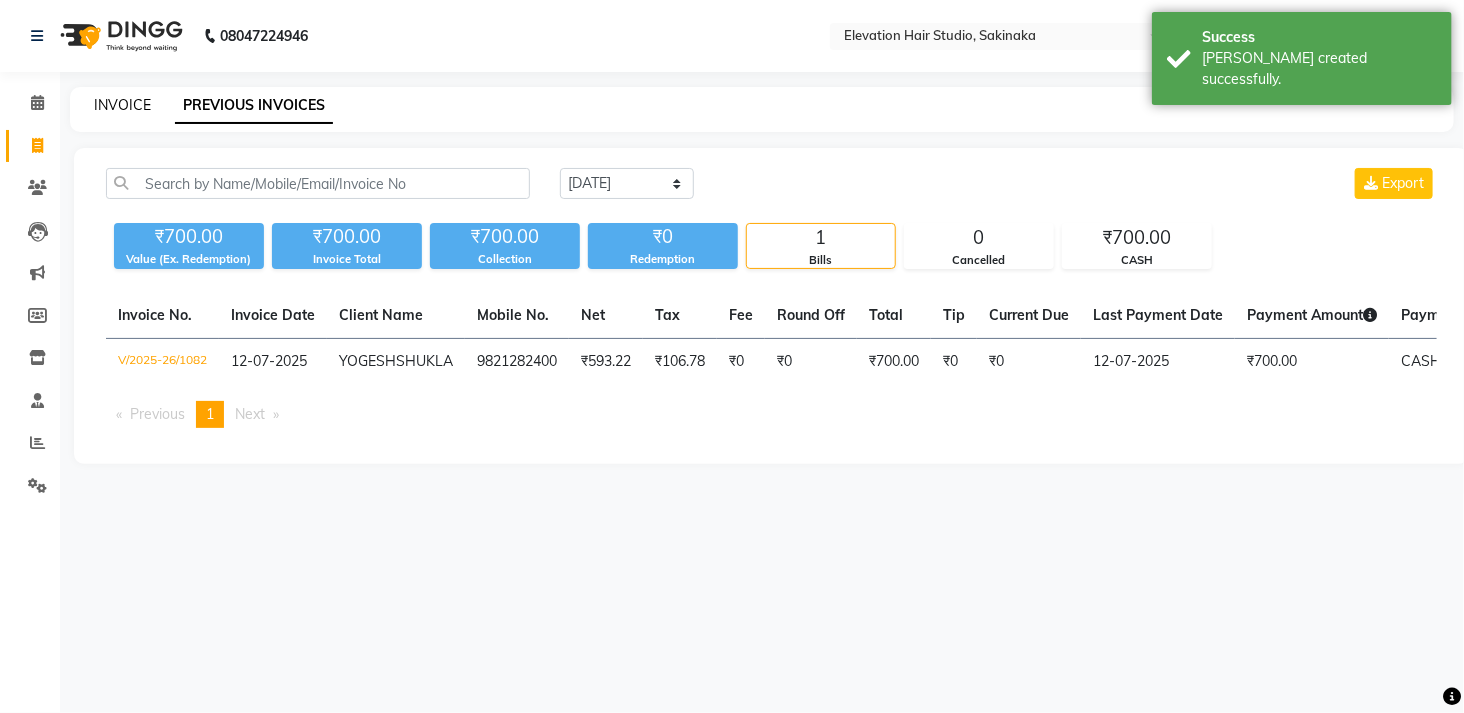 click on "INVOICE" 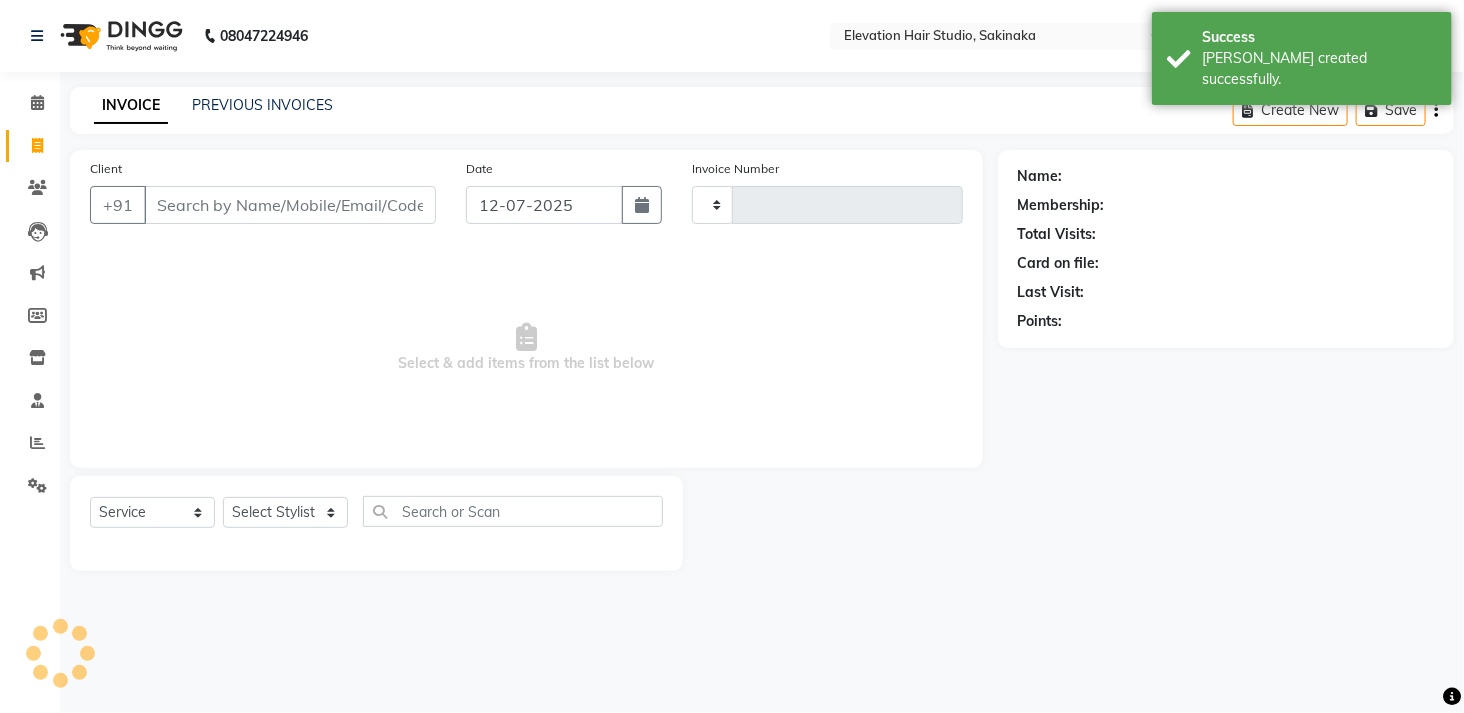 type on "1083" 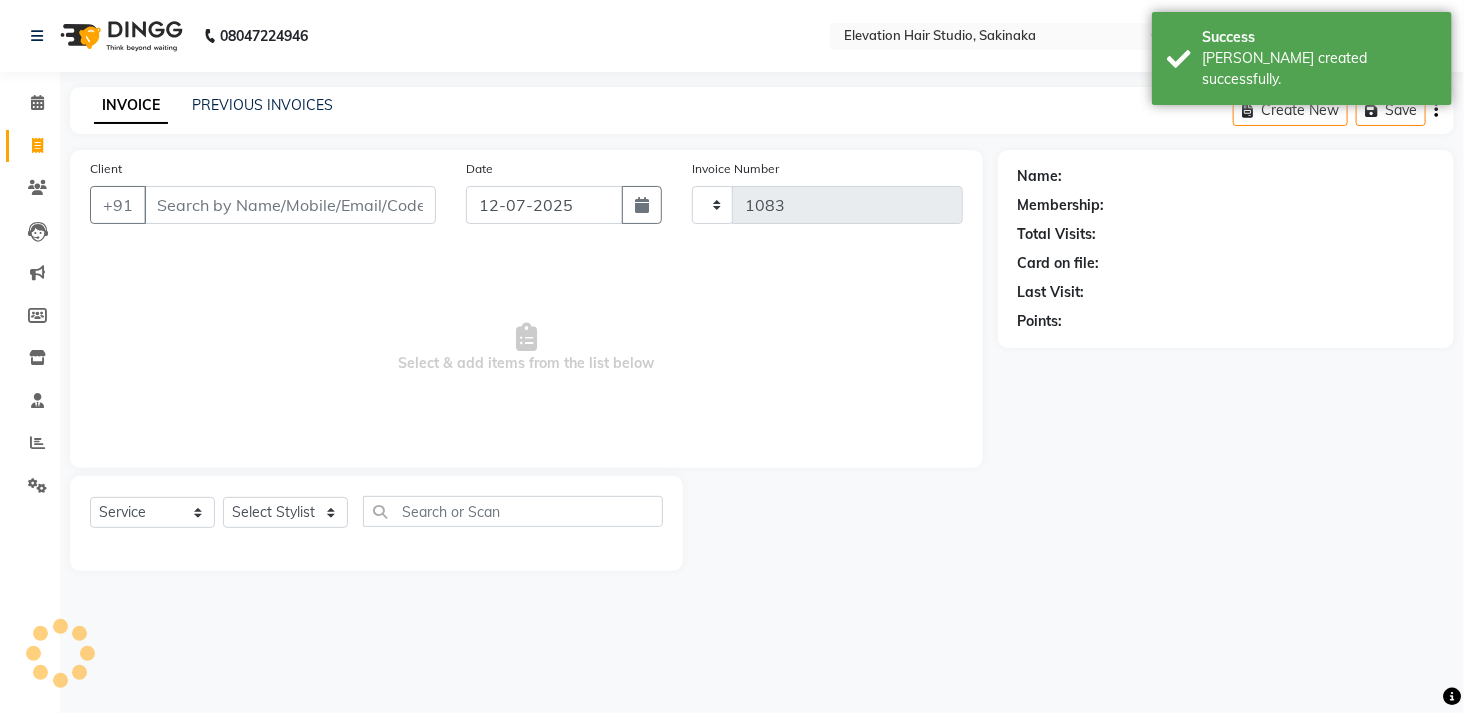 select on "4949" 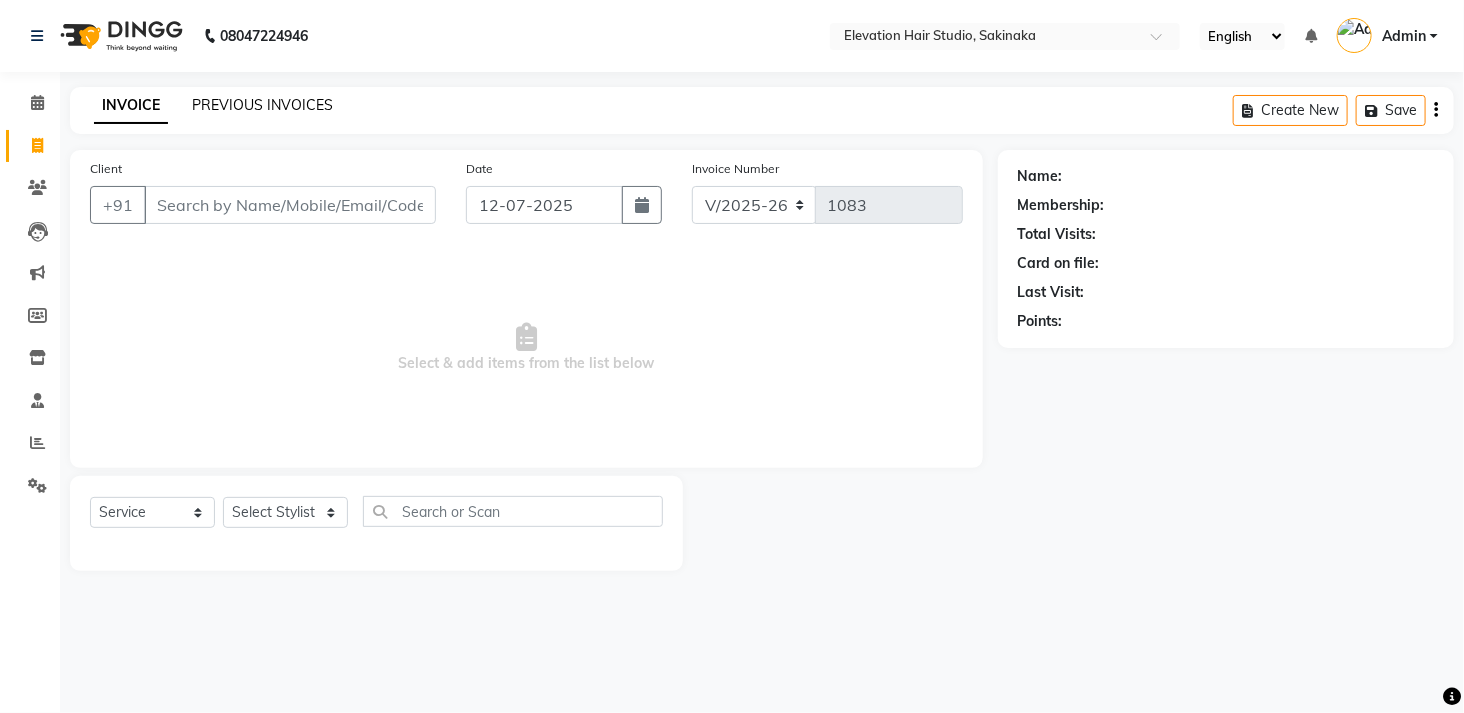 click on "PREVIOUS INVOICES" 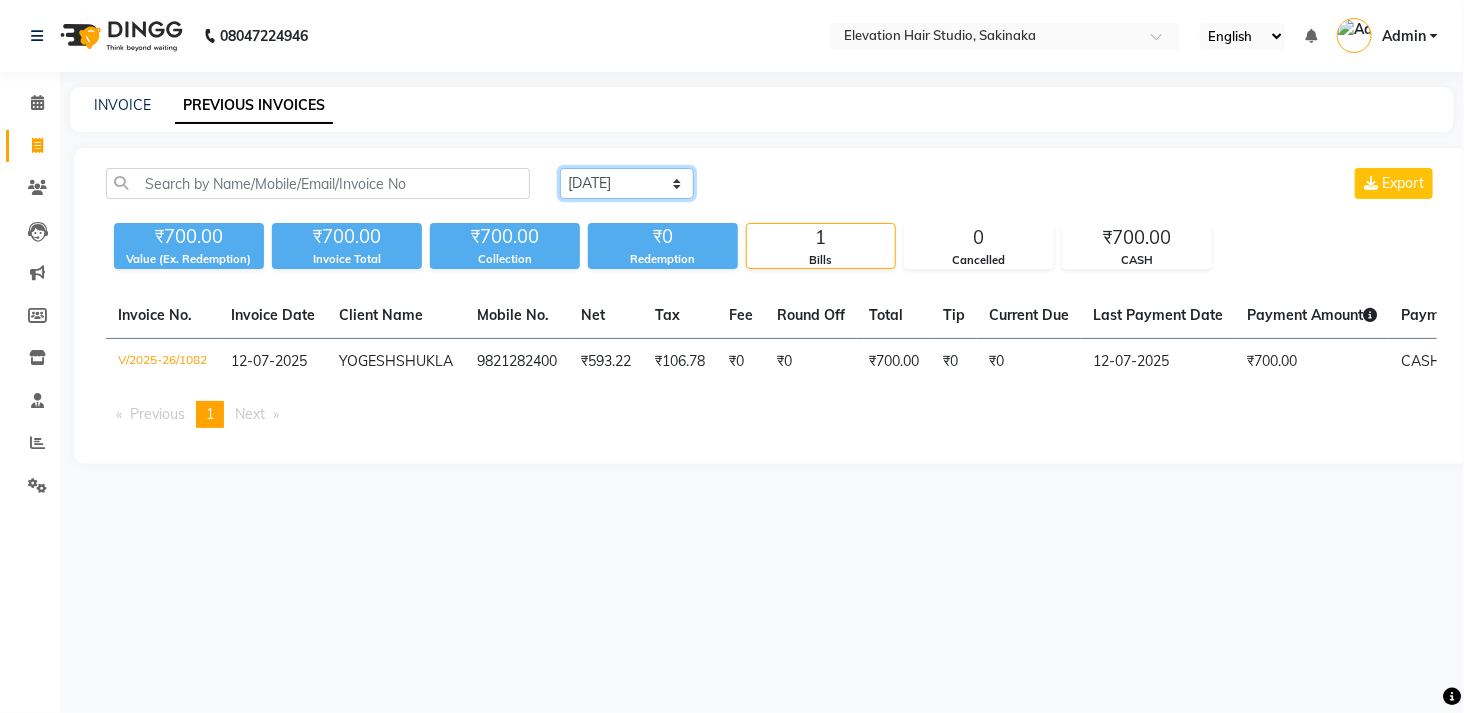click on "Today Yesterday Custom Range" 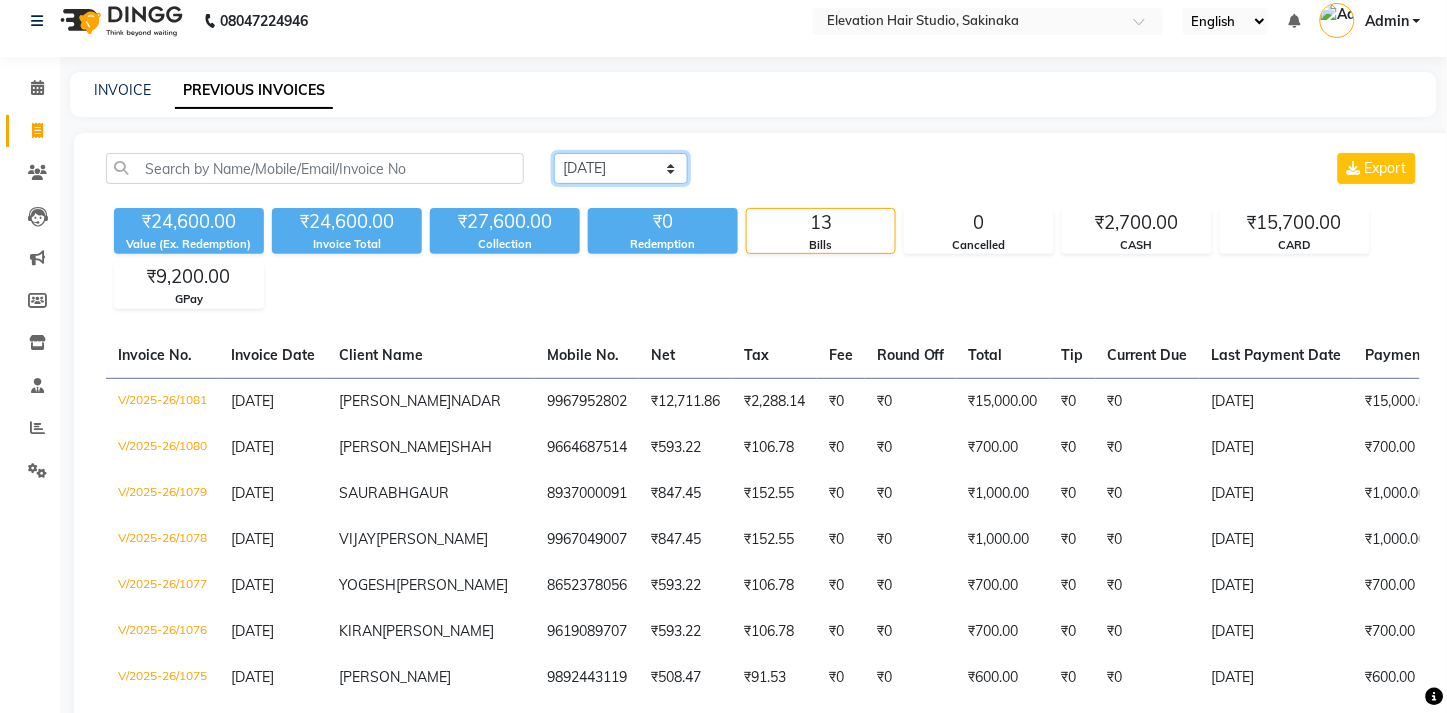 scroll, scrollTop: 0, scrollLeft: 0, axis: both 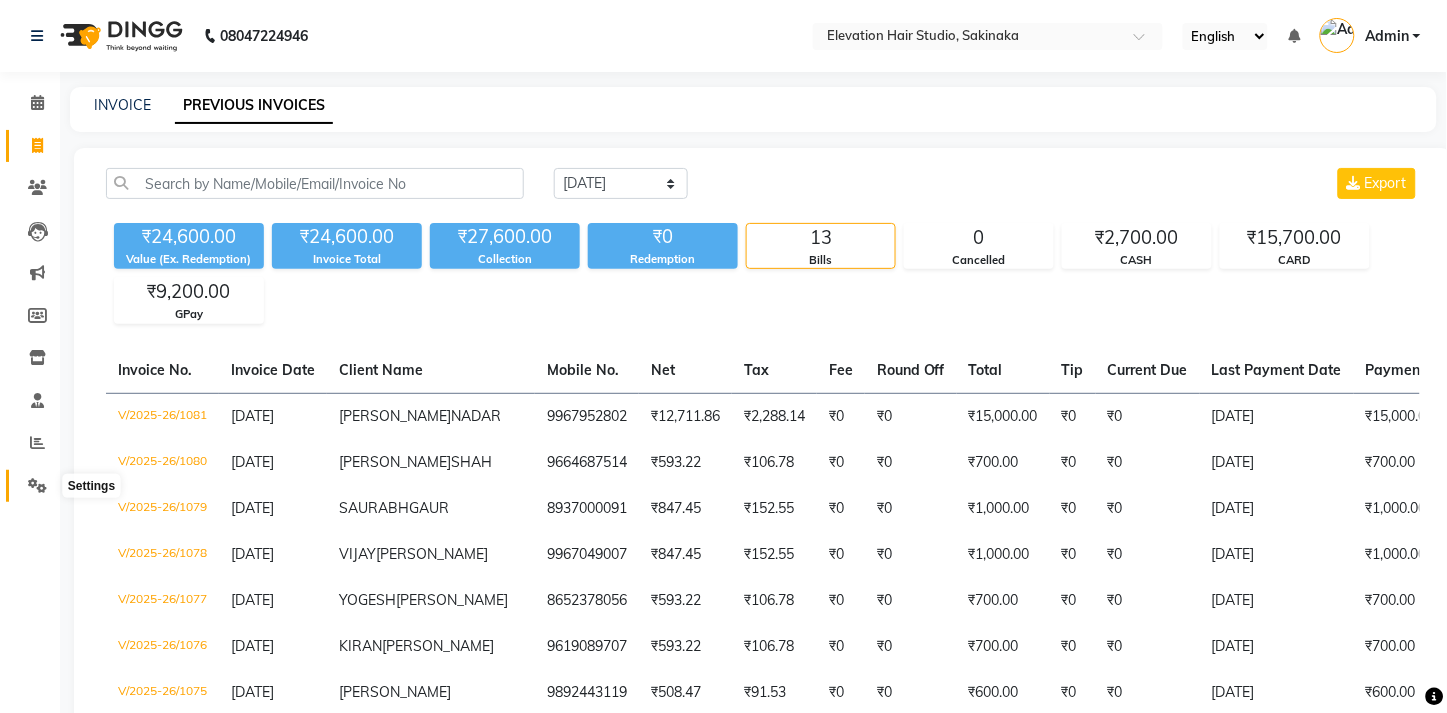 click 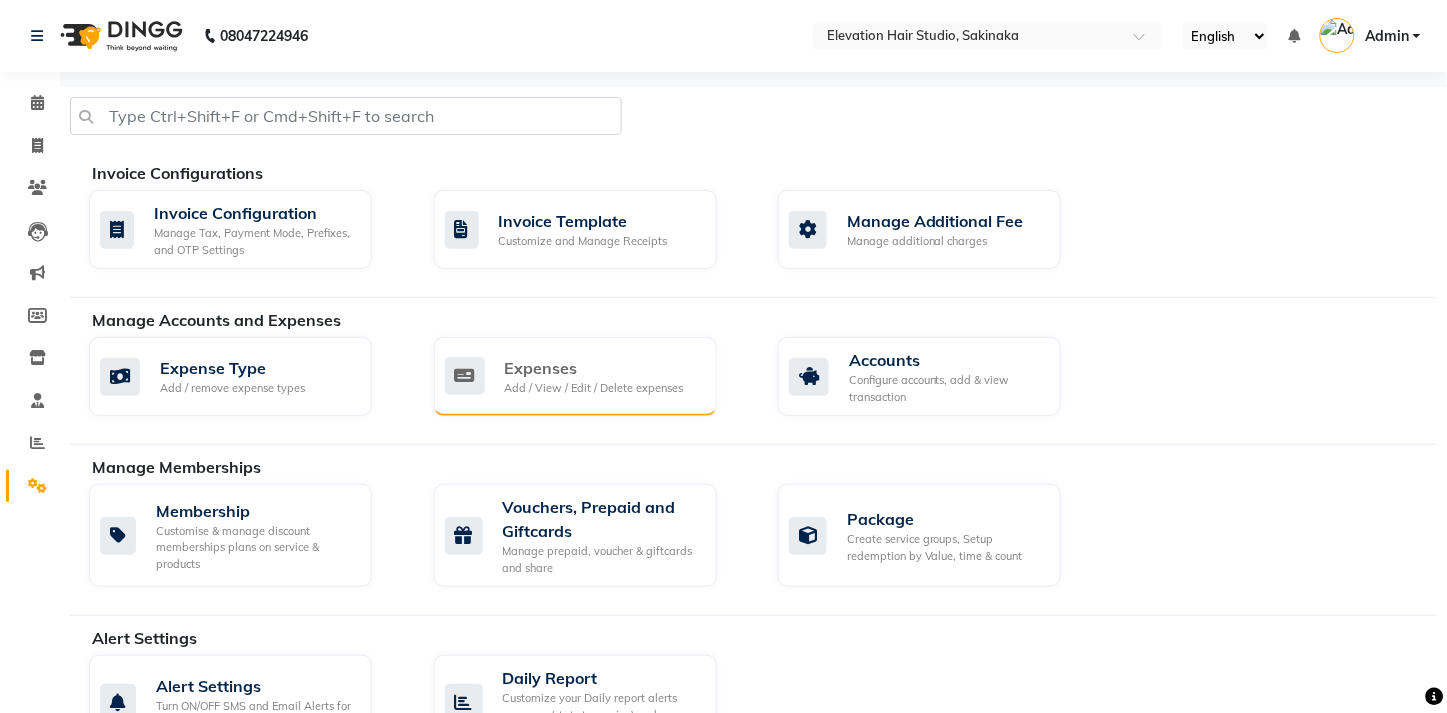 click on "Add / View / Edit / Delete expenses" 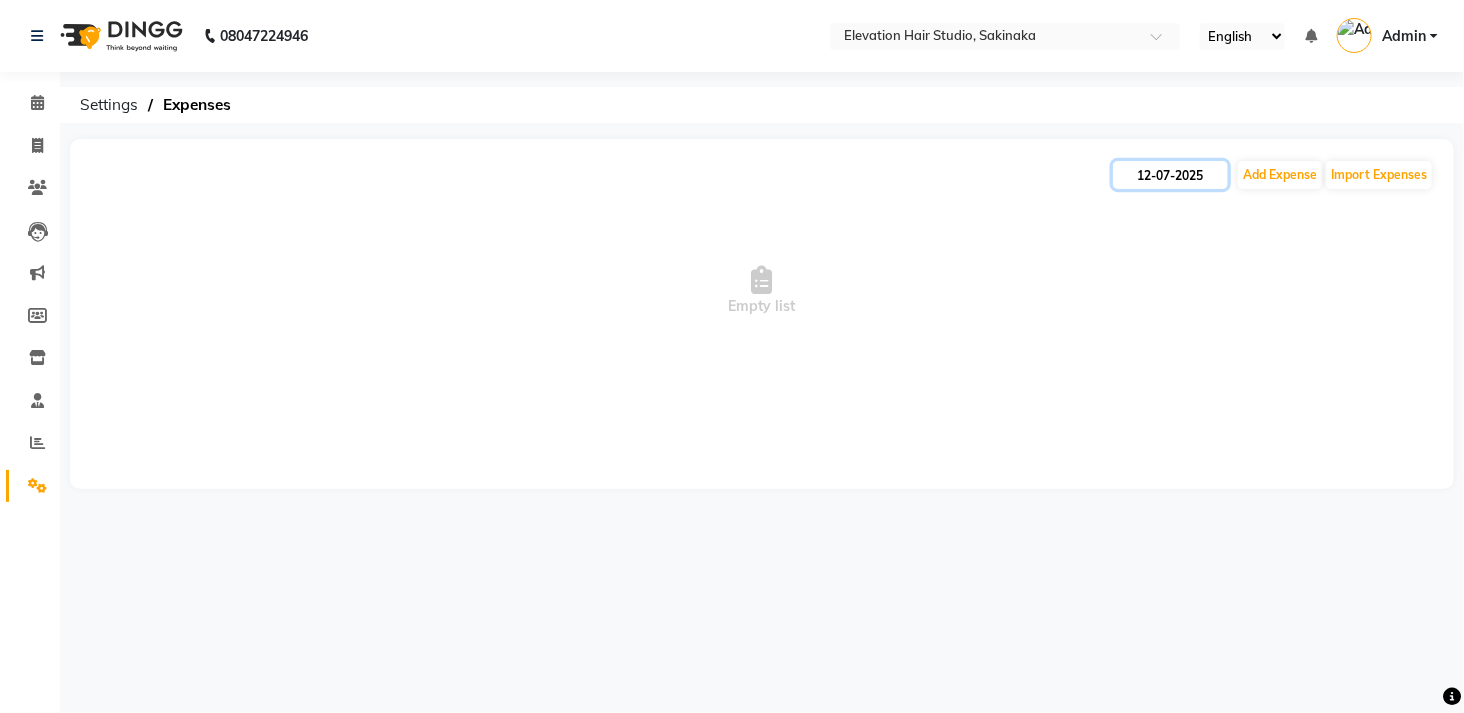 click on "12-07-2025" 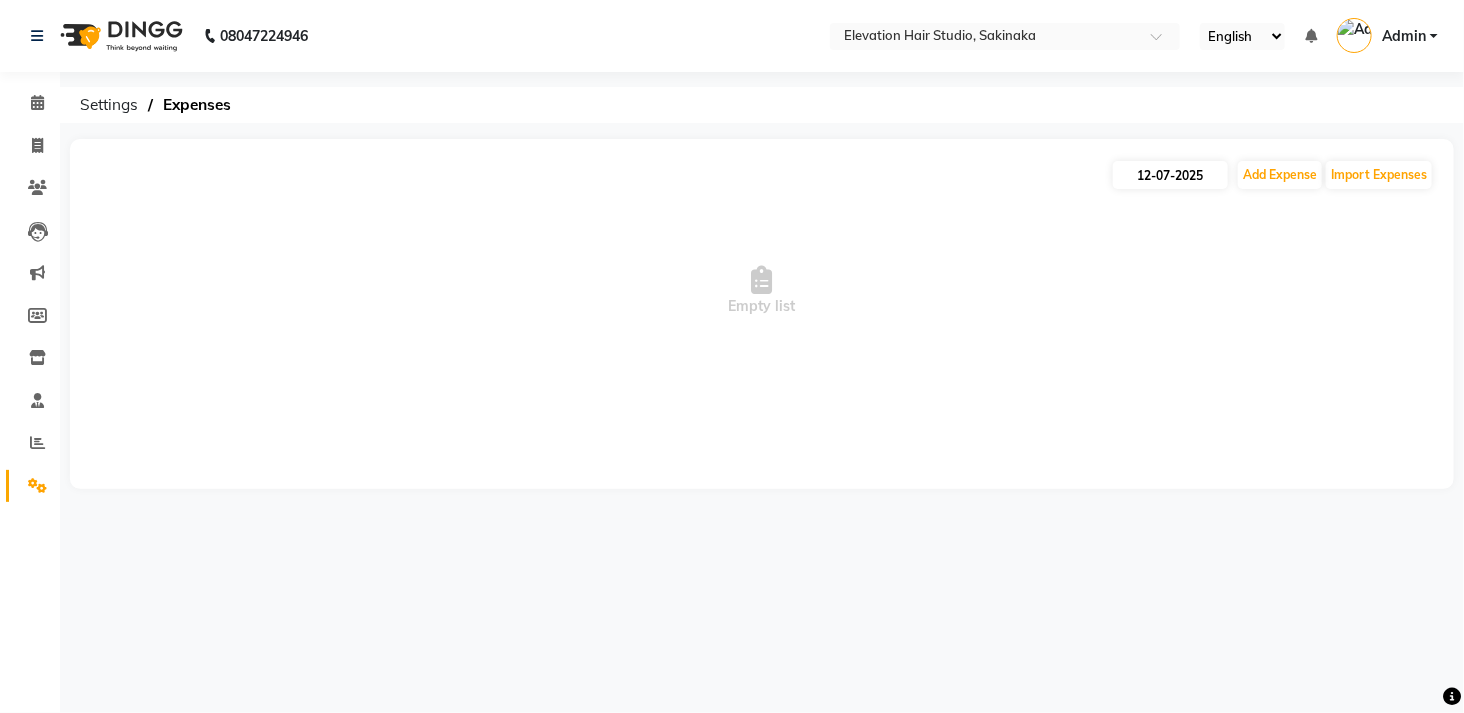 select on "7" 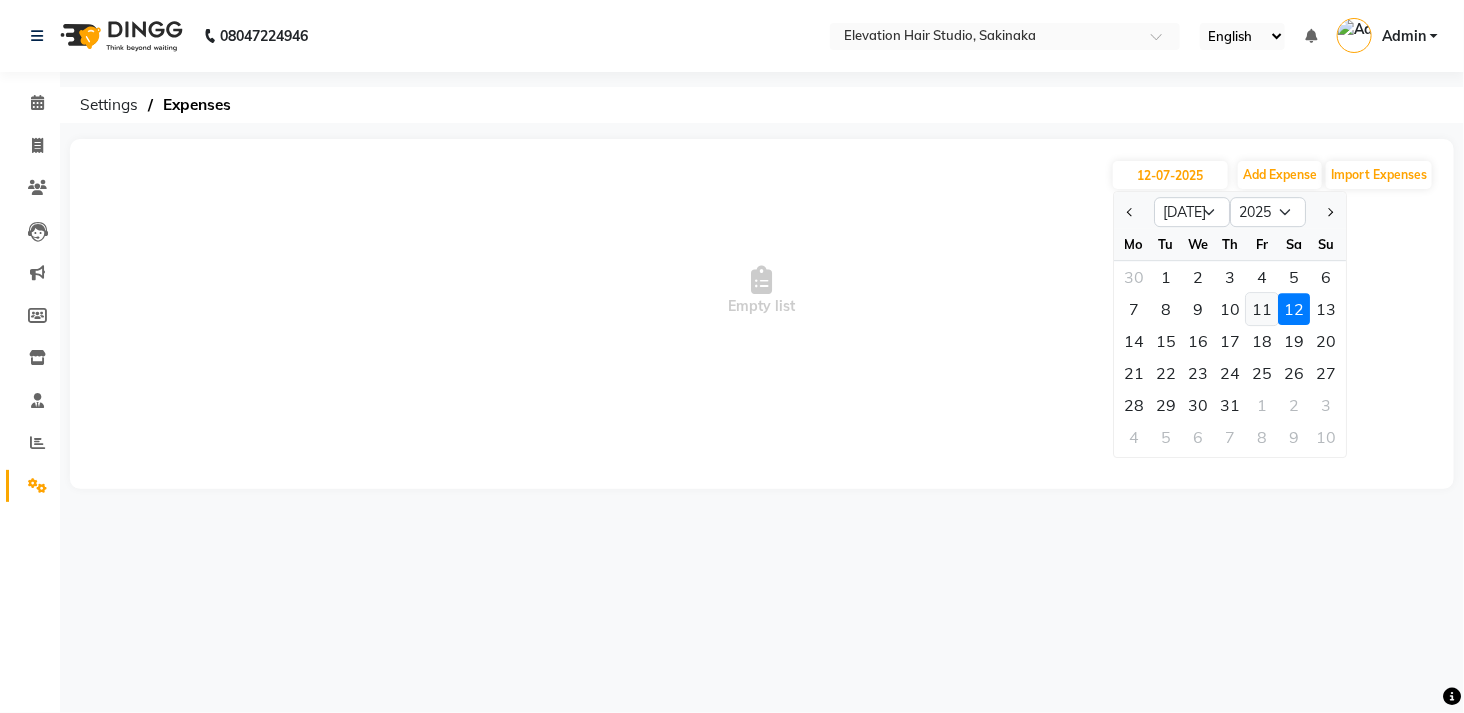 click on "11" 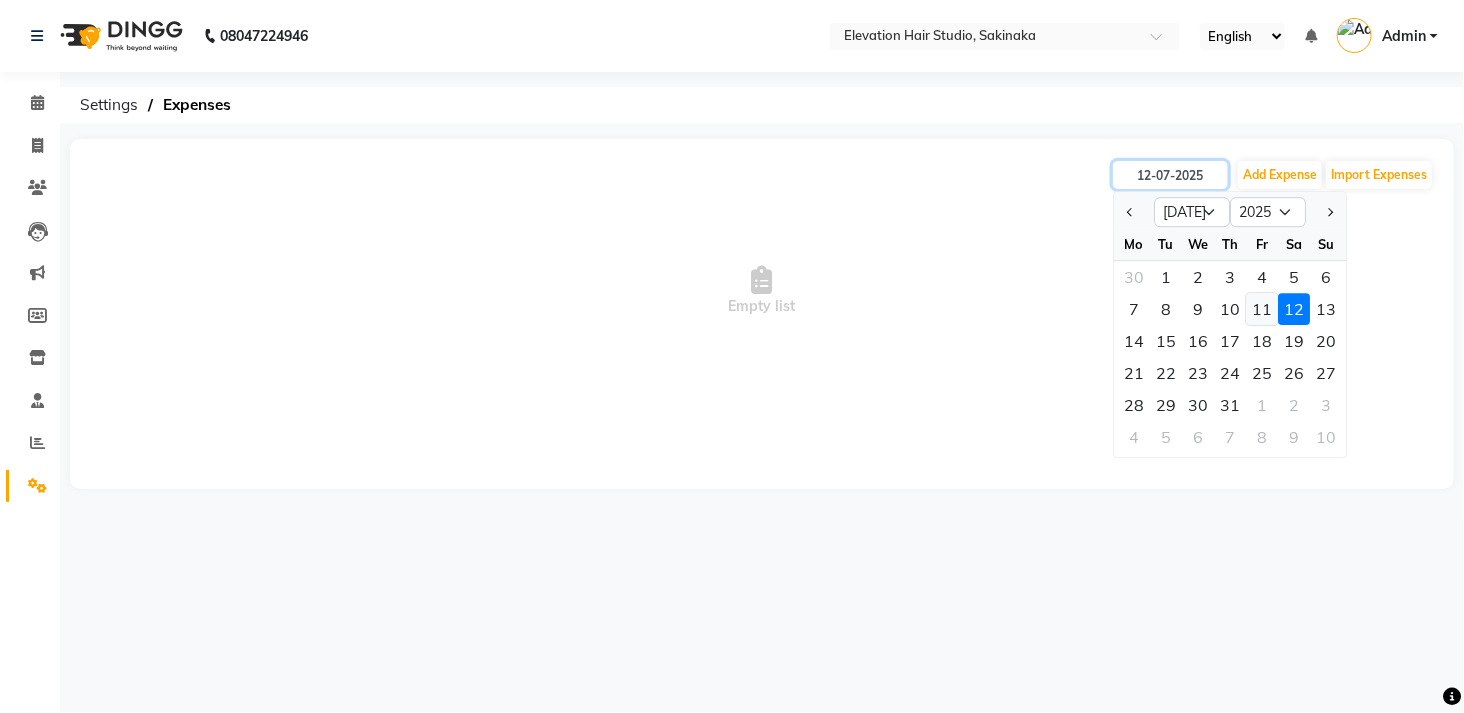 type on "11-07-2025" 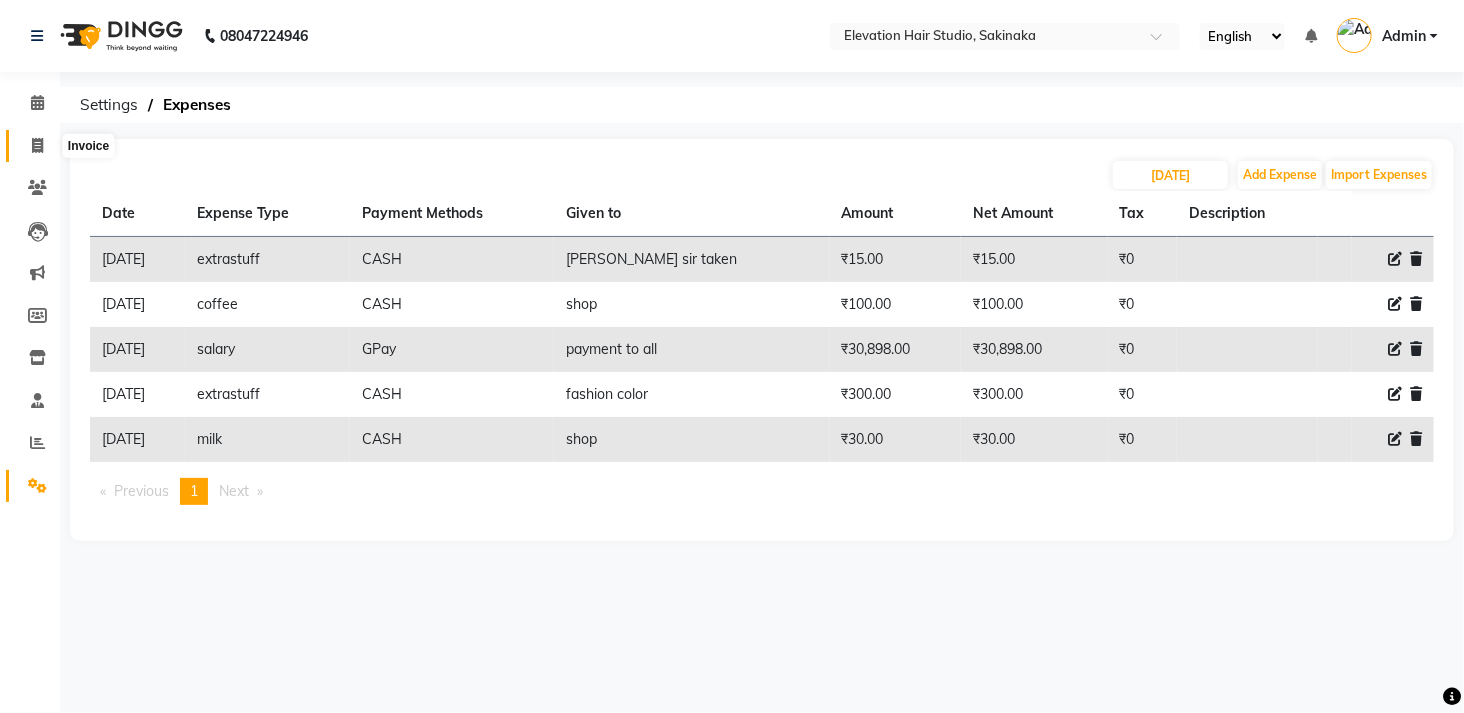 click 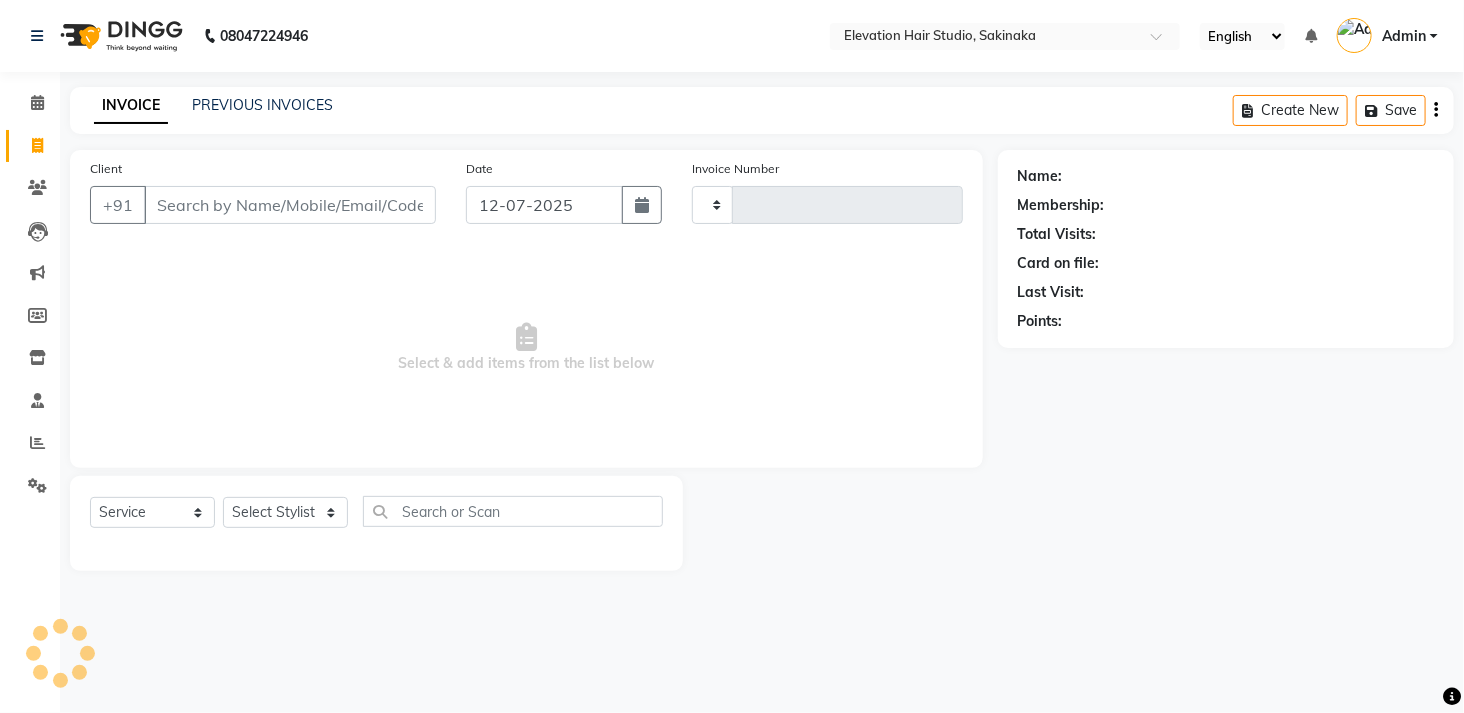 type on "1083" 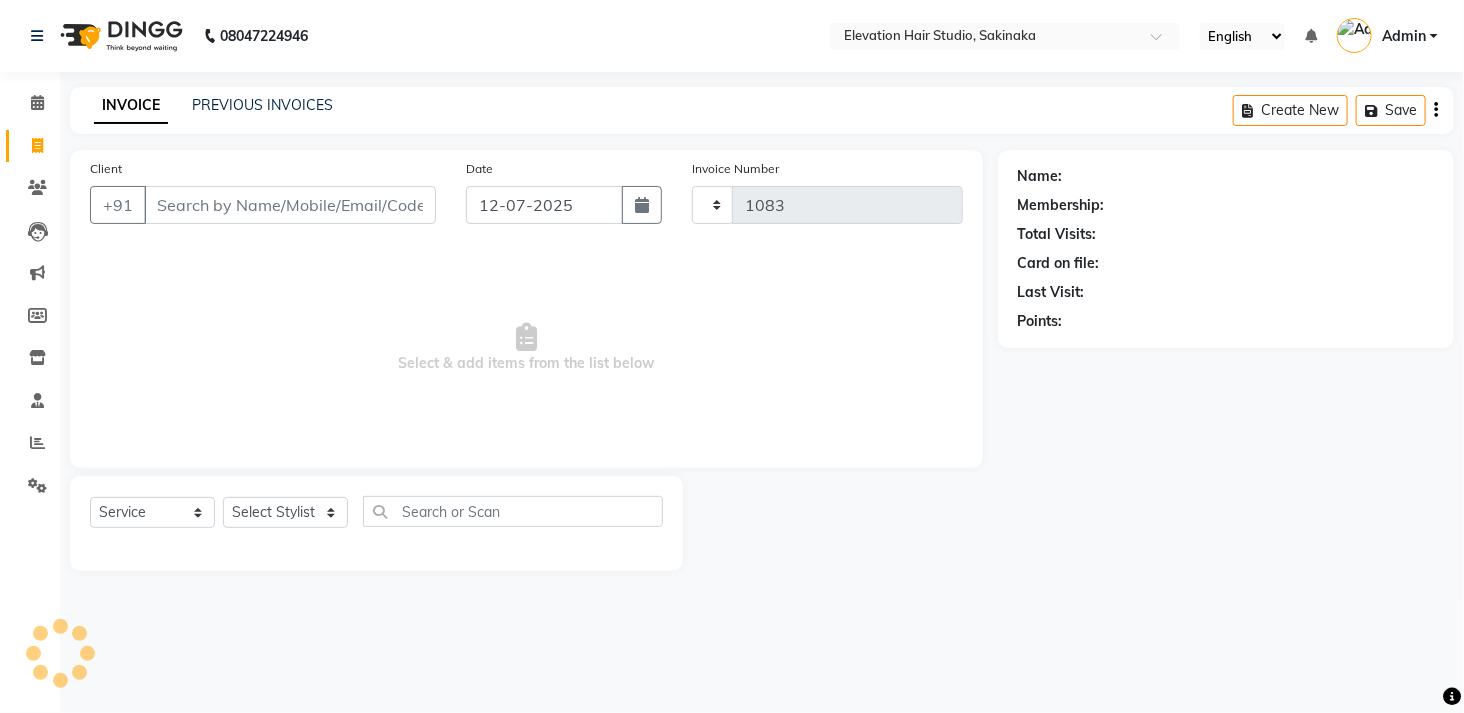 select on "4949" 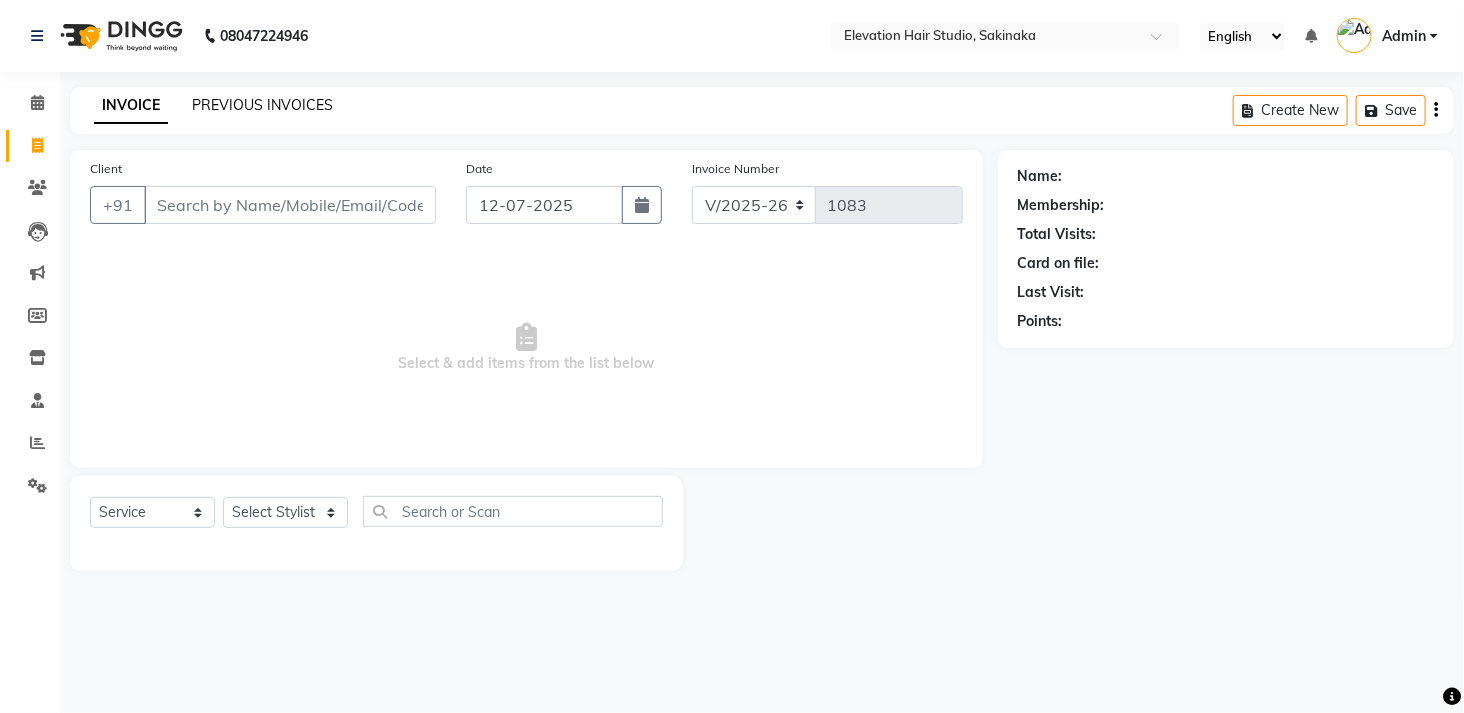 click on "PREVIOUS INVOICES" 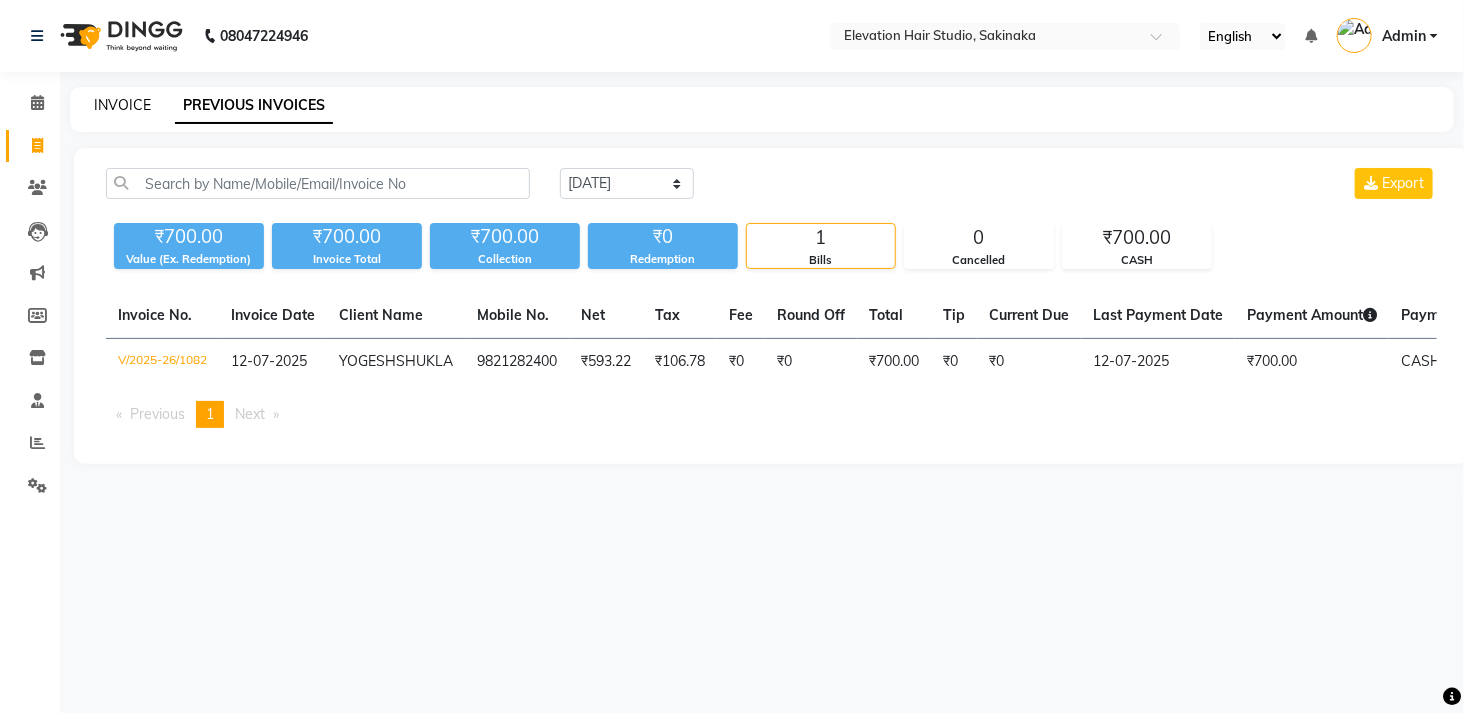 click on "INVOICE" 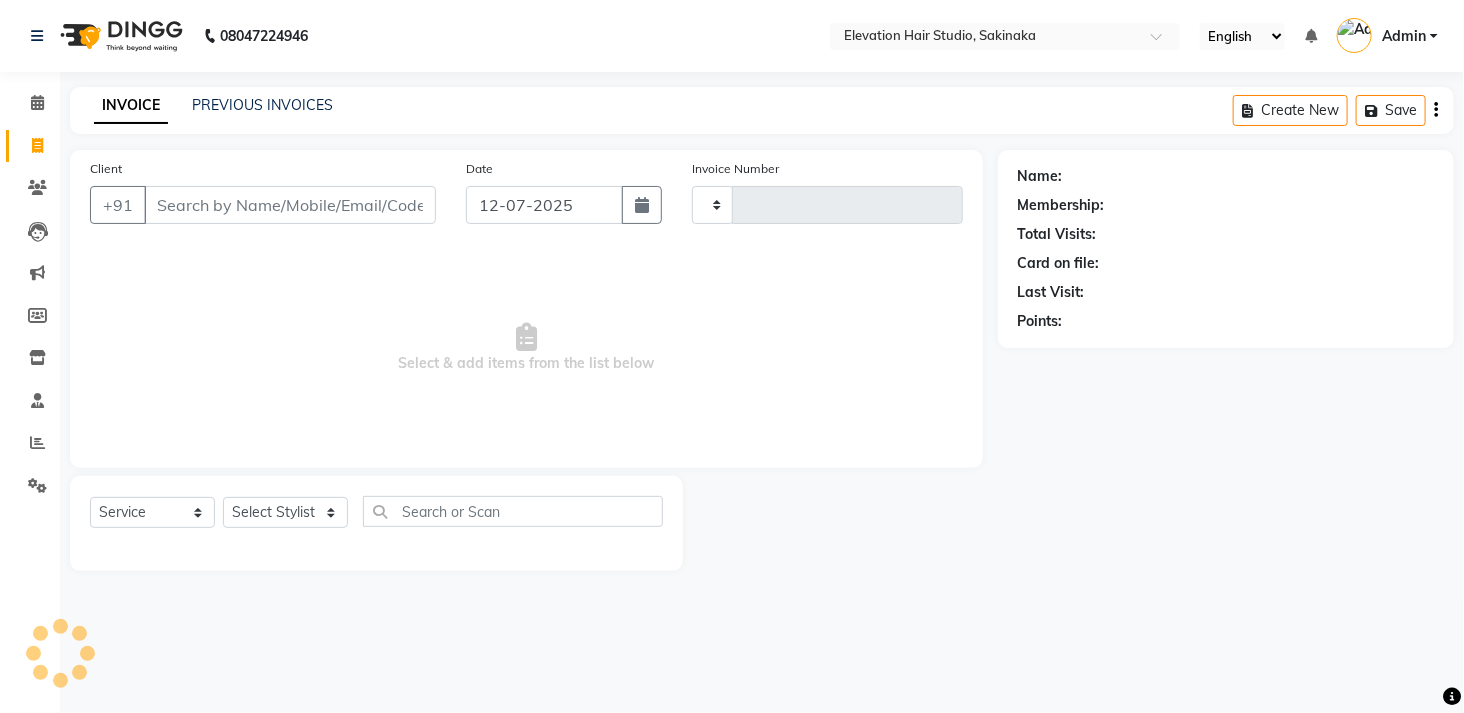 type on "1083" 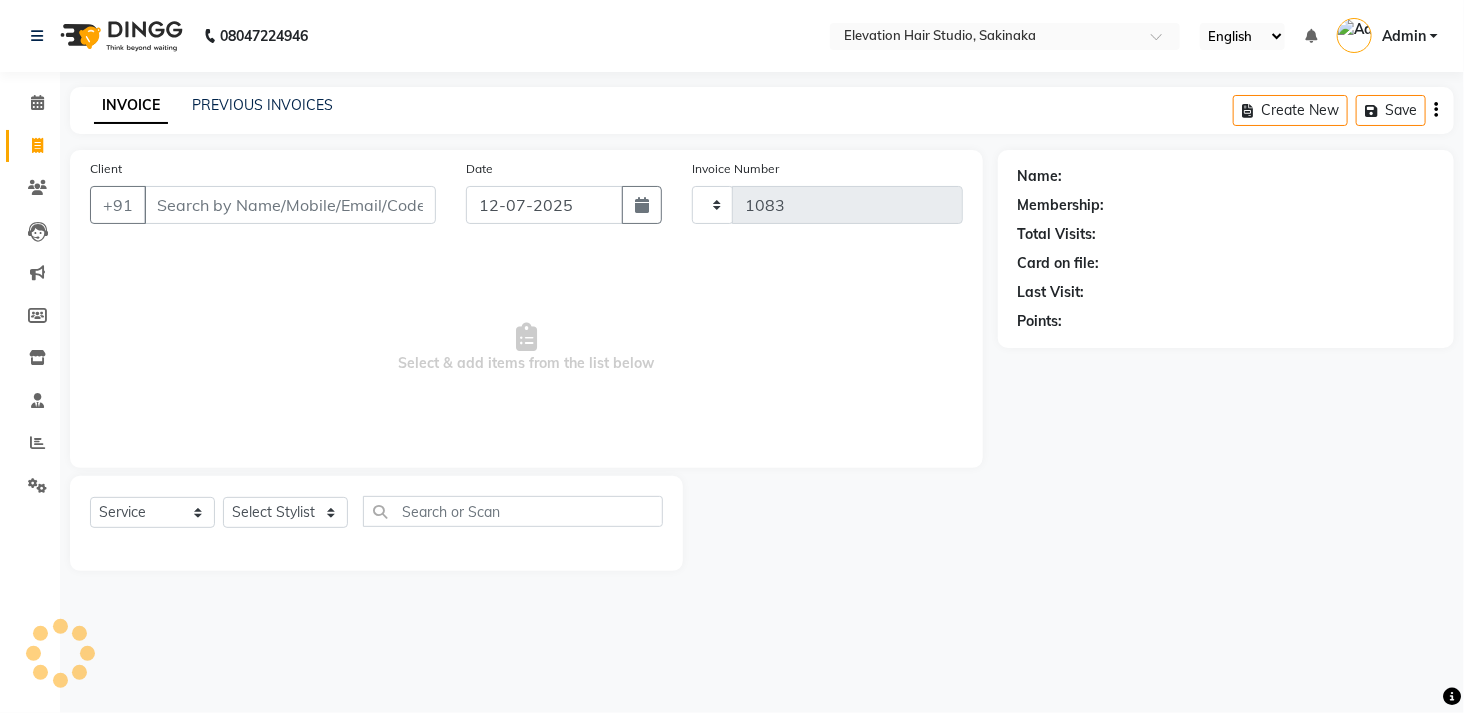 select on "4949" 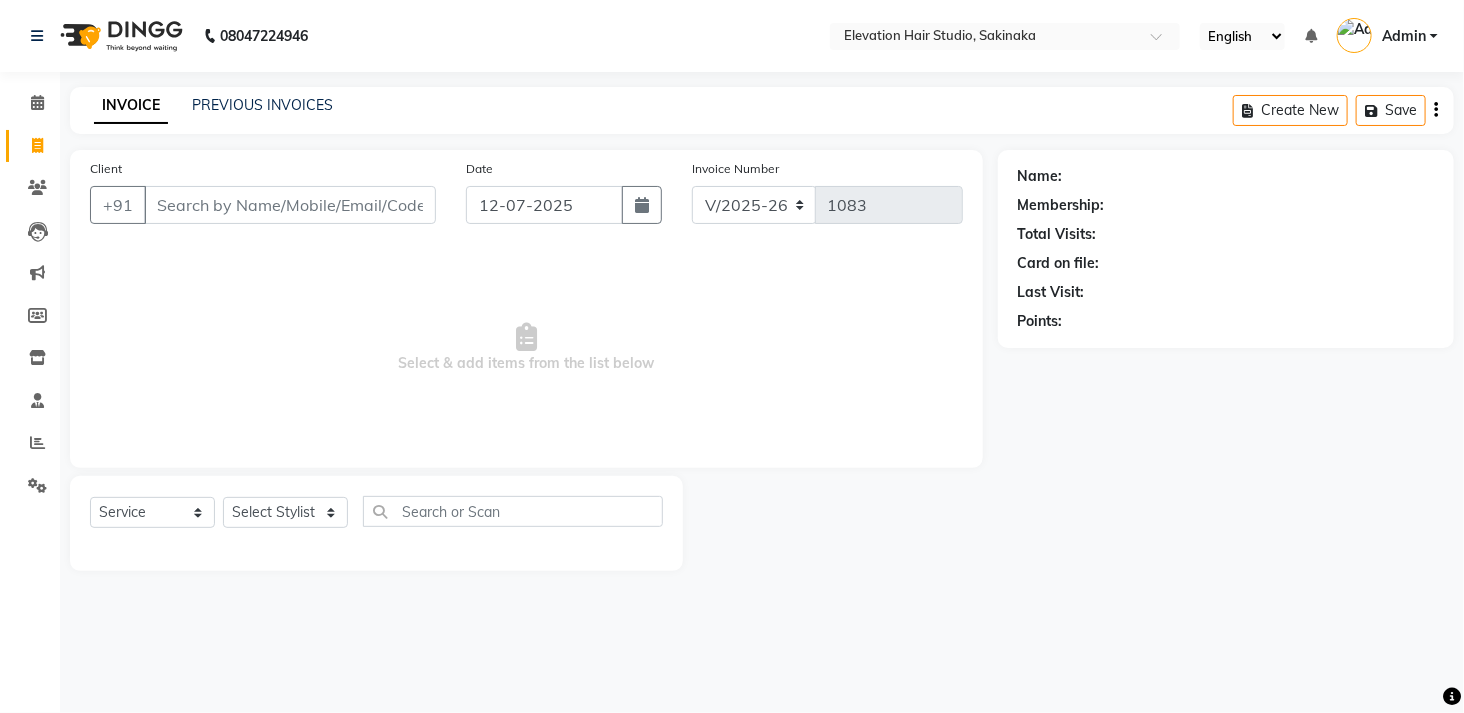 drag, startPoint x: 526, startPoint y: 360, endPoint x: 653, endPoint y: 373, distance: 127.66362 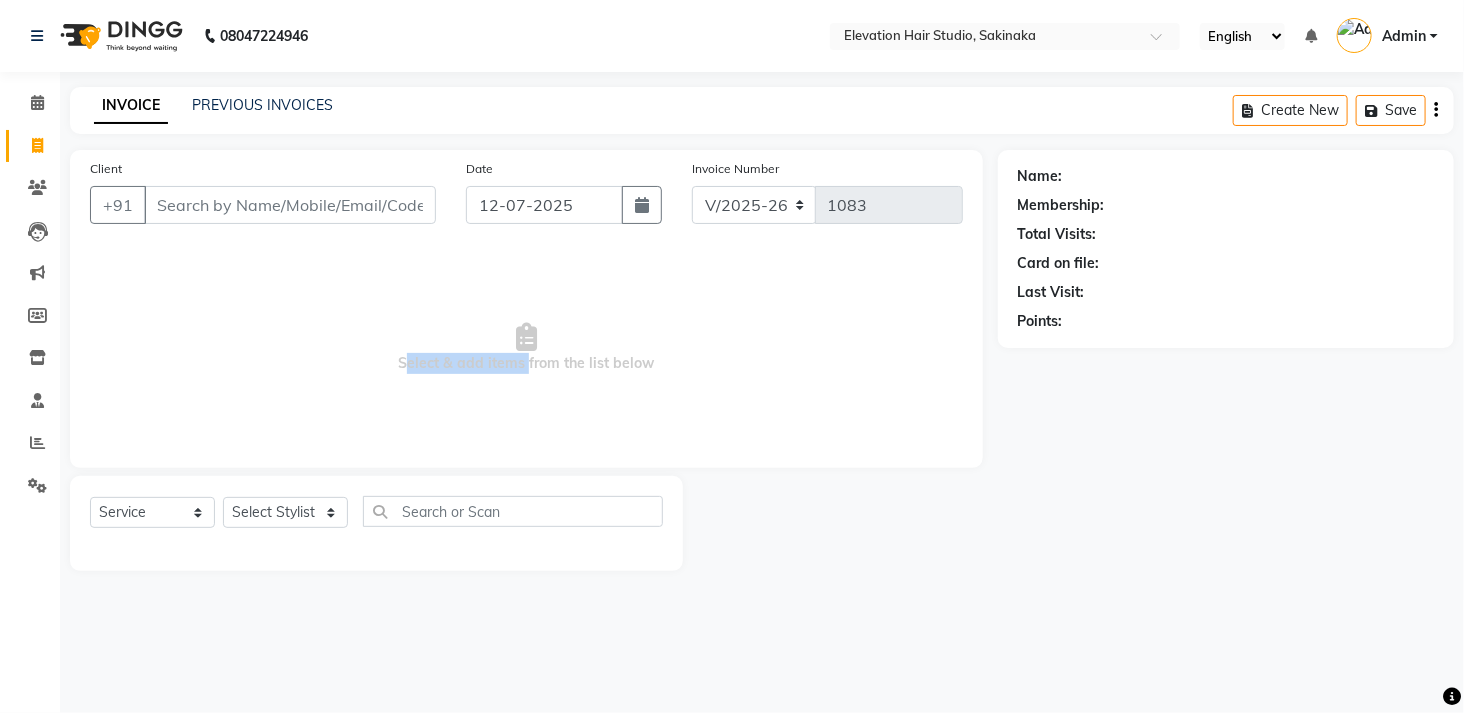 drag, startPoint x: 524, startPoint y: 361, endPoint x: 387, endPoint y: 368, distance: 137.17871 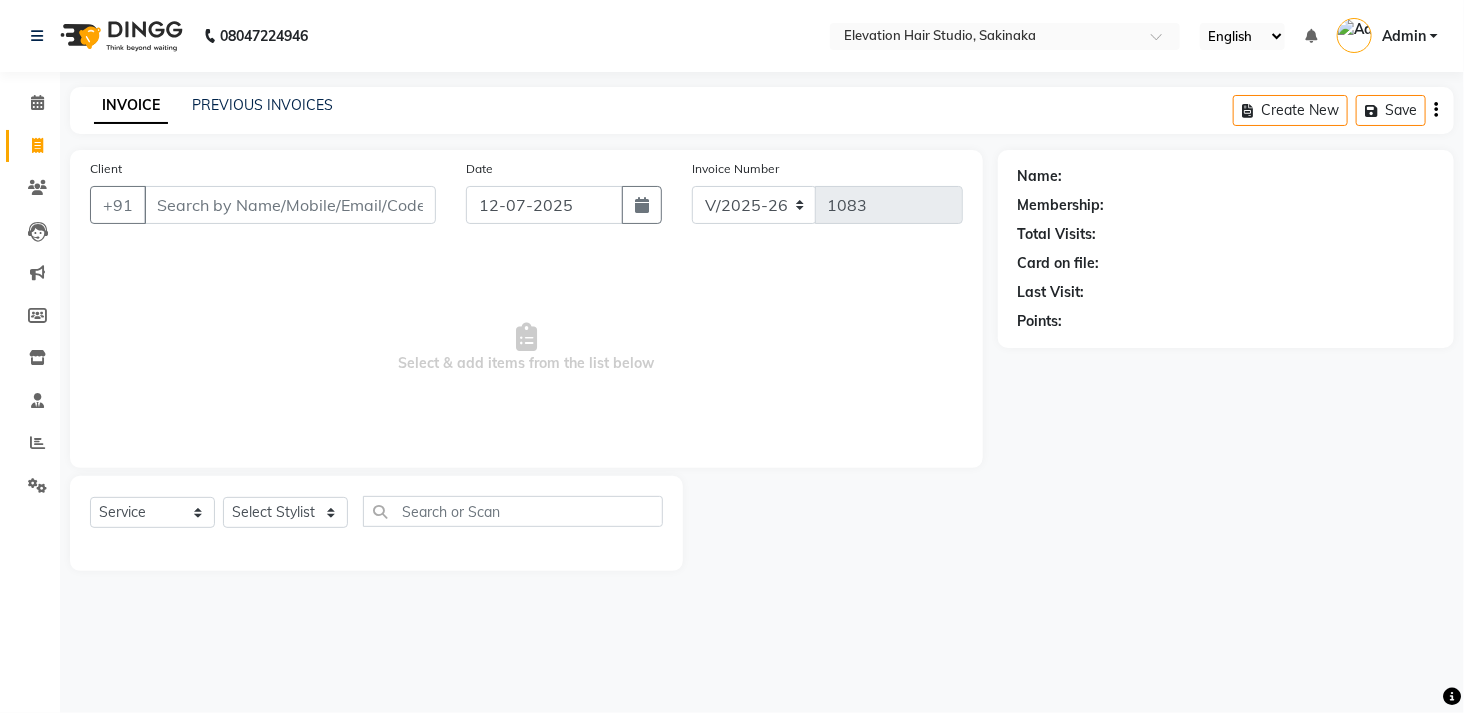 click on "Select & add items from the list below" at bounding box center [526, 348] 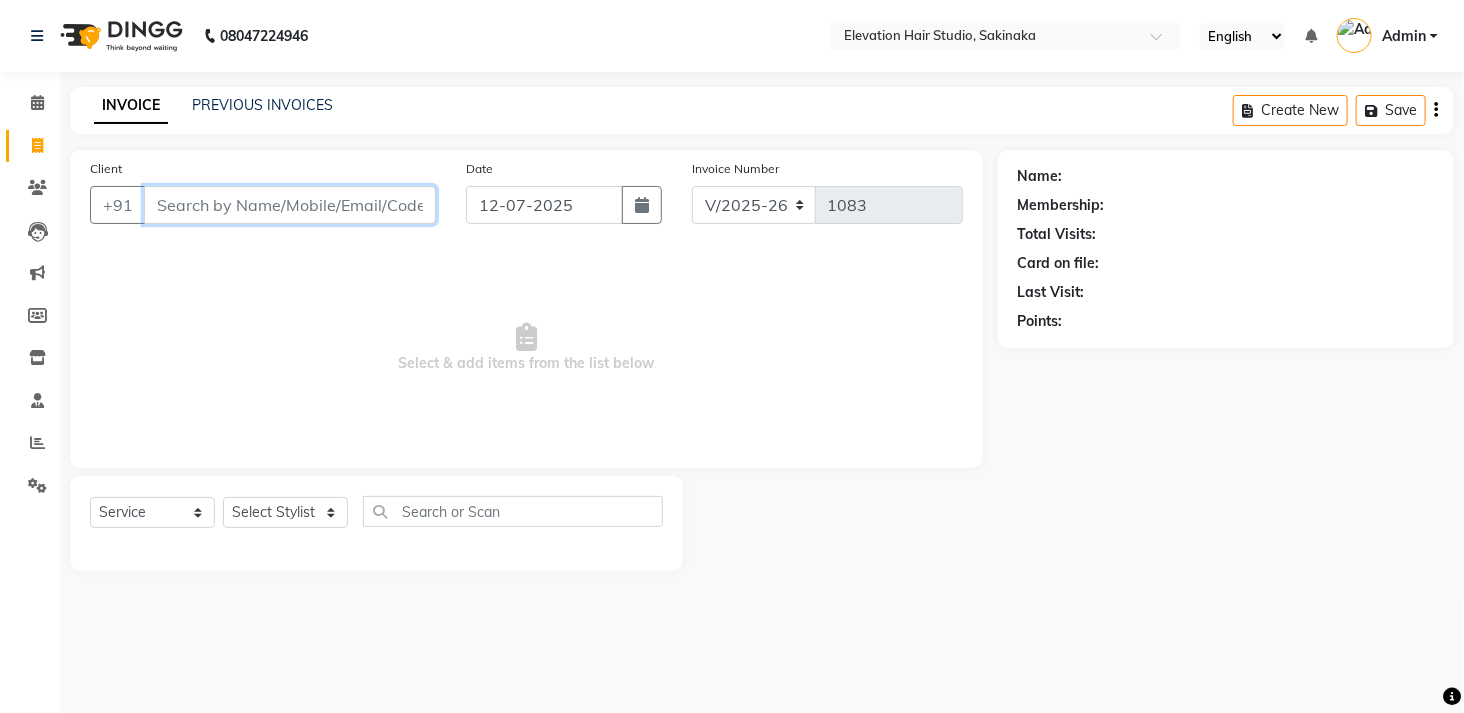 click on "Client" at bounding box center (290, 205) 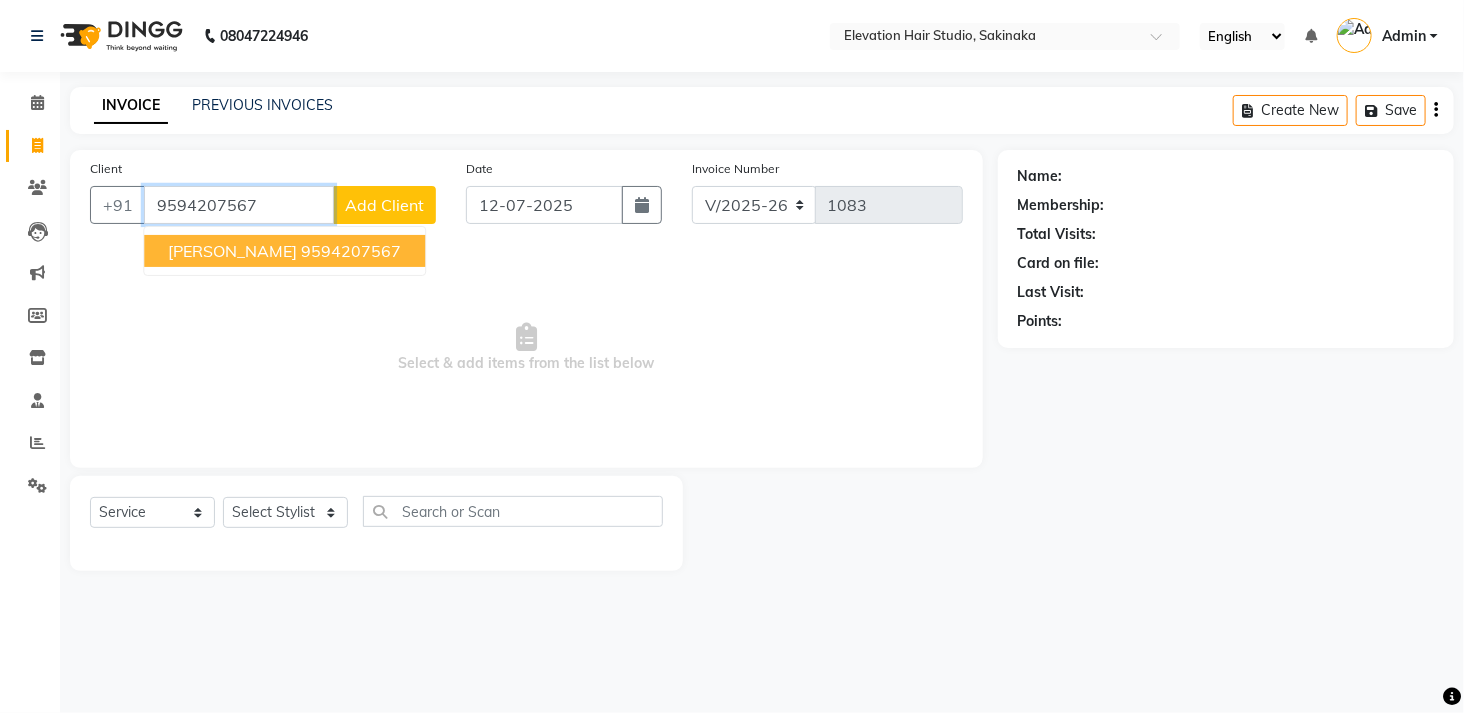 type on "9594207567" 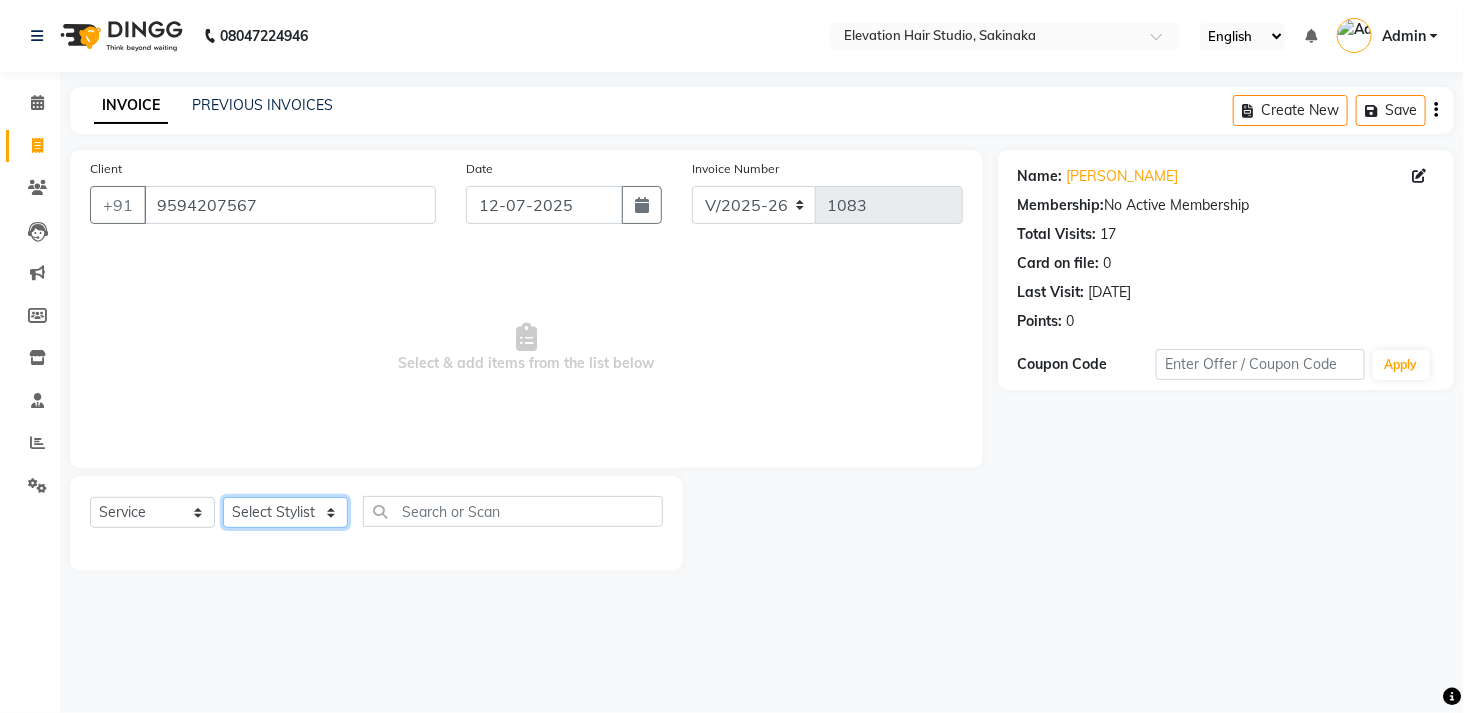 click on "Select Stylist Admin (EHS Thane) ANEES  DILIP KAPIL  PRIYA RUPESH SAHIL  Sarfaraz SHAHEENA SHAIKH  ZEESHAN" 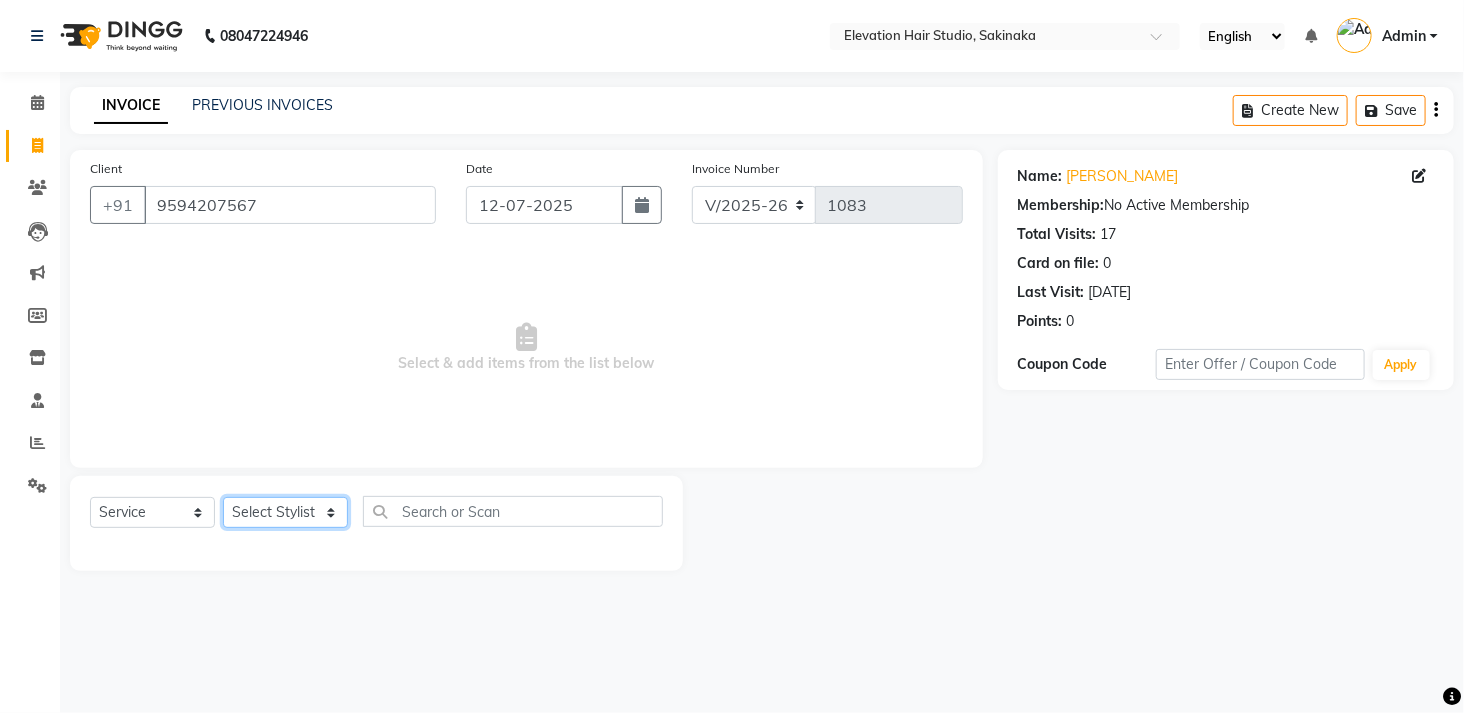 select on "30865" 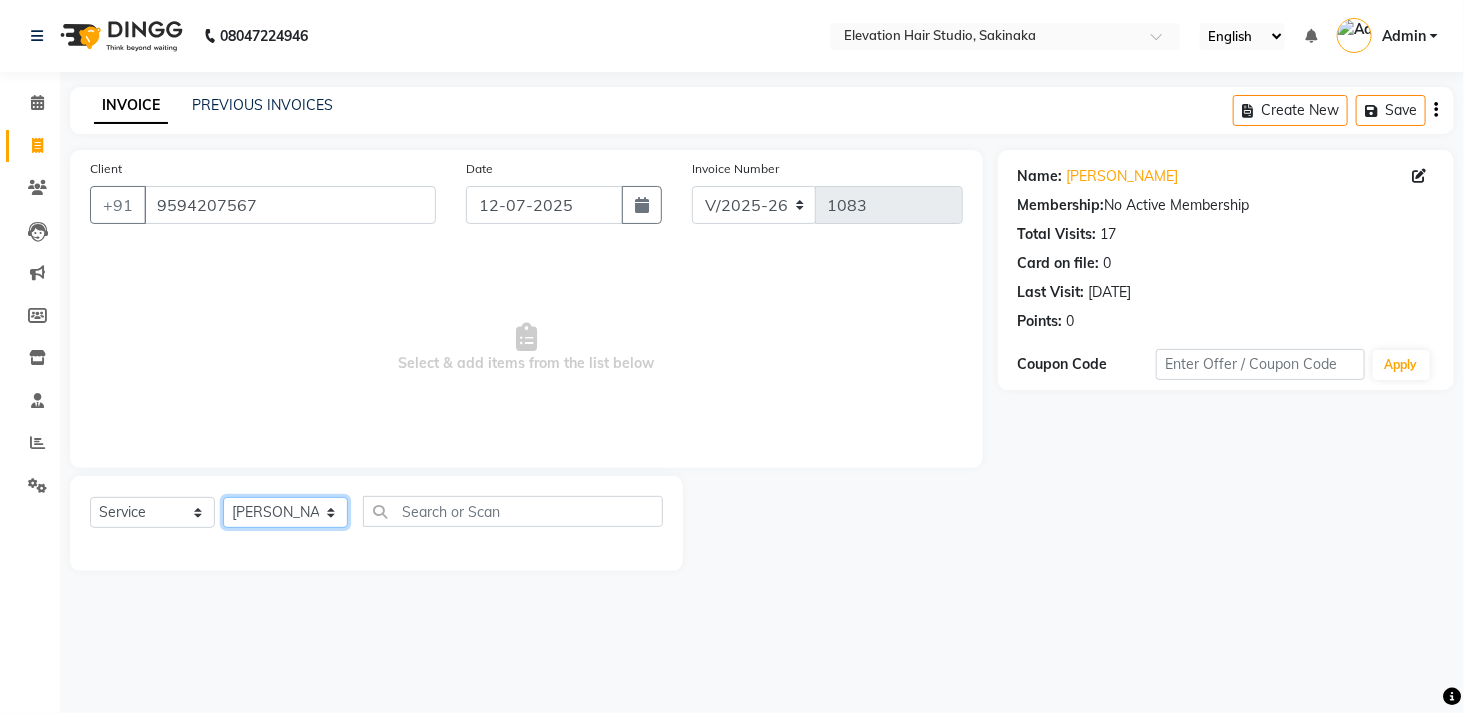 click on "Select Stylist Admin (EHS Thane) ANEES  DILIP KAPIL  PRIYA RUPESH SAHIL  Sarfaraz SHAHEENA SHAIKH  ZEESHAN" 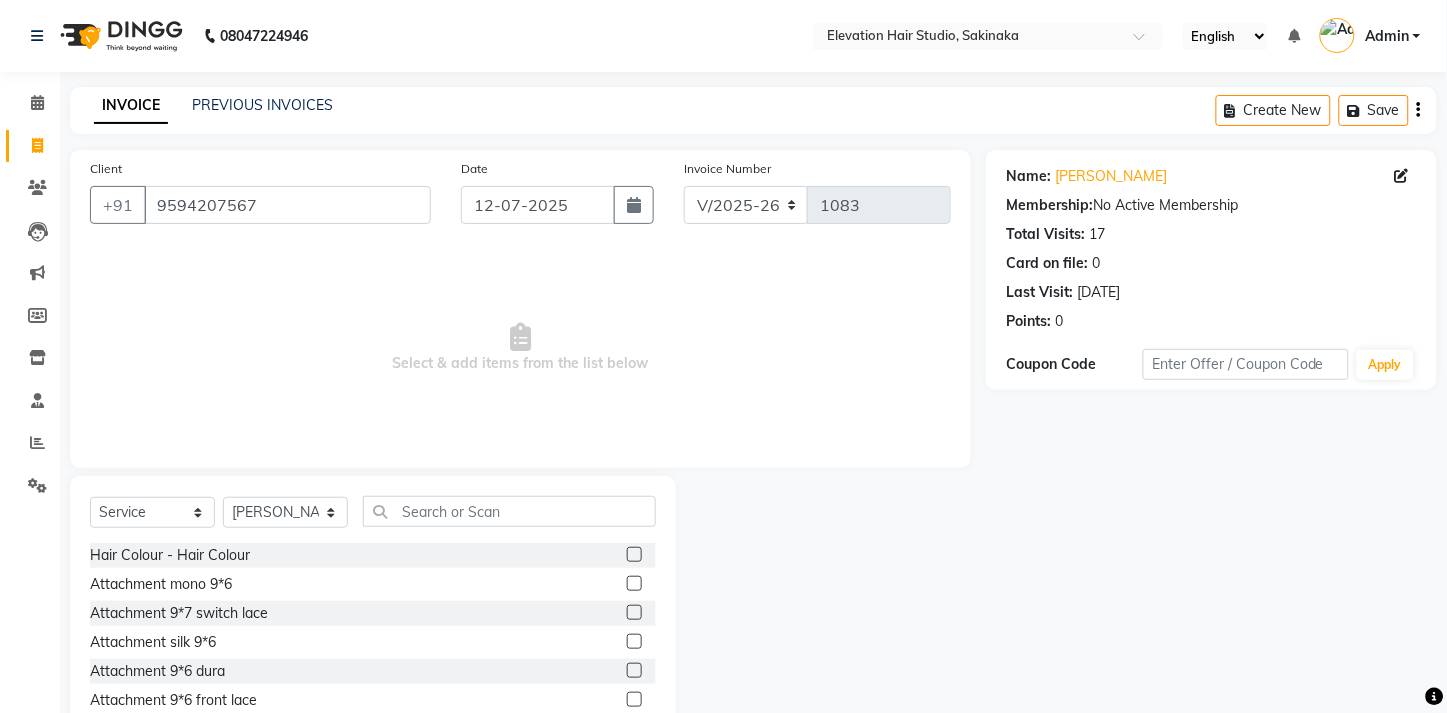 click 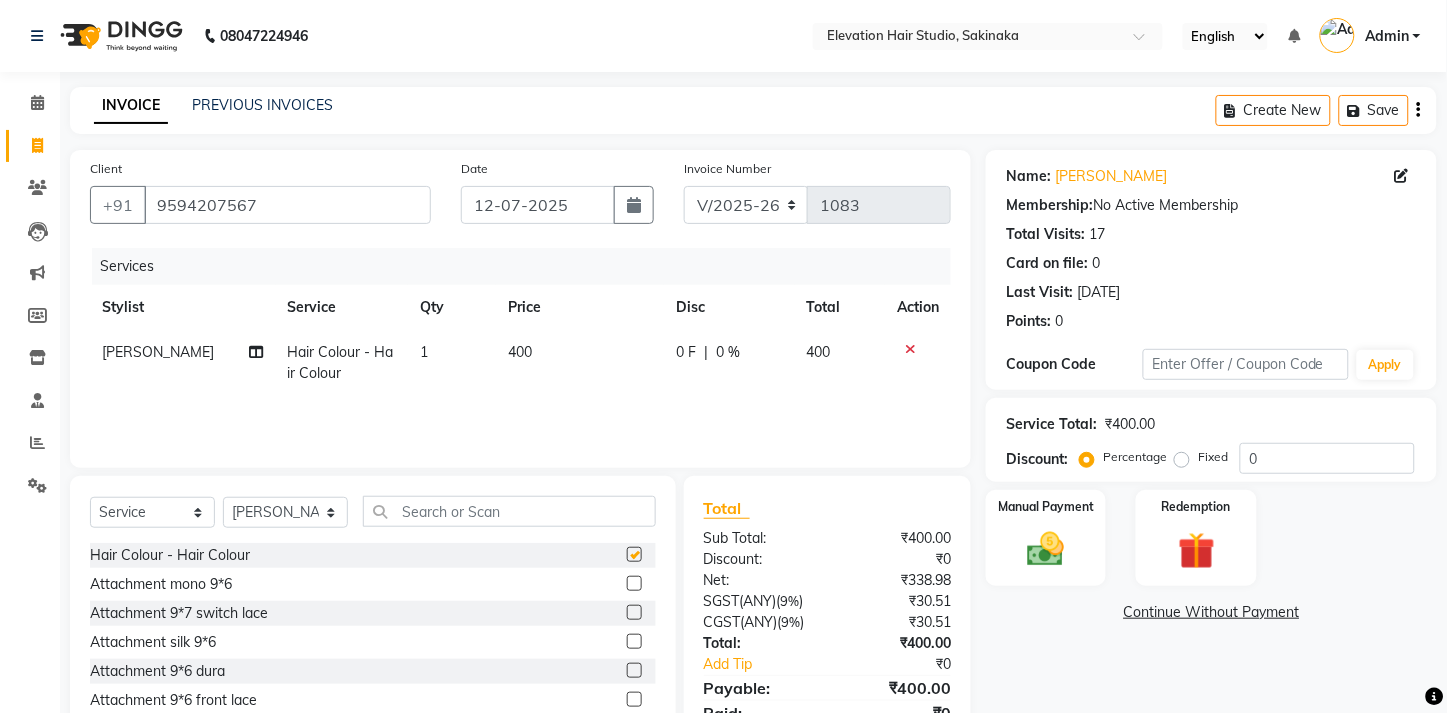 checkbox on "false" 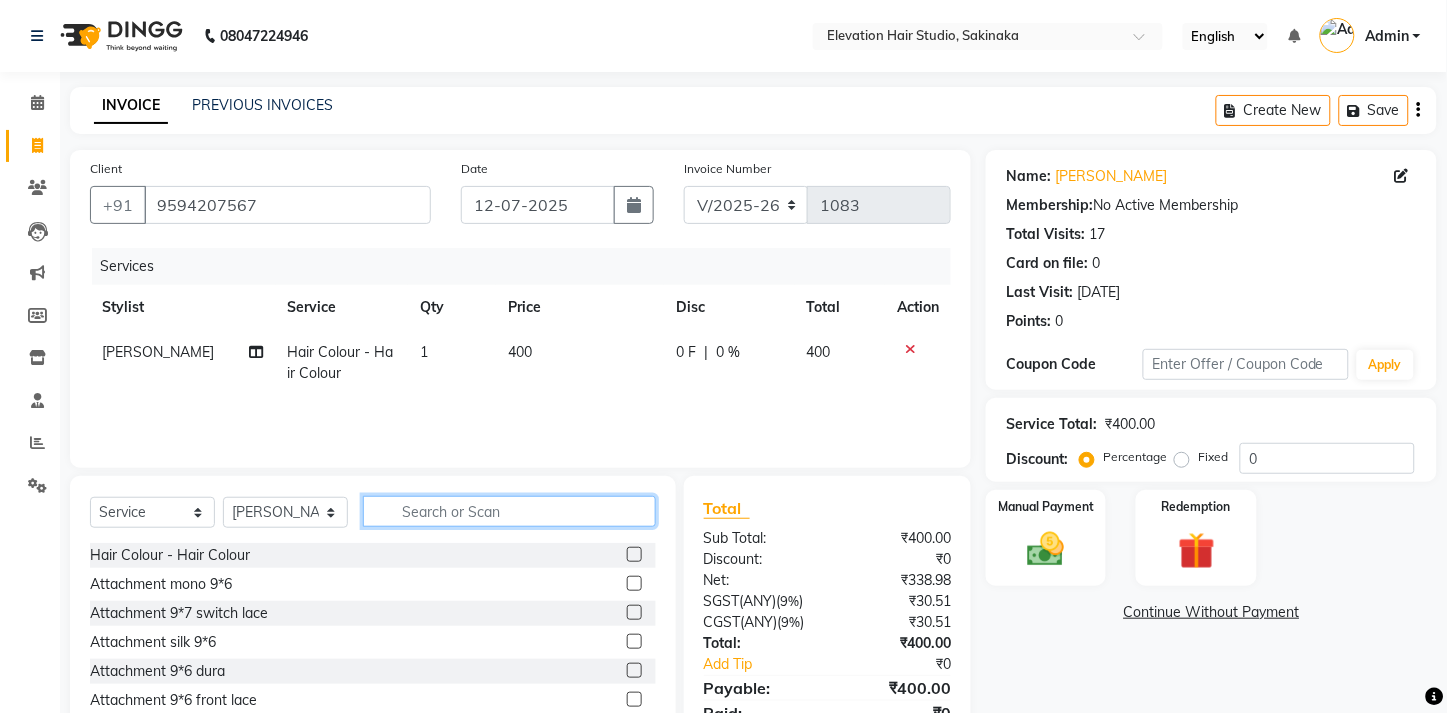 click 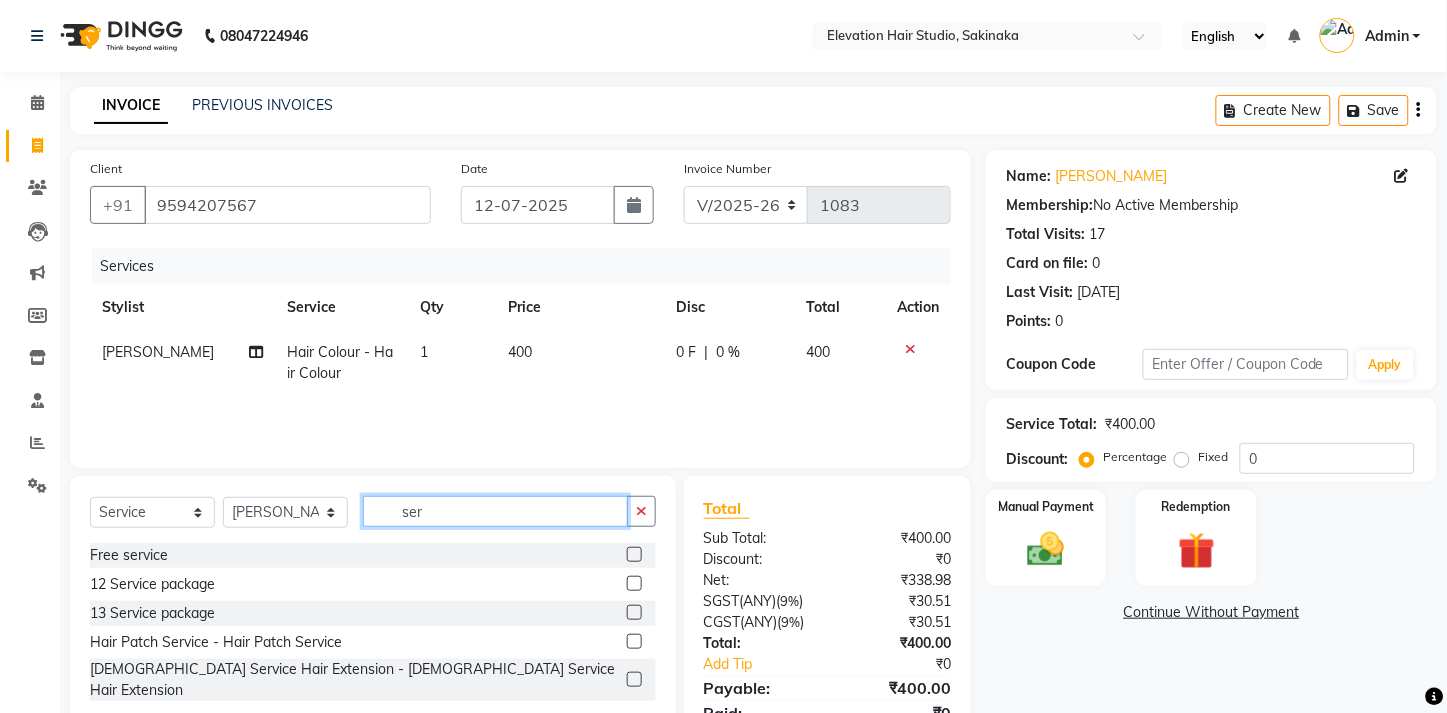 type on "ser" 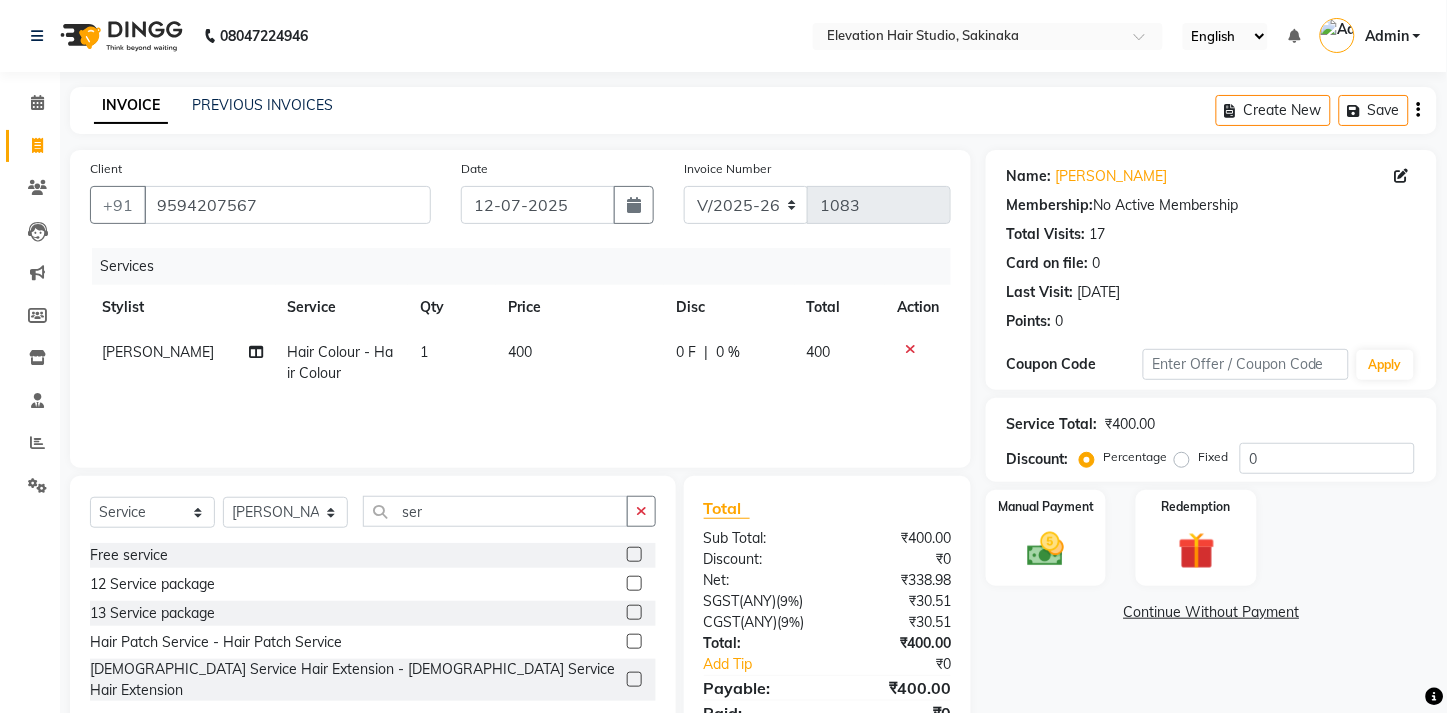 click 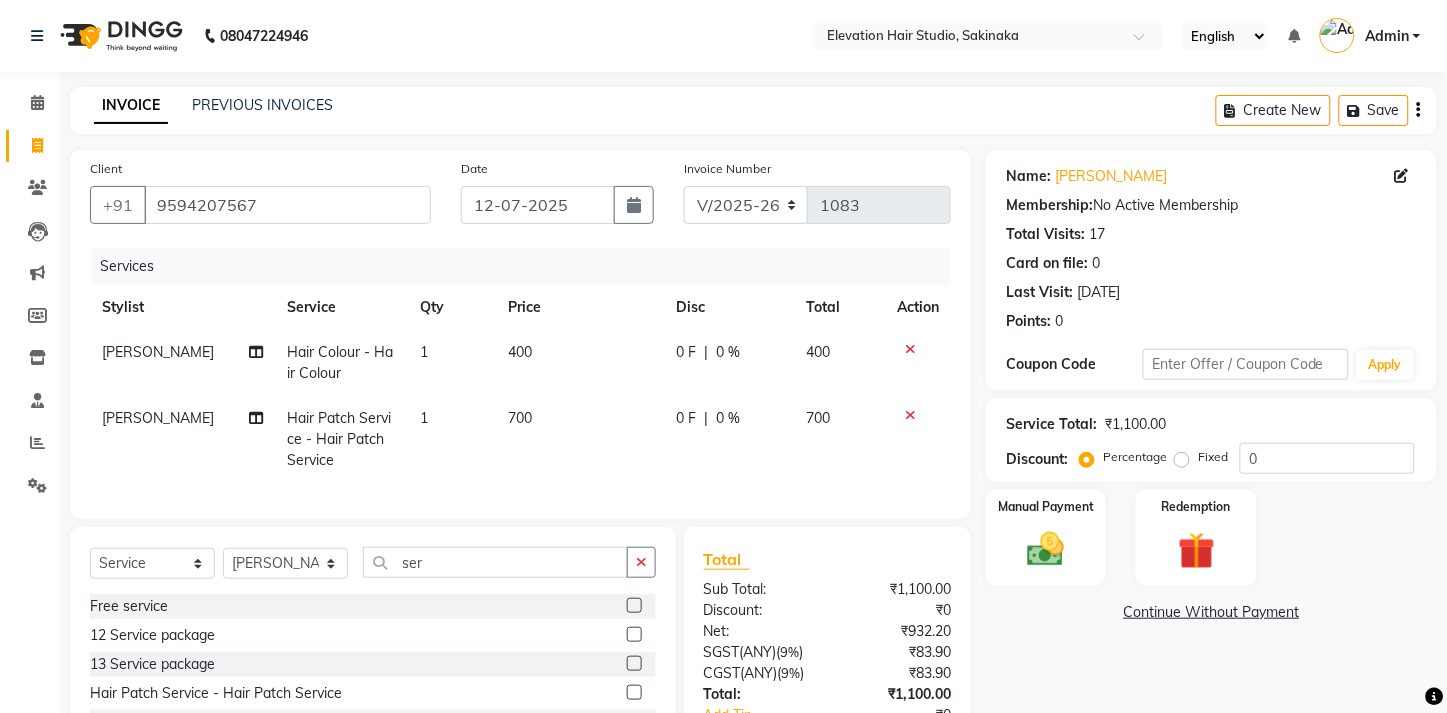 scroll, scrollTop: 154, scrollLeft: 0, axis: vertical 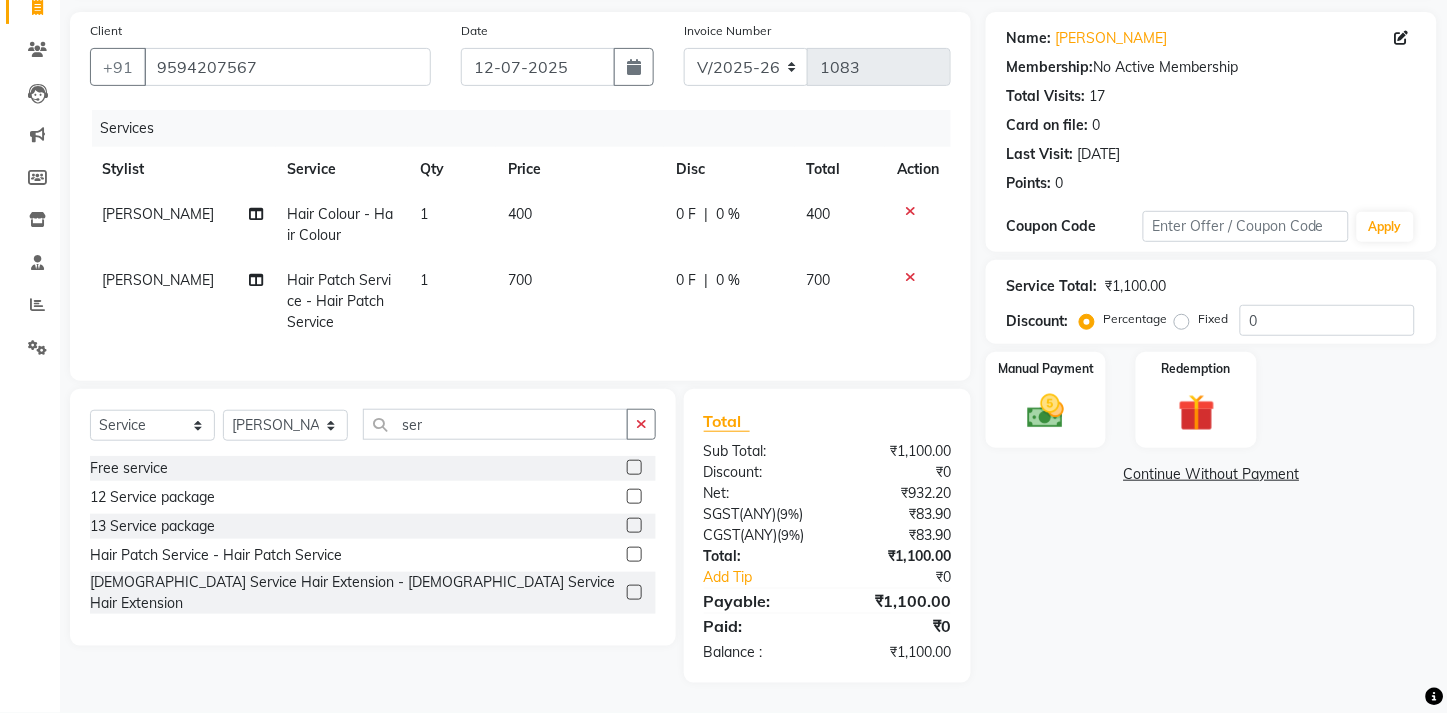 click 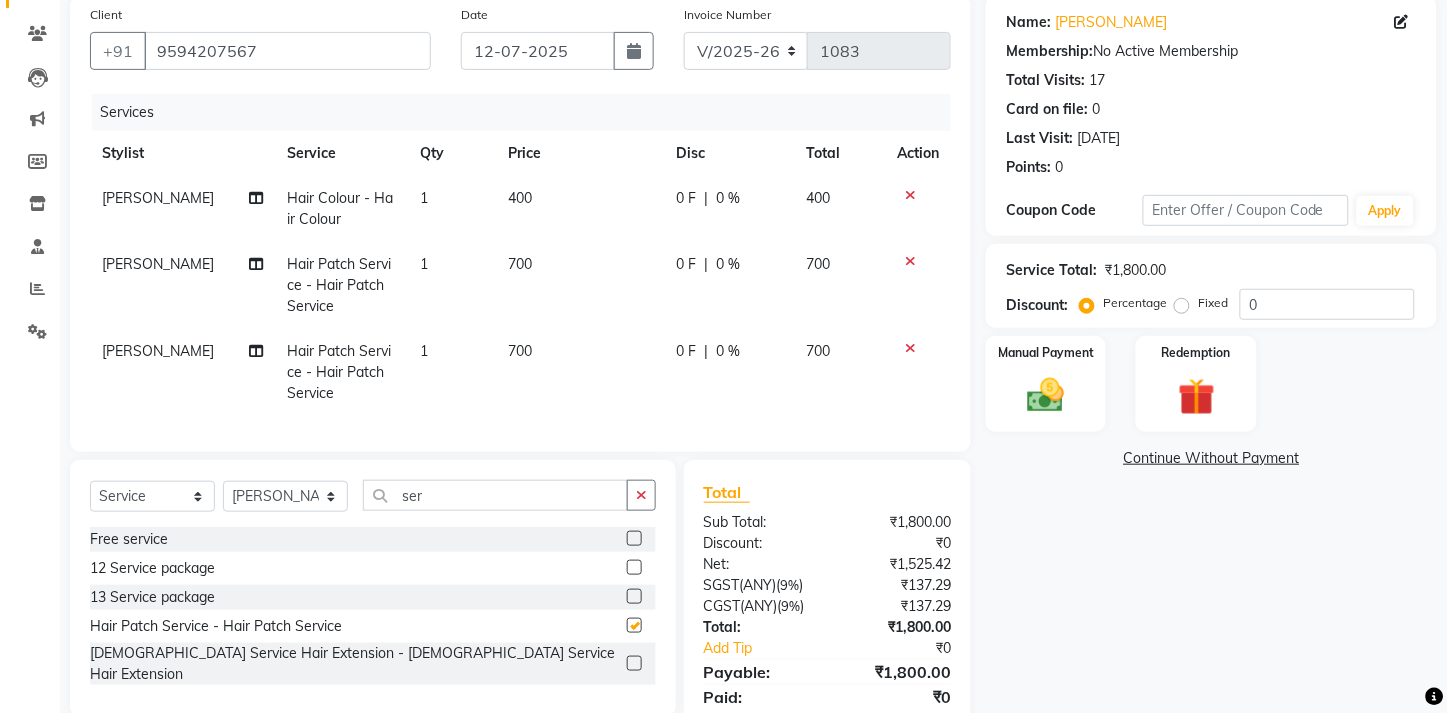 checkbox on "false" 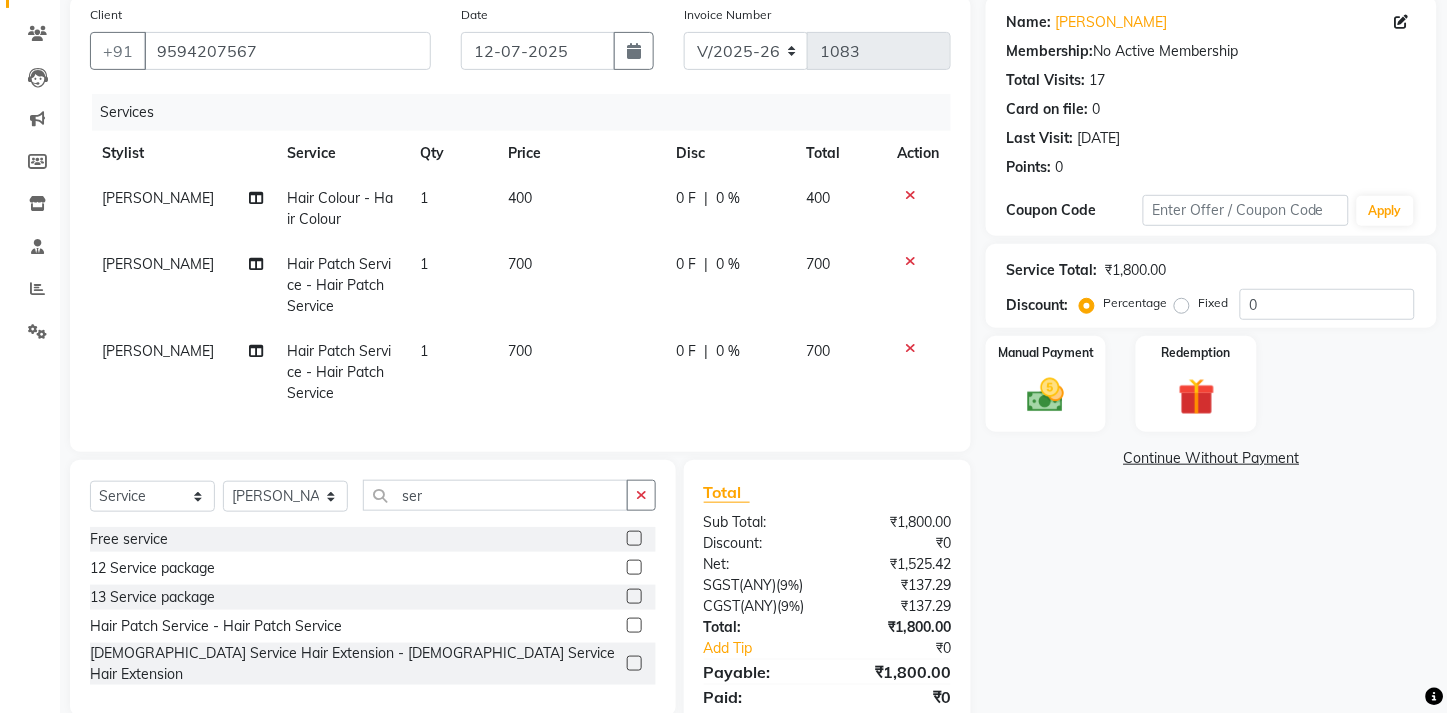 click 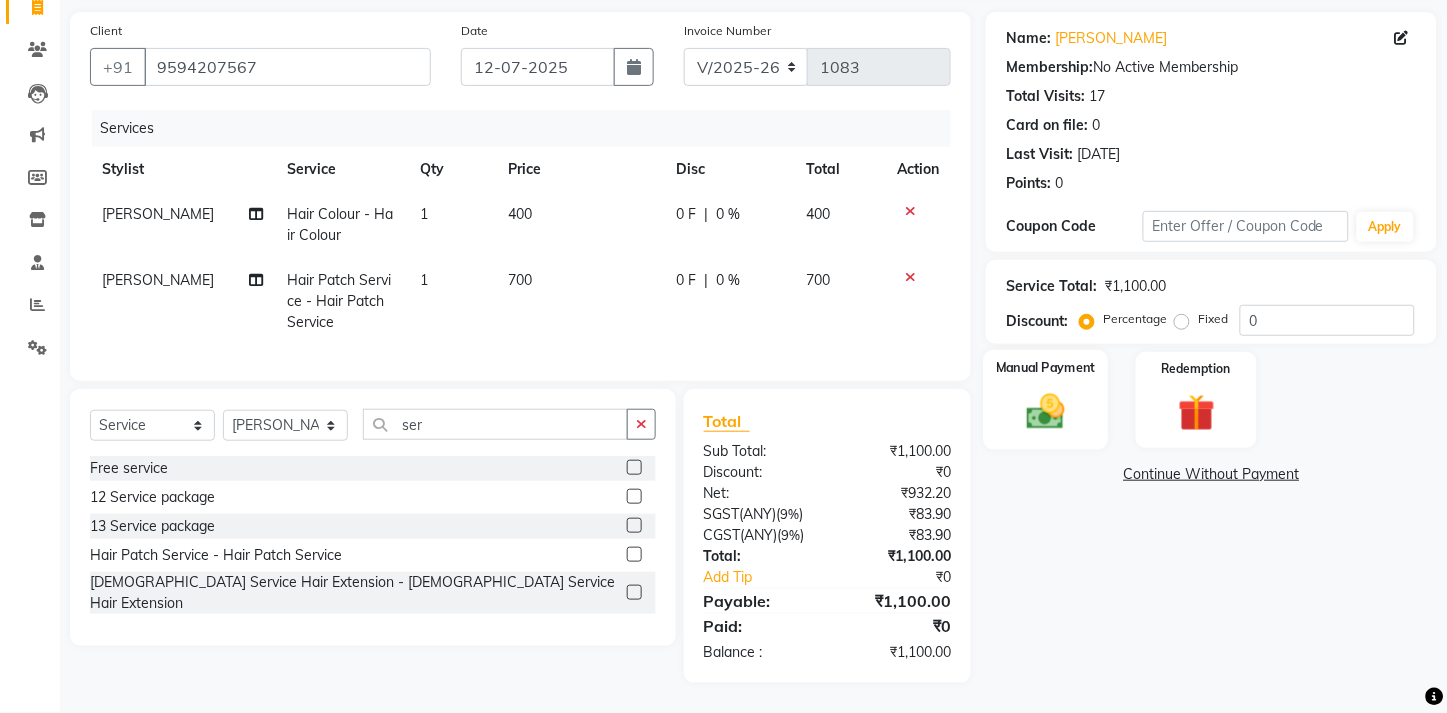 click on "Manual Payment" 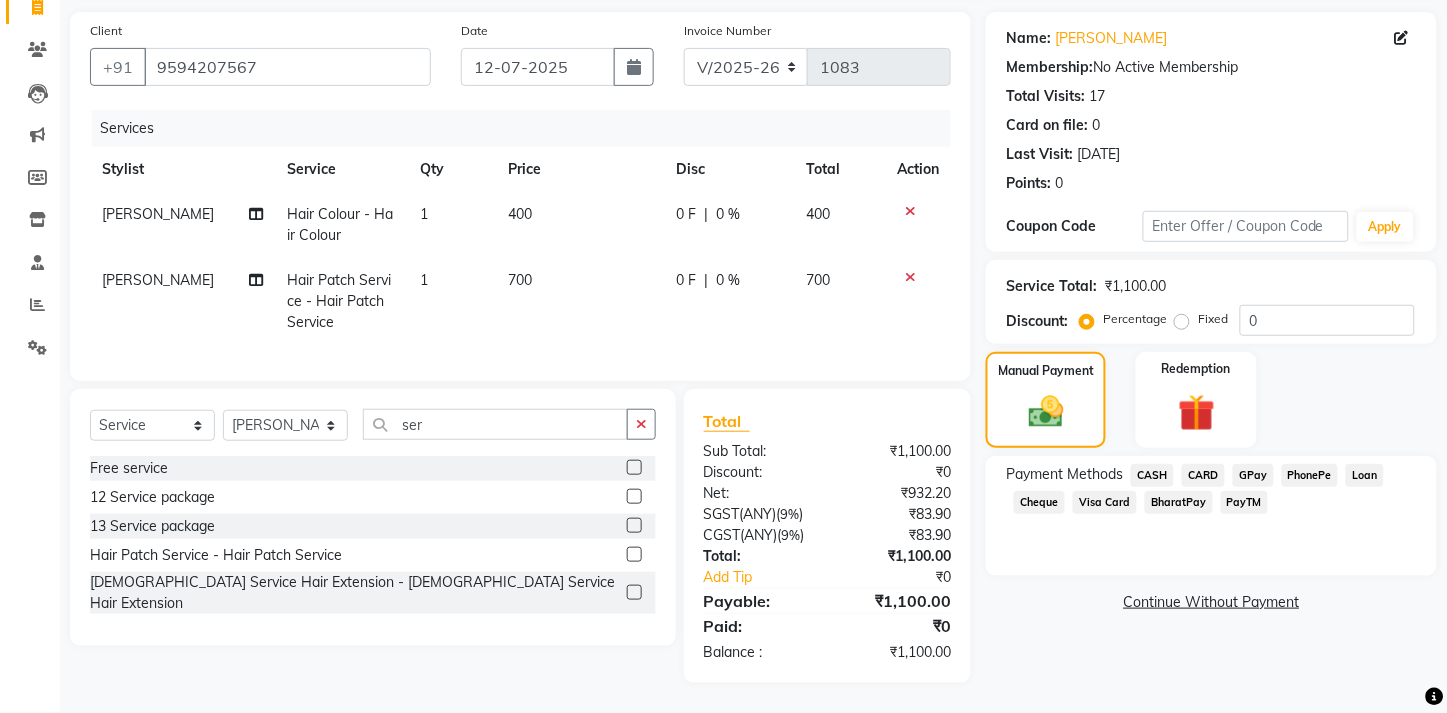 click on "Payment Methods  CASH   CARD   GPay   PhonePe   Loan   Cheque   Visa Card   BharatPay   PayTM" 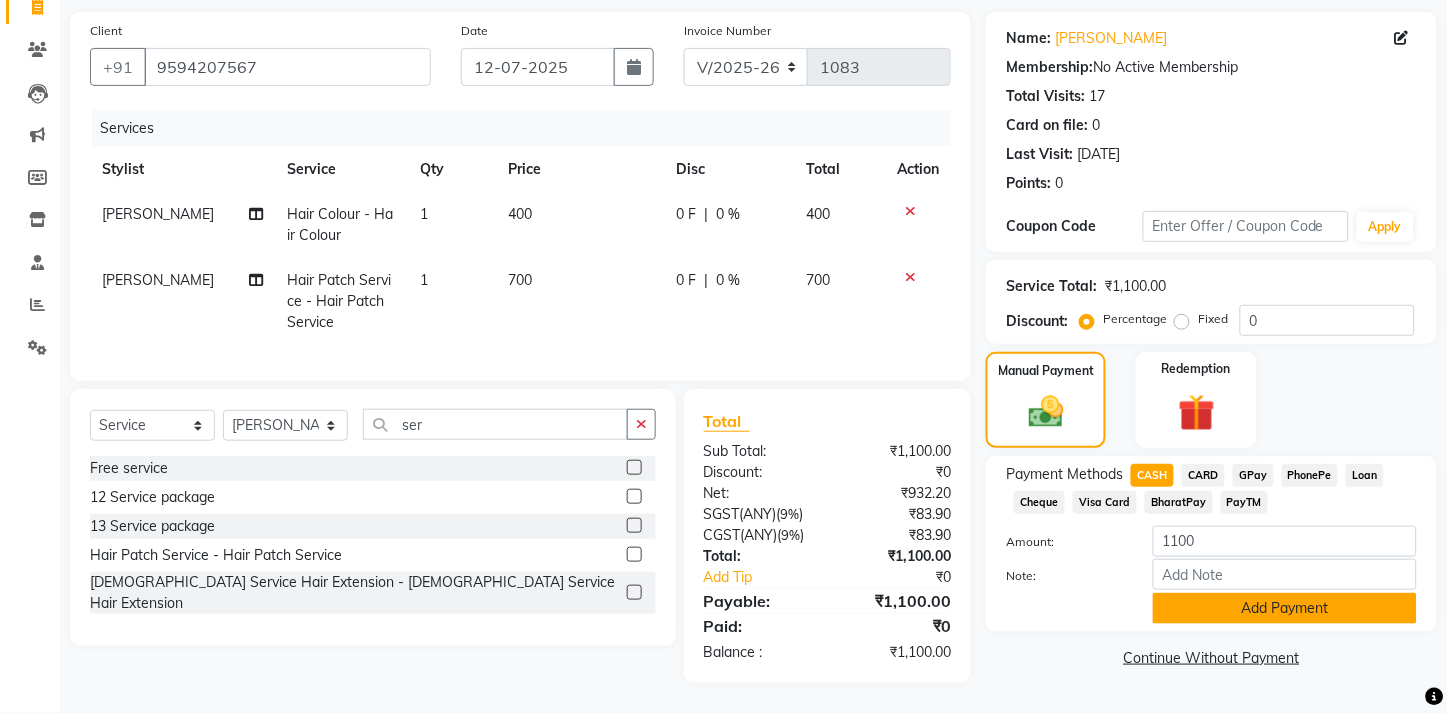 click on "Add Payment" 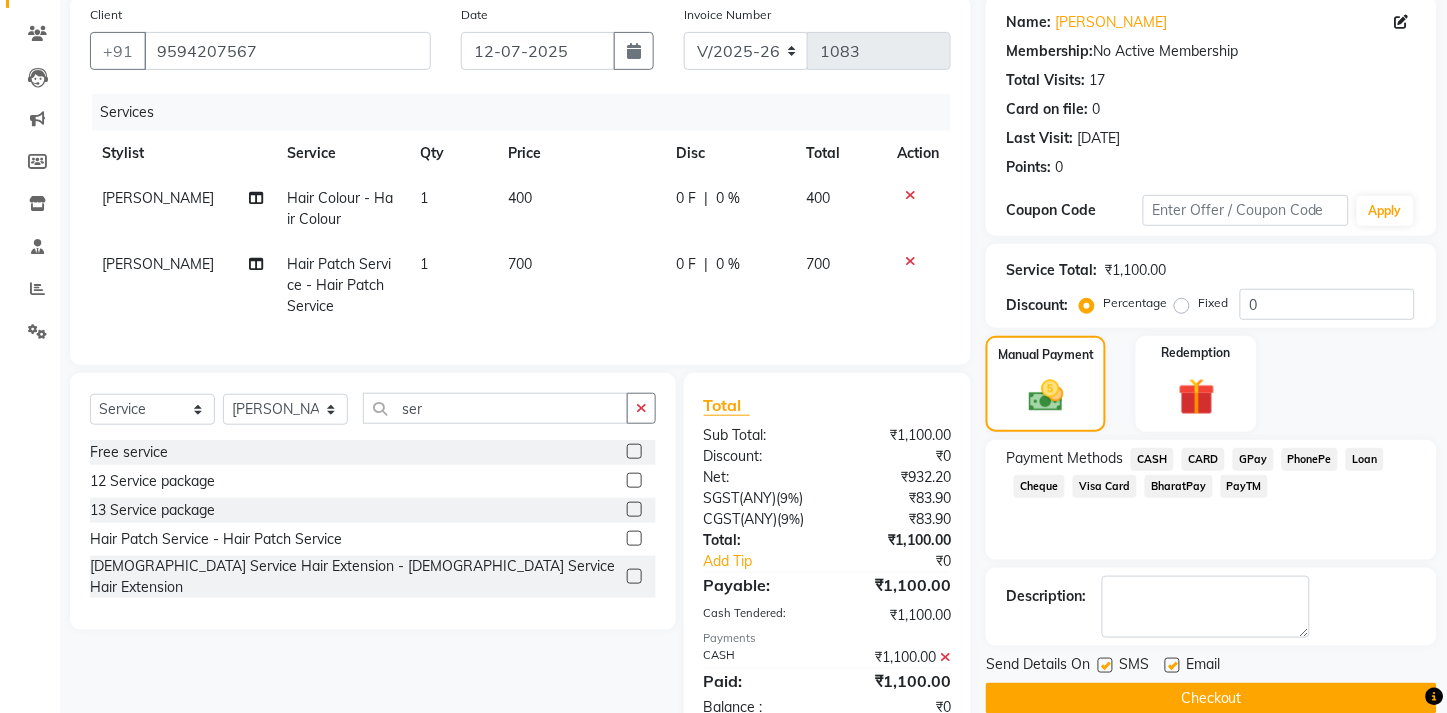 scroll, scrollTop: 225, scrollLeft: 0, axis: vertical 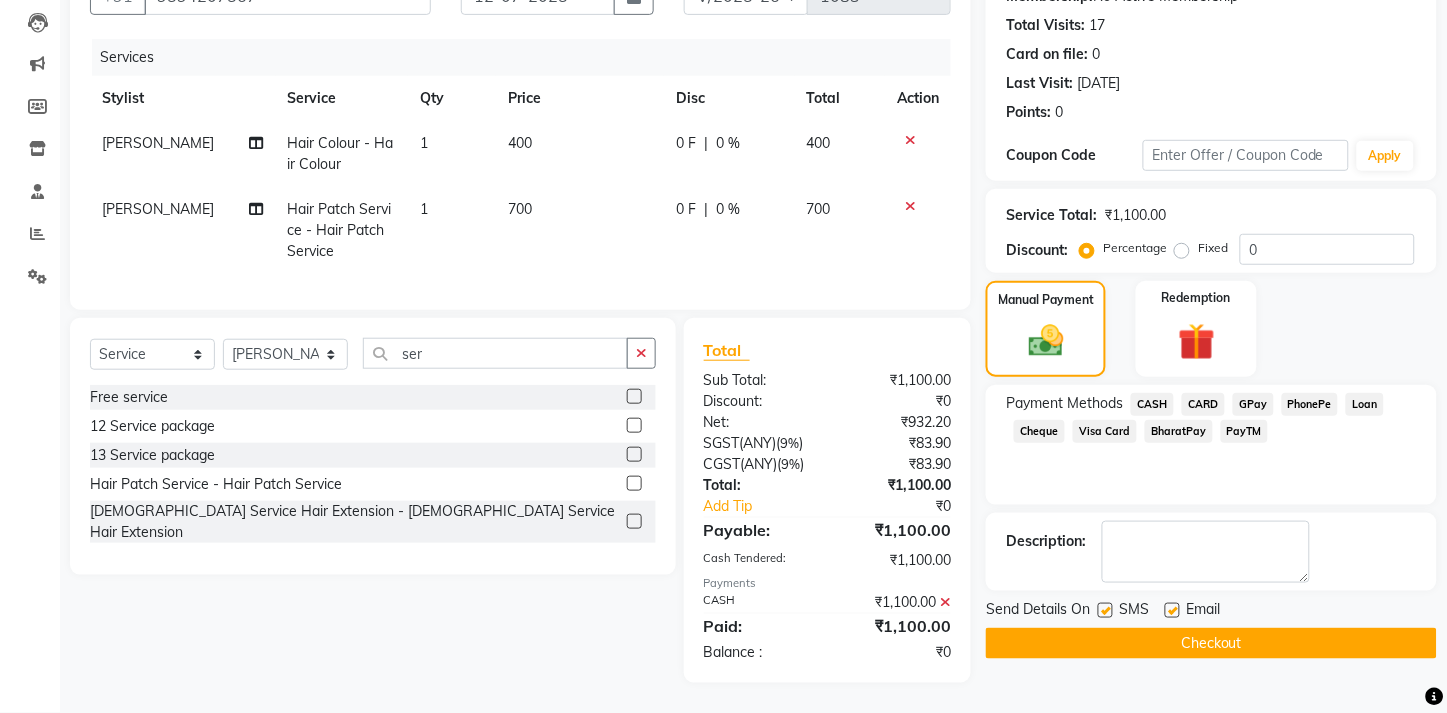click 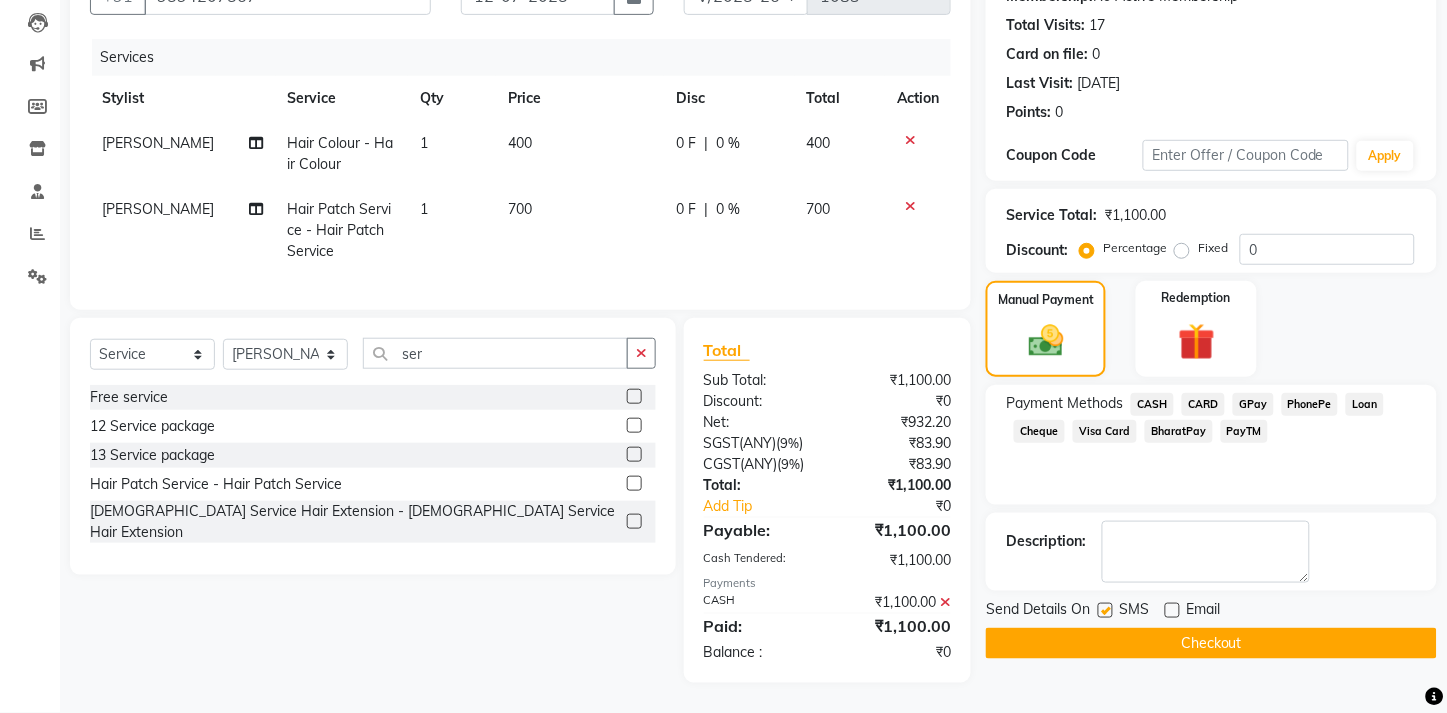 drag, startPoint x: 1095, startPoint y: 617, endPoint x: 1114, endPoint y: 617, distance: 19 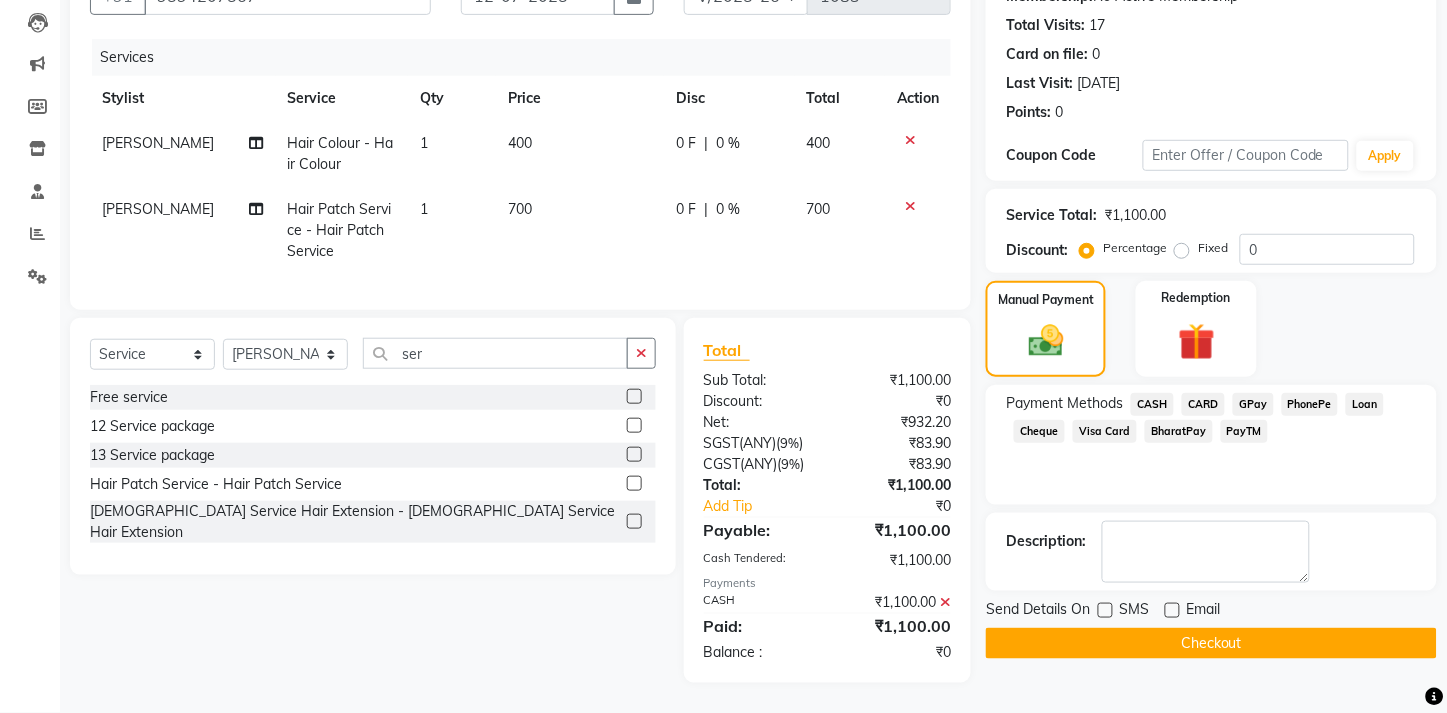 click on "Checkout" 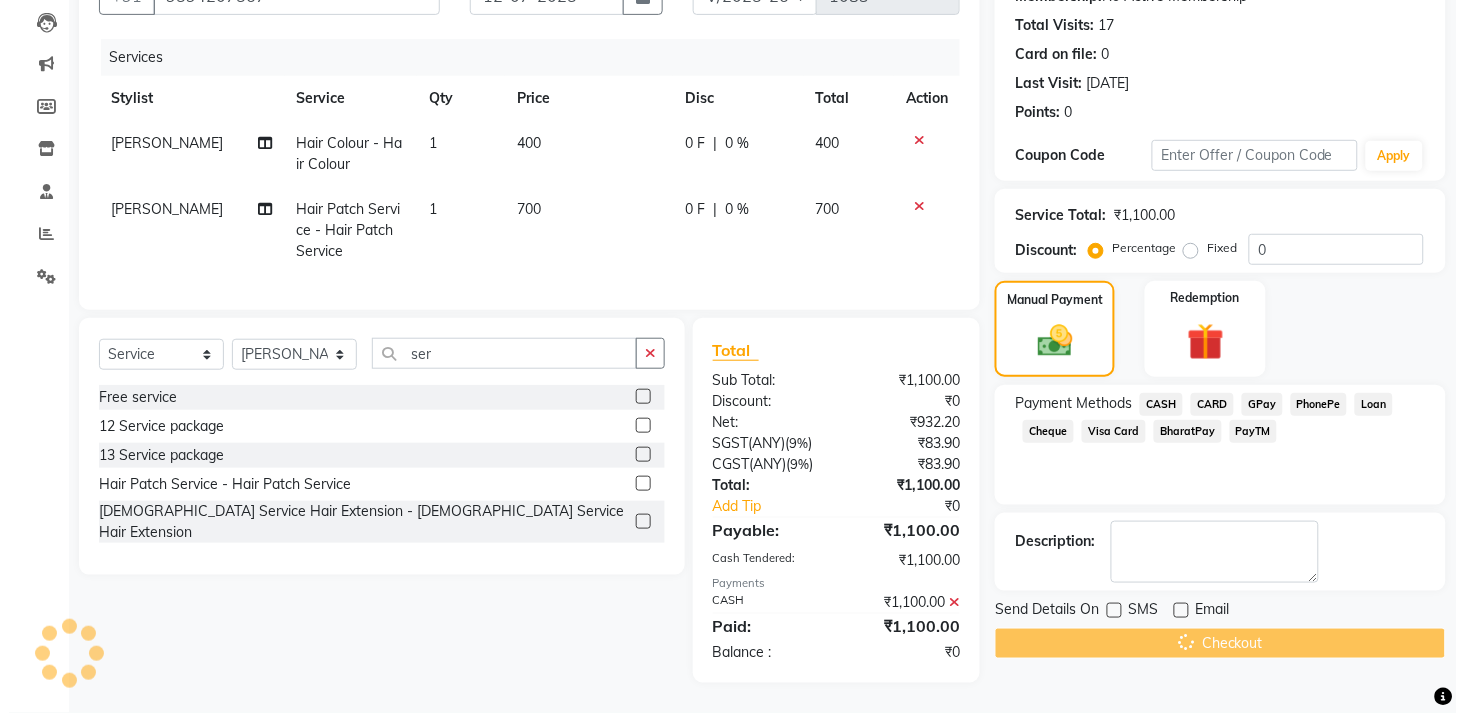 scroll, scrollTop: 0, scrollLeft: 0, axis: both 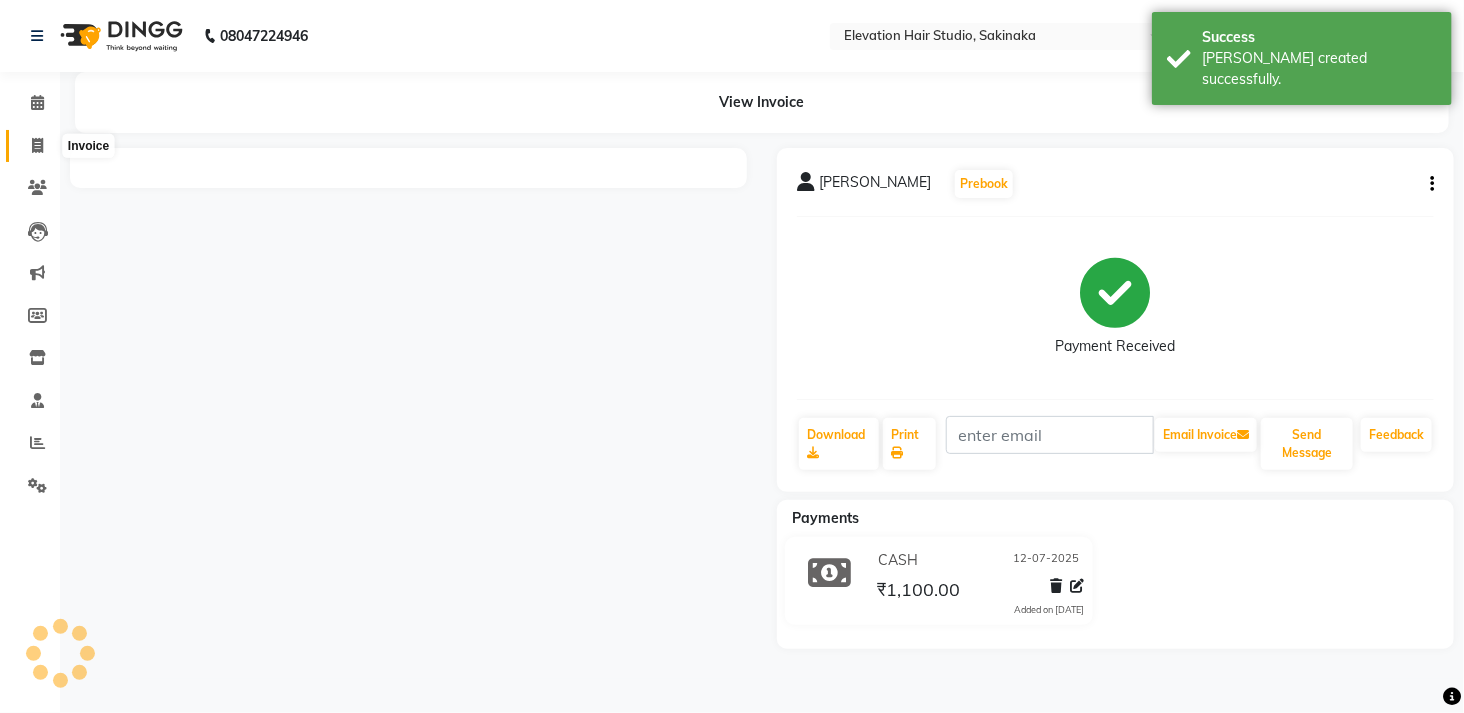 click 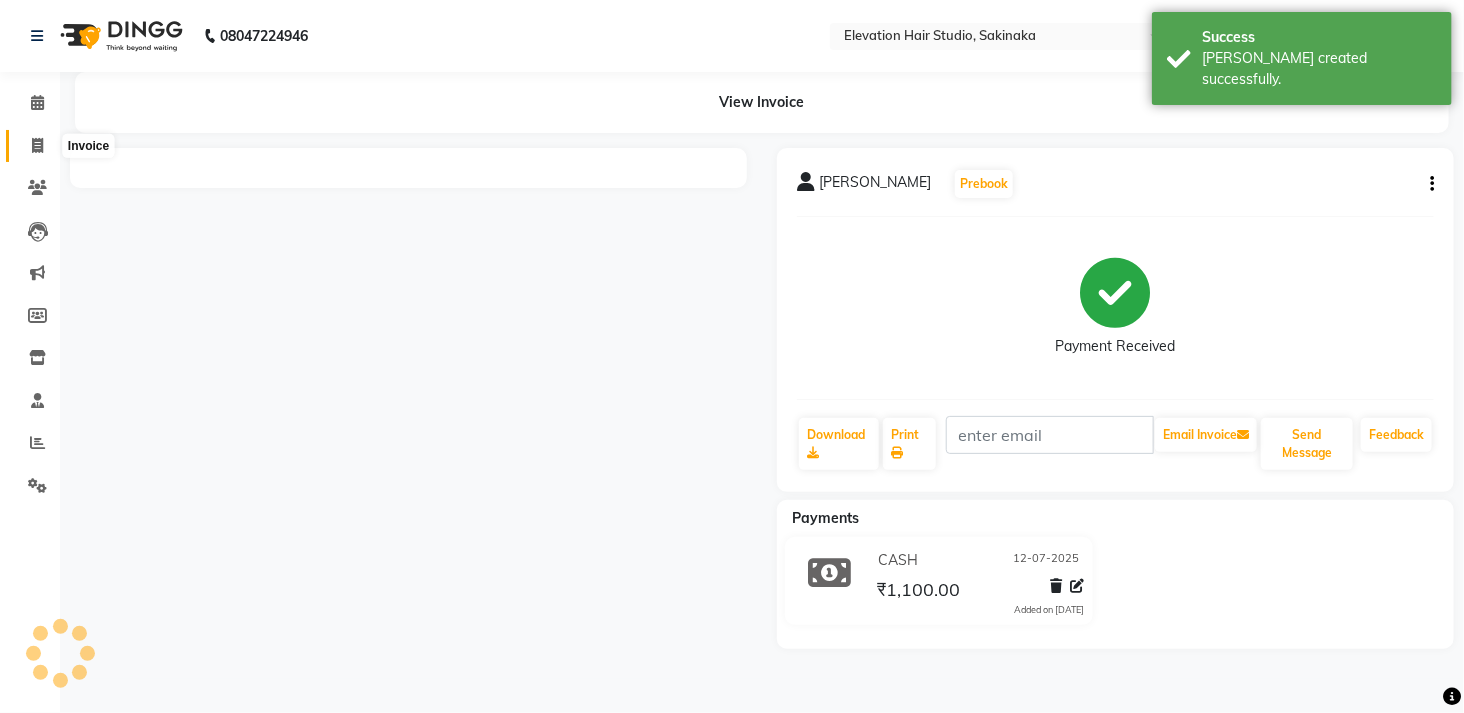 select on "service" 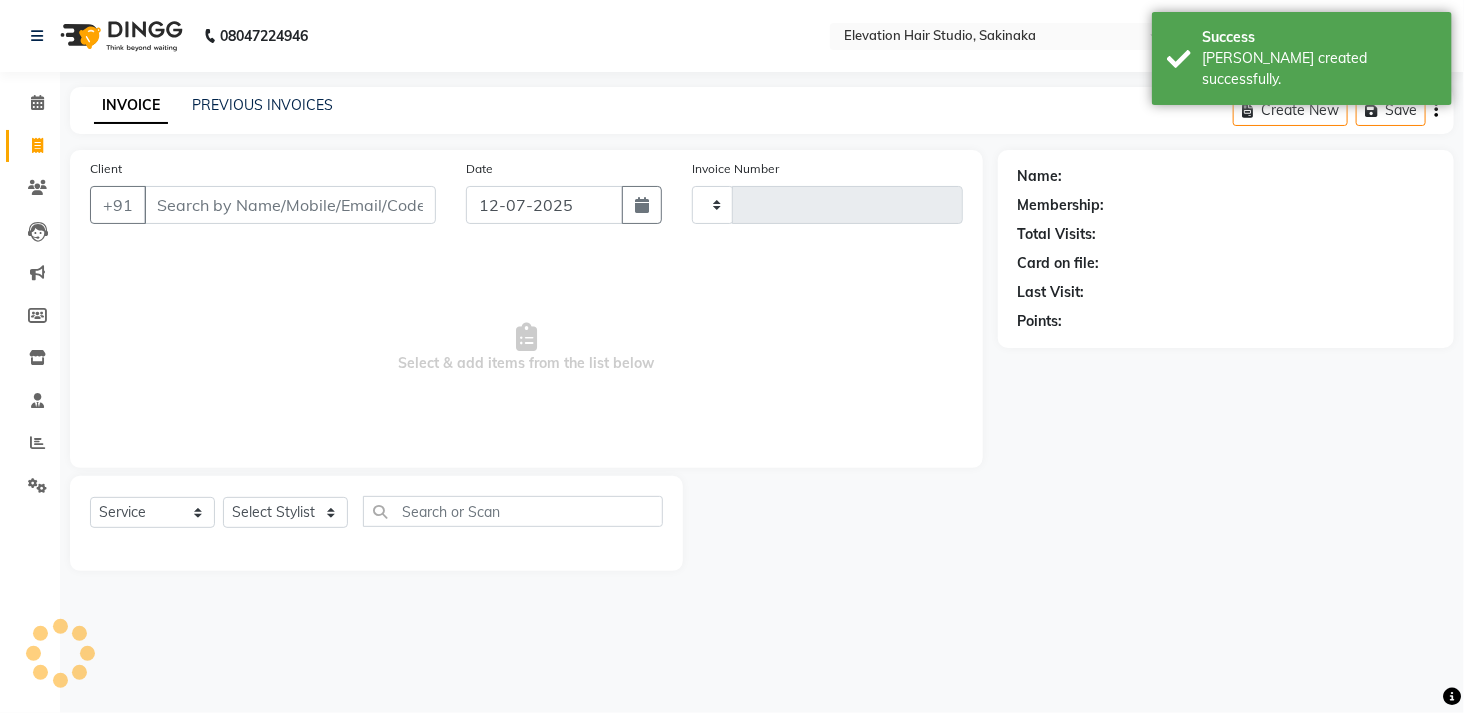 type on "1084" 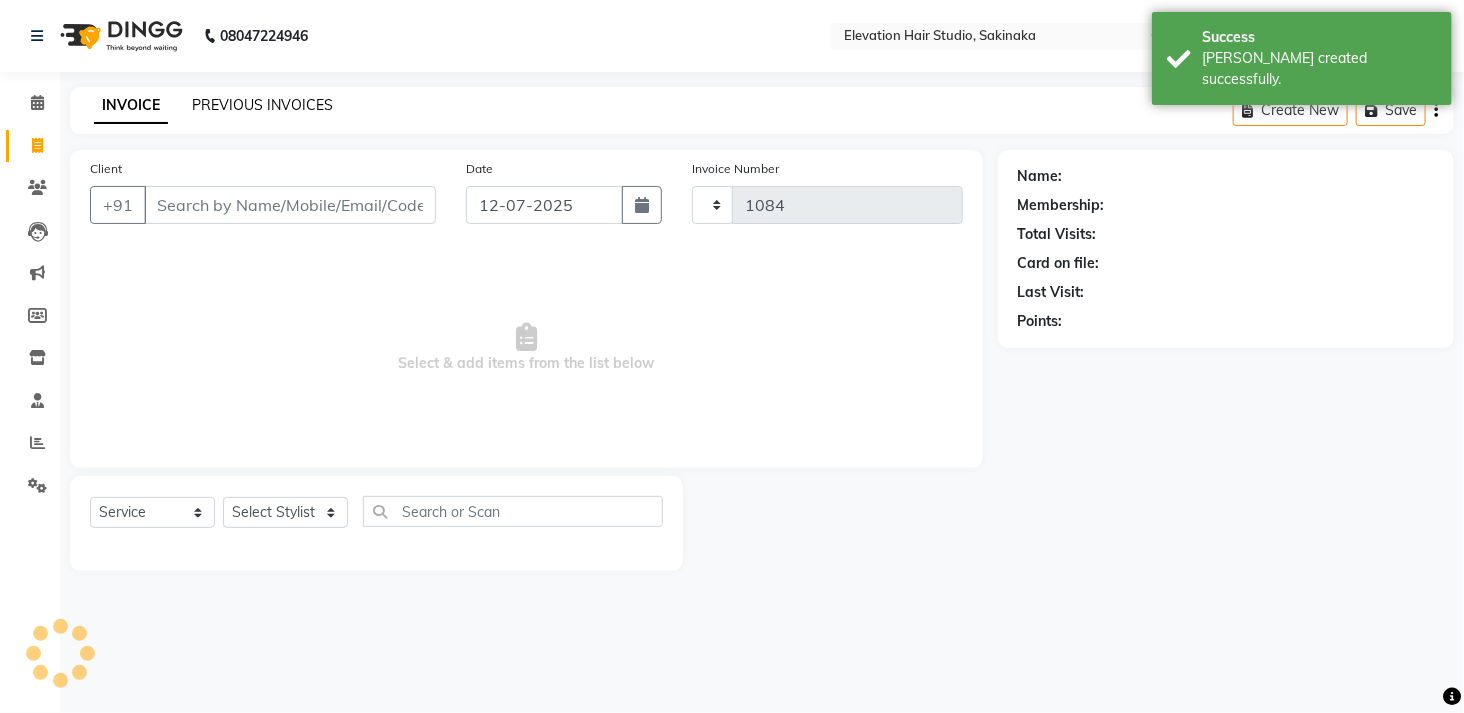 select on "4949" 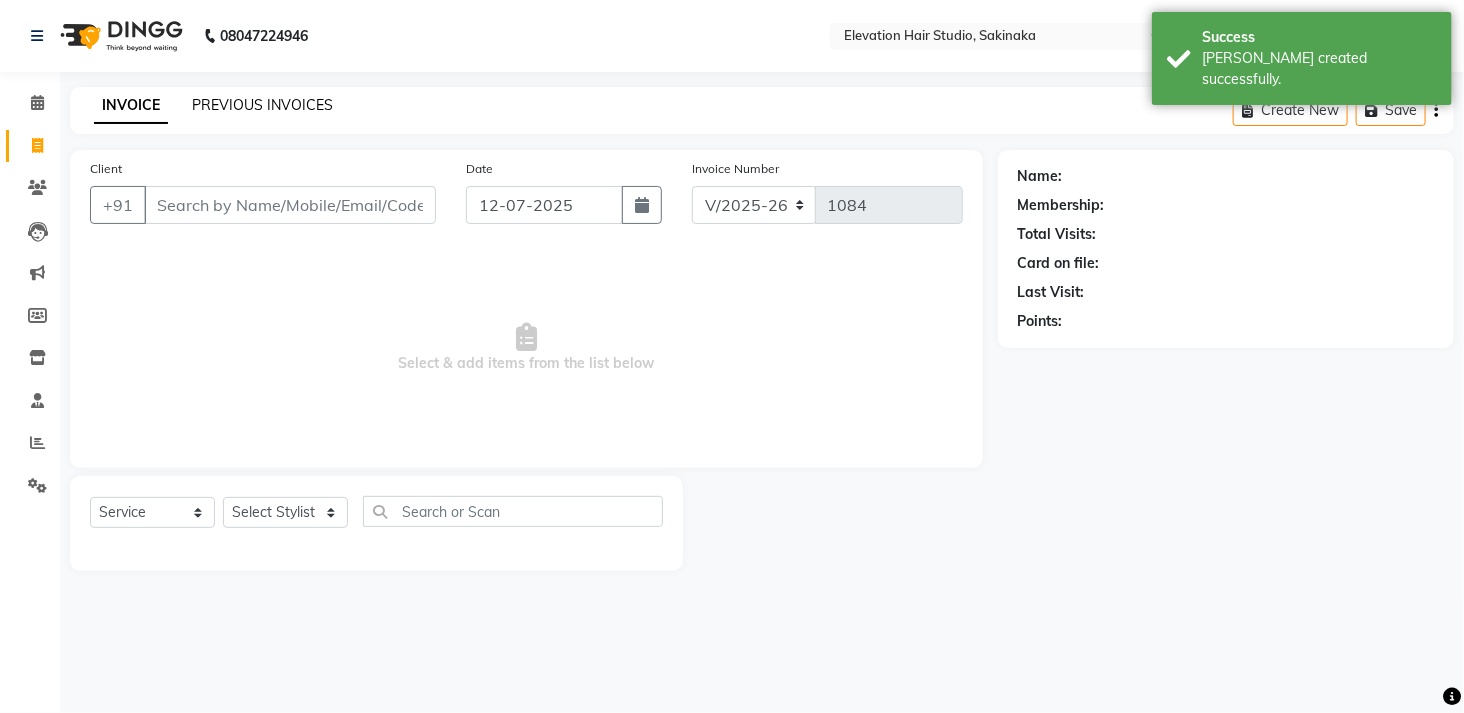 click on "PREVIOUS INVOICES" 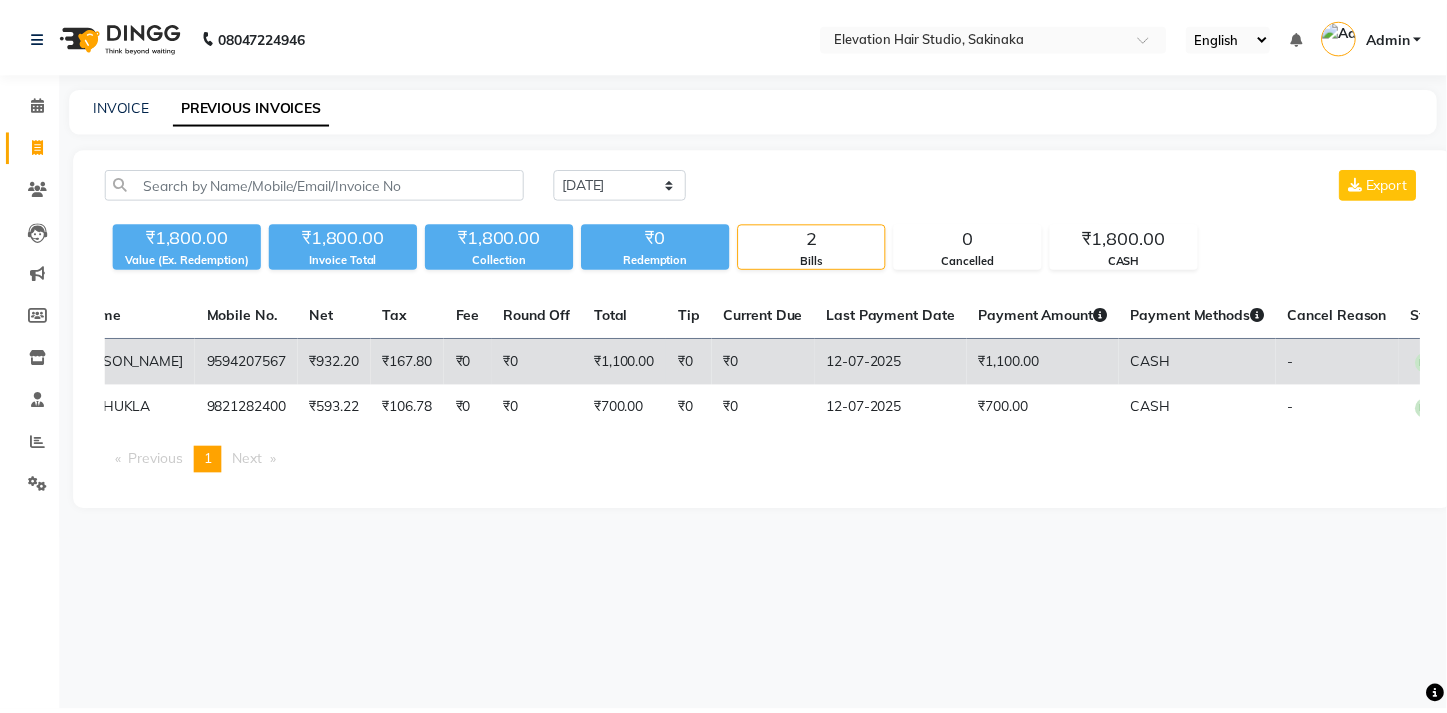 scroll, scrollTop: 0, scrollLeft: 0, axis: both 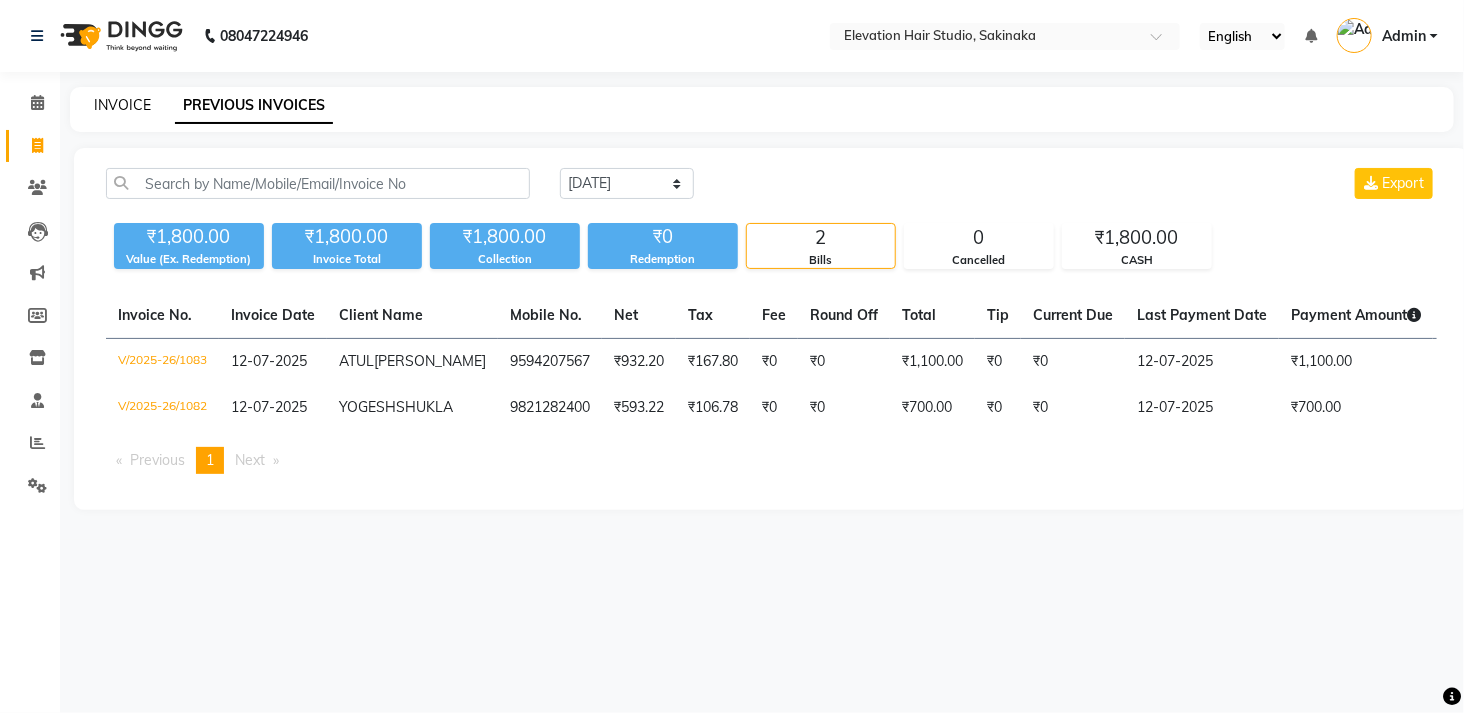 click on "INVOICE" 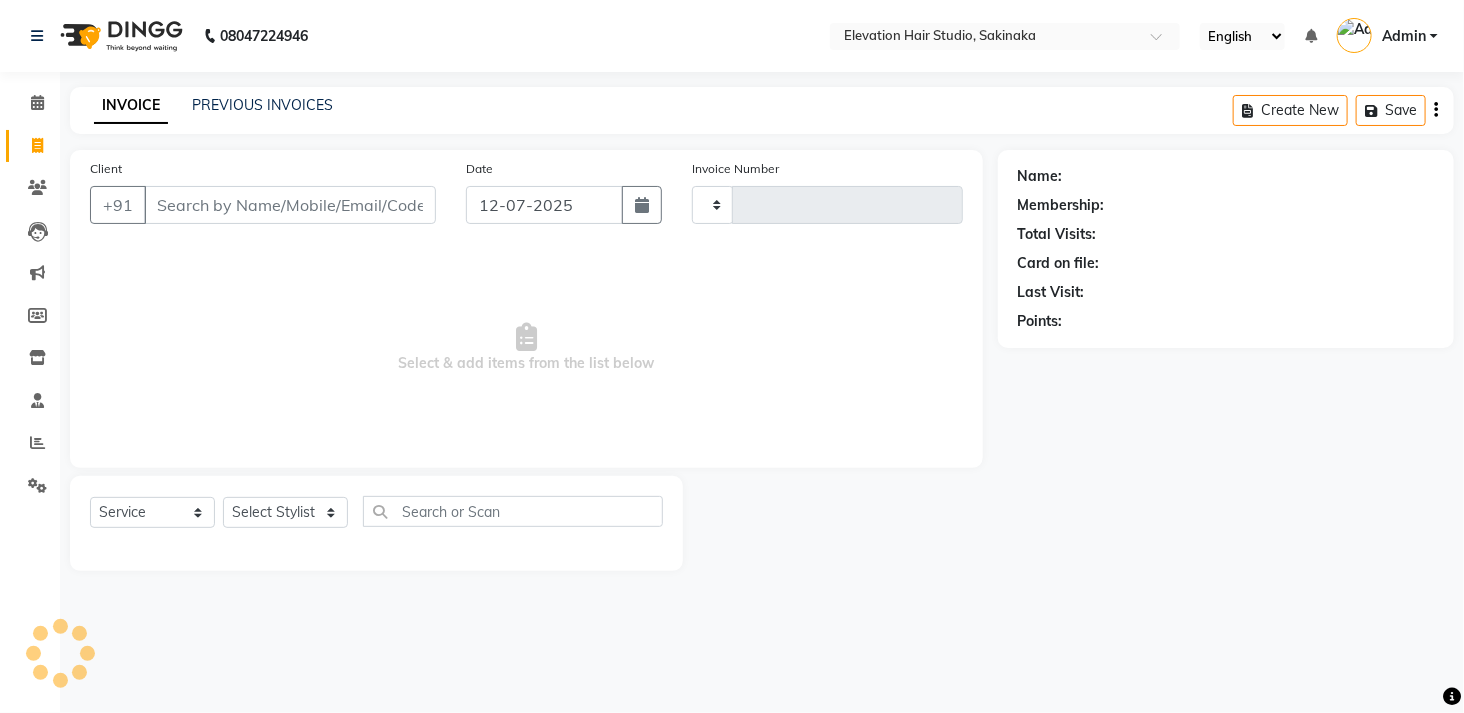 type on "1084" 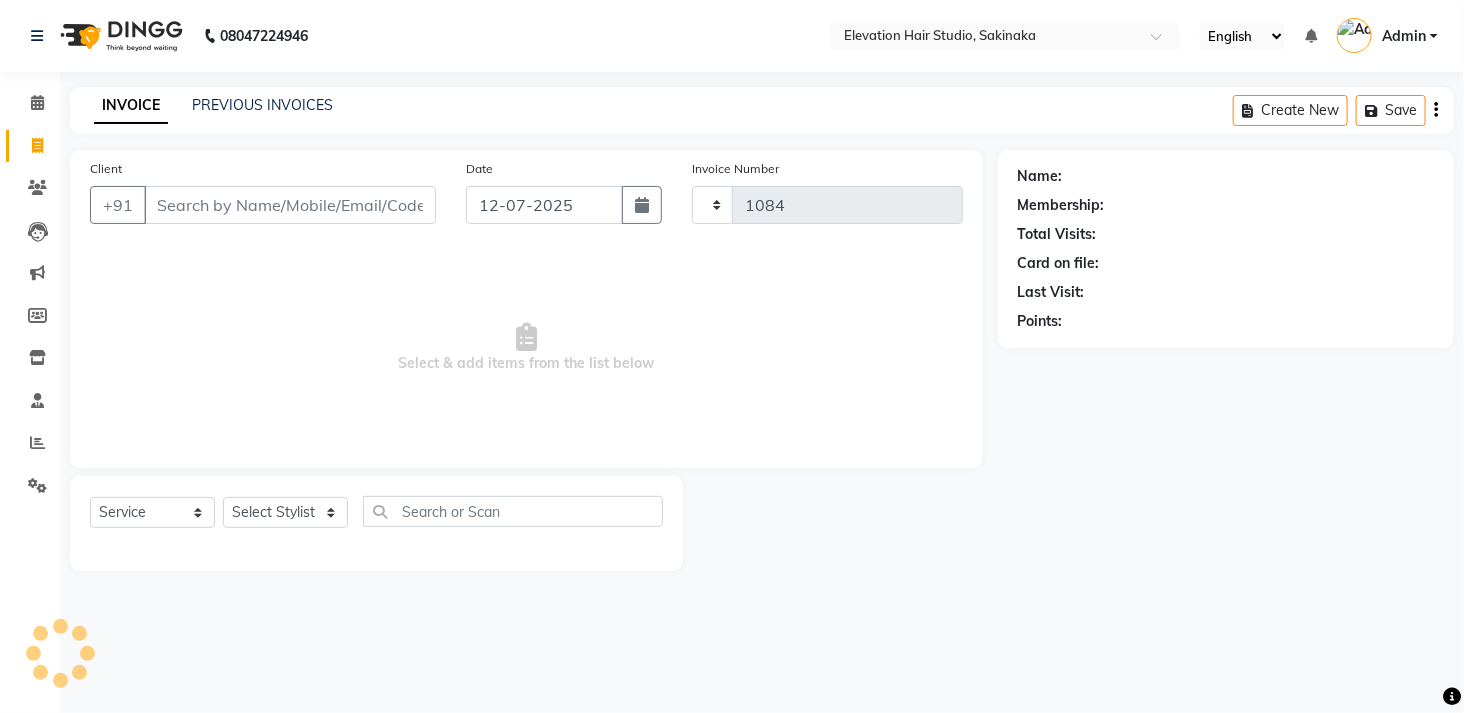 select on "4949" 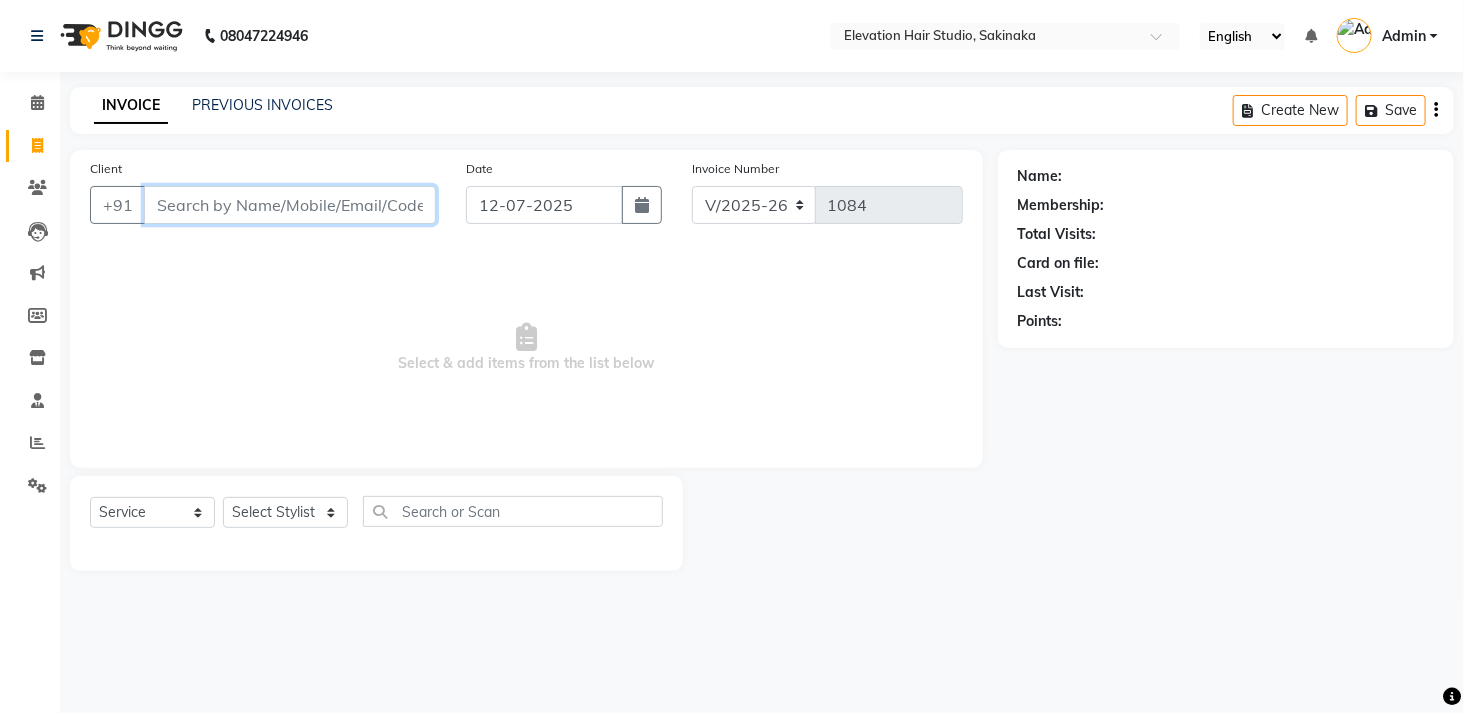 click on "Client" at bounding box center (290, 205) 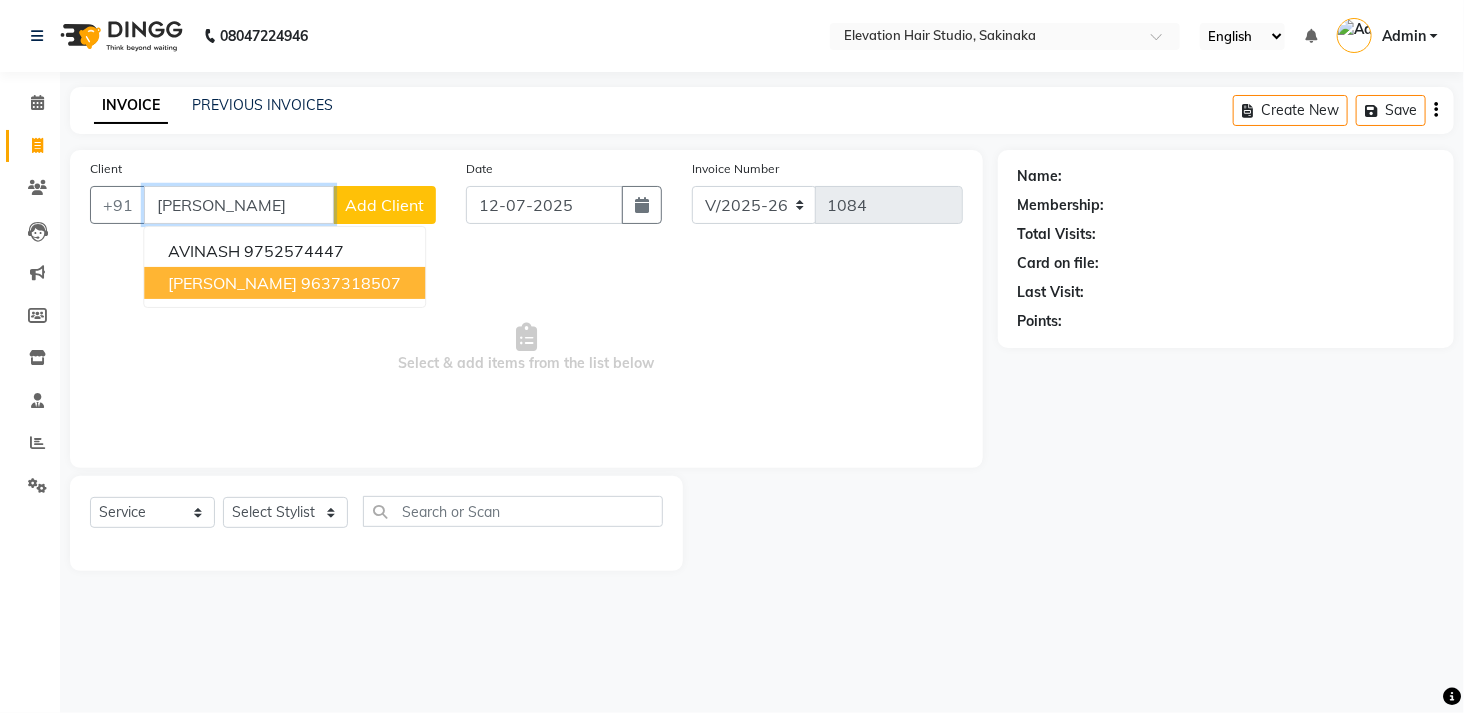 click on "AVINASH PATIL" at bounding box center [232, 283] 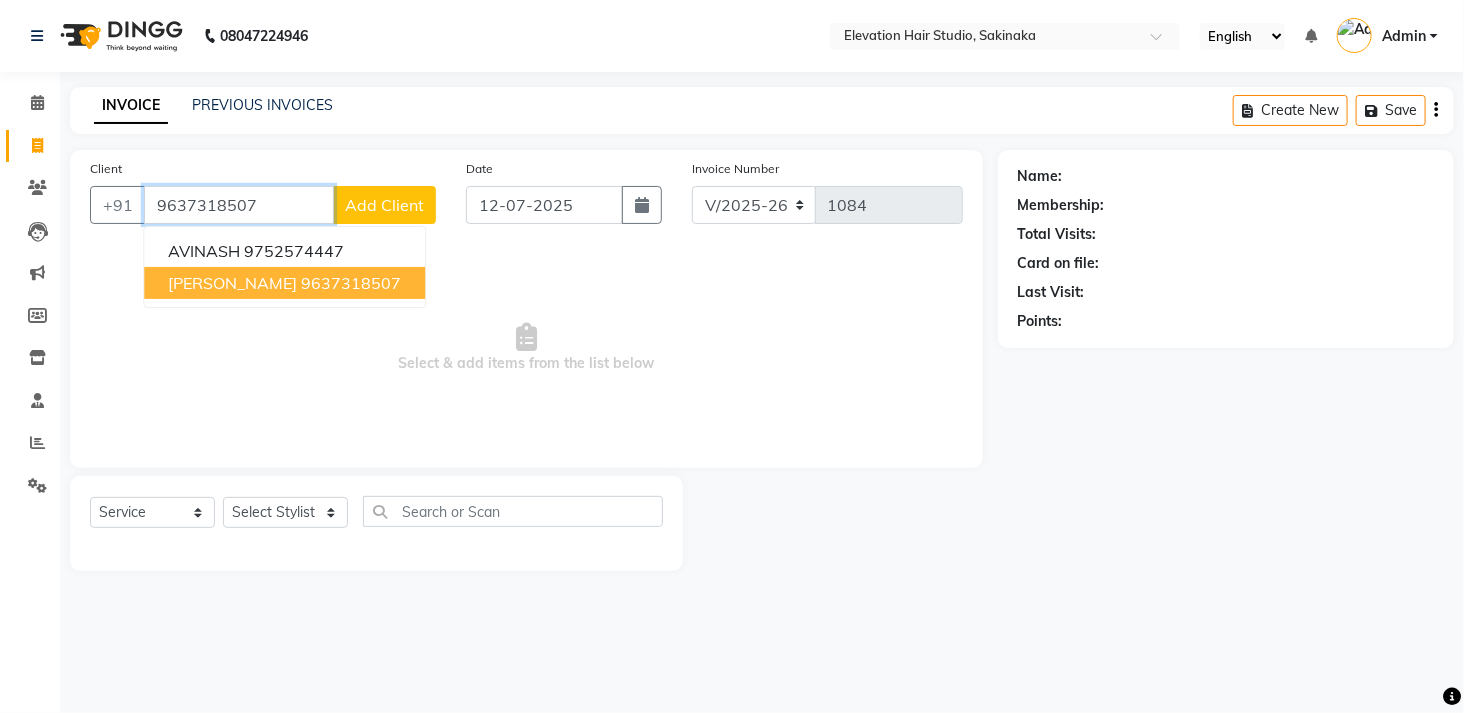 type on "9637318507" 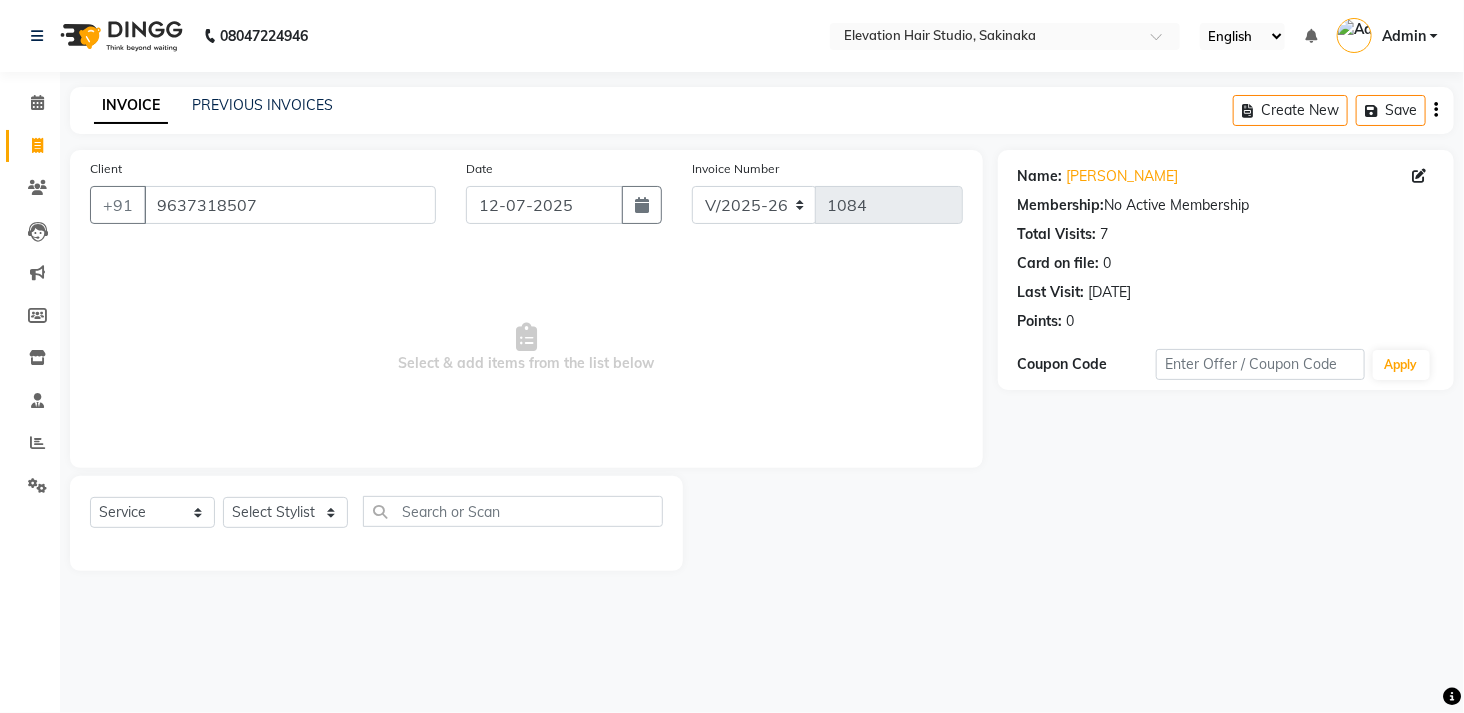 drag, startPoint x: 268, startPoint y: 533, endPoint x: 281, endPoint y: 511, distance: 25.553865 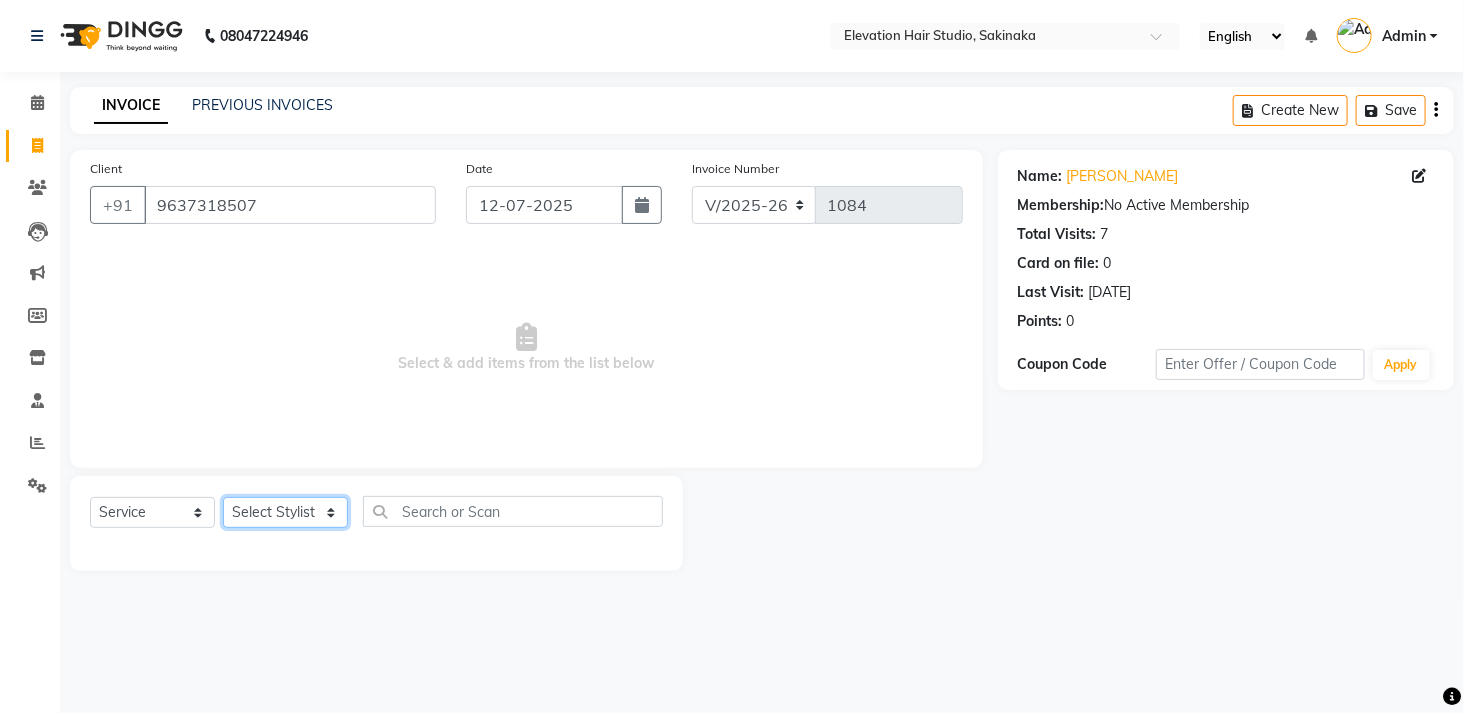 click on "Select Stylist Admin (EHS Thane) ANEES  DILIP KAPIL  PRIYA RUPESH SAHIL  Sarfaraz SHAHEENA SHAIKH  ZEESHAN" 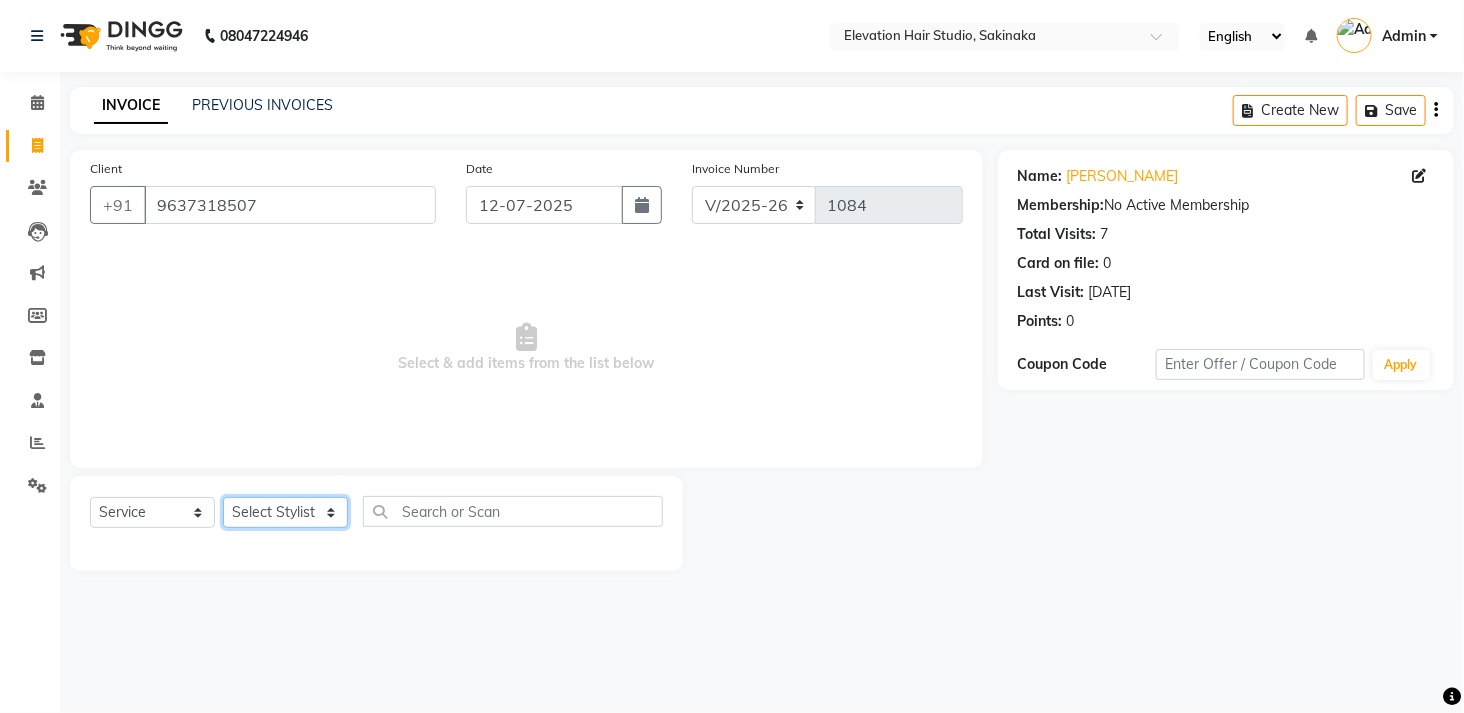 select on "84316" 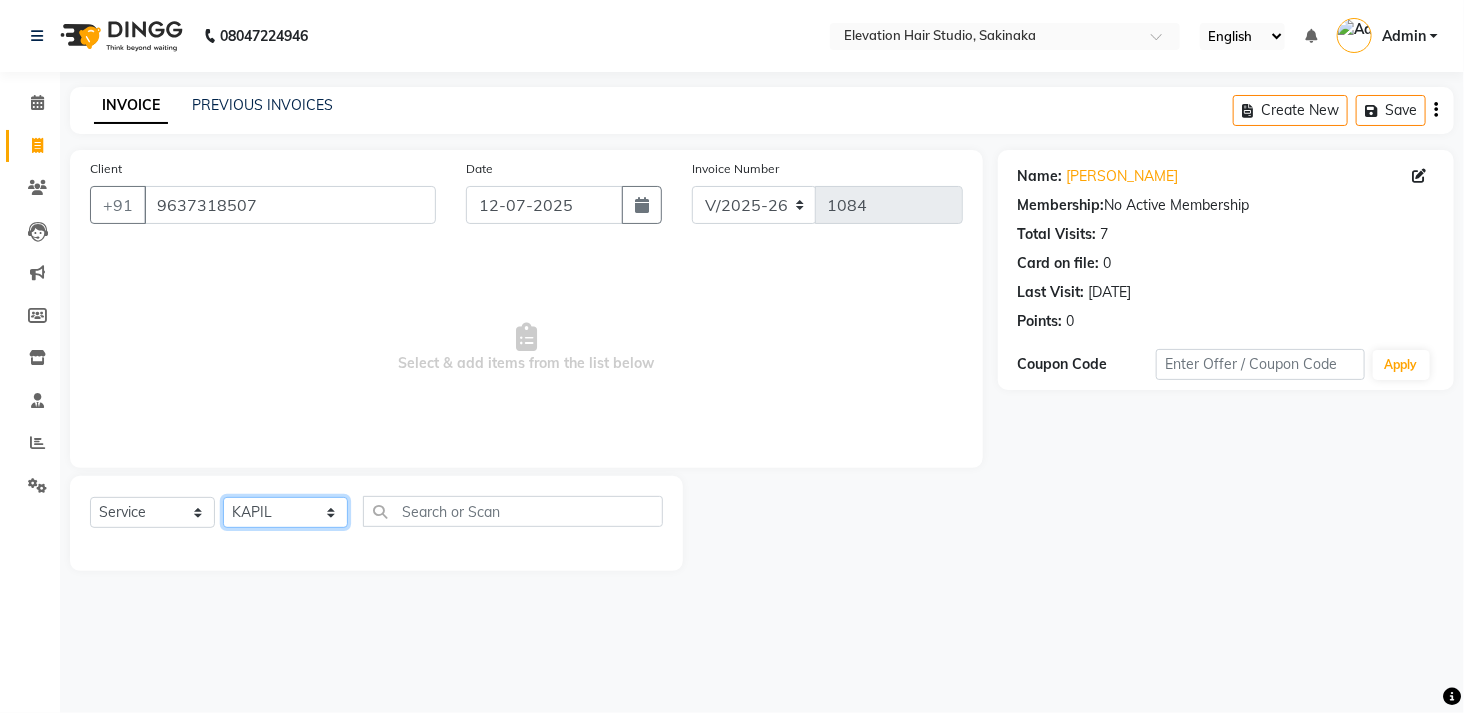 click on "Select Stylist Admin (EHS Thane) ANEES  DILIP KAPIL  PRIYA RUPESH SAHIL  Sarfaraz SHAHEENA SHAIKH  ZEESHAN" 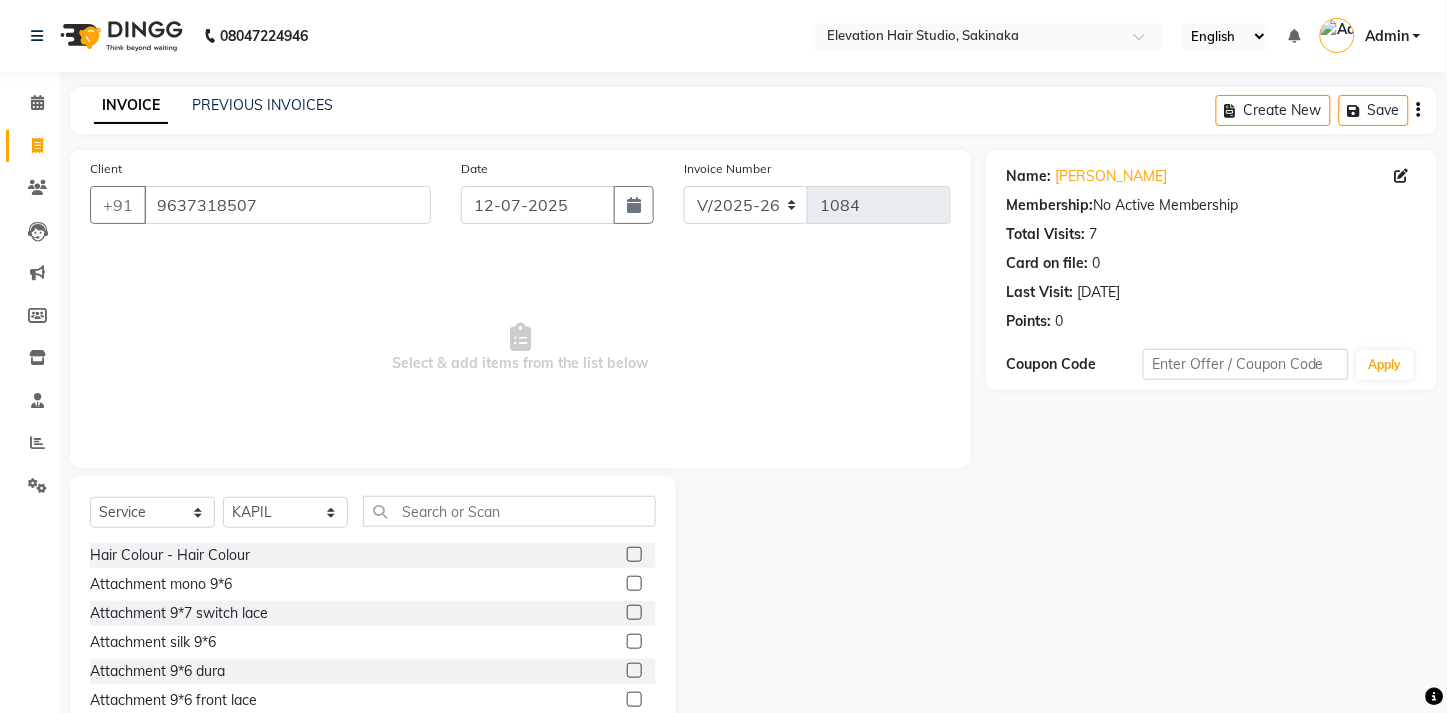 click 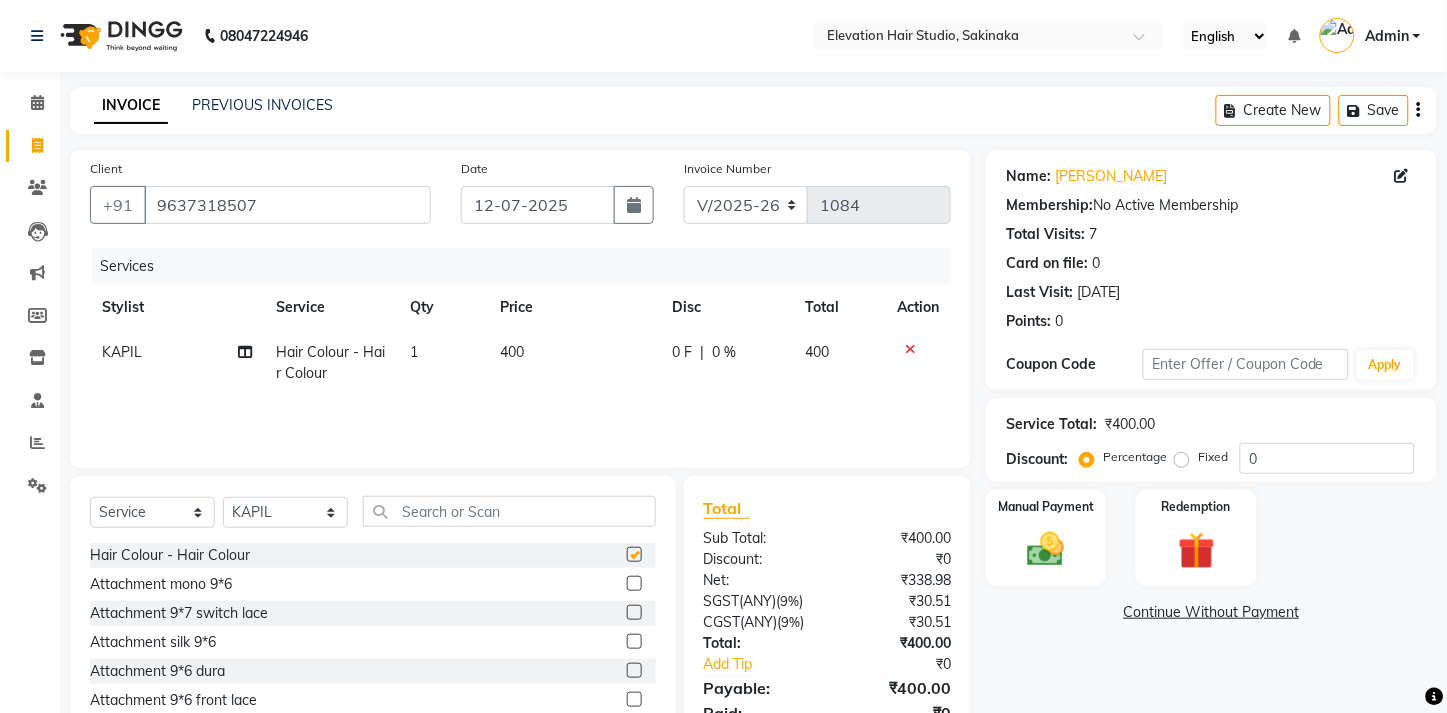 checkbox on "false" 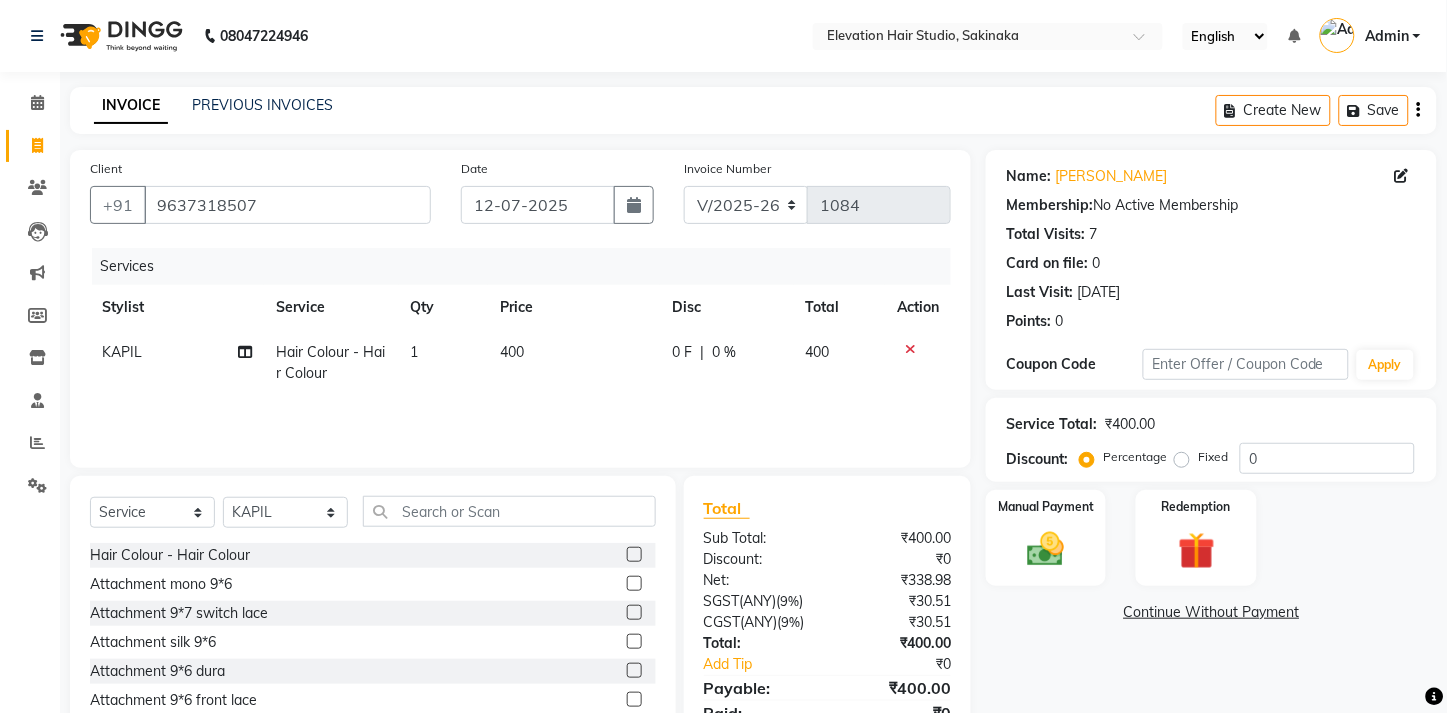 click on "Select  Service  Product  Membership  Package Voucher Prepaid Gift Card  Select Stylist Admin (EHS Thane) ANEES  DILIP KAPIL  PRIYA RUPESH SAHIL  Sarfaraz SHAHEENA SHAIKH  ZEESHAN" 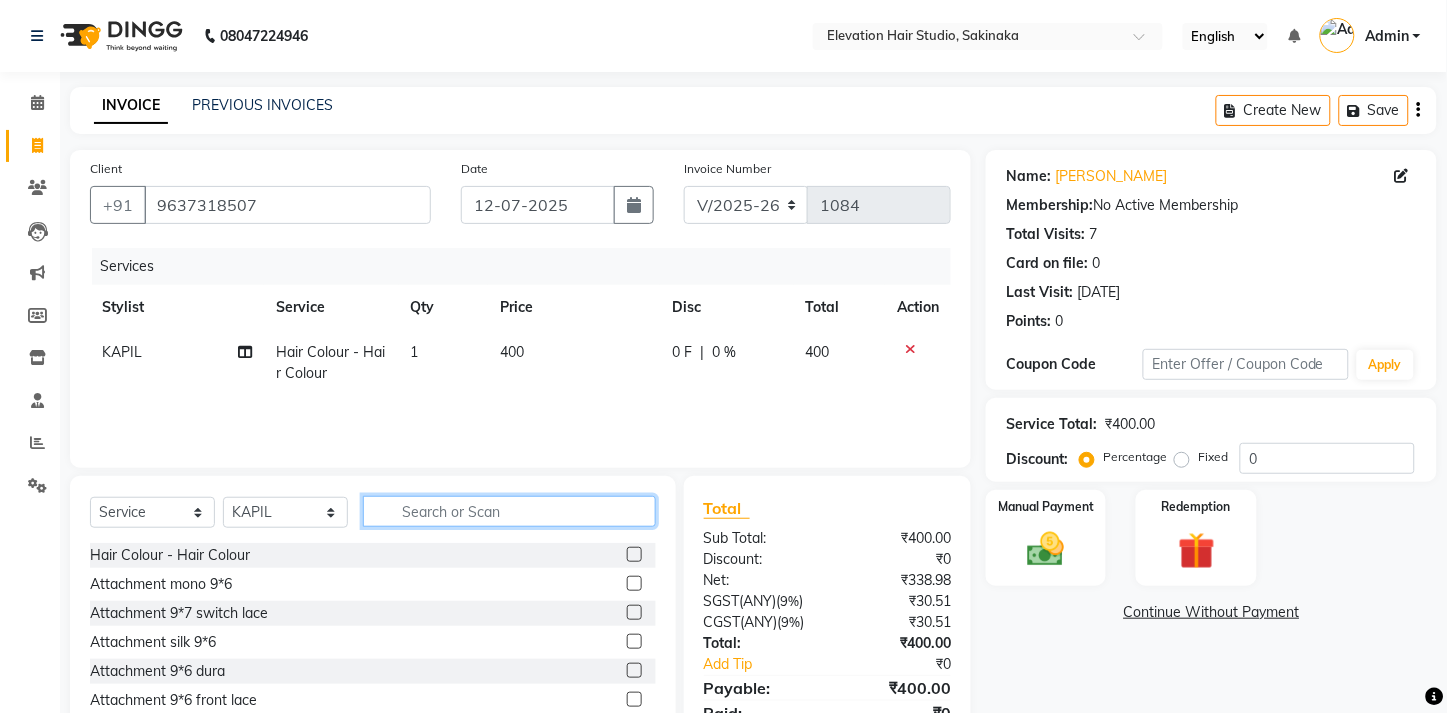 click 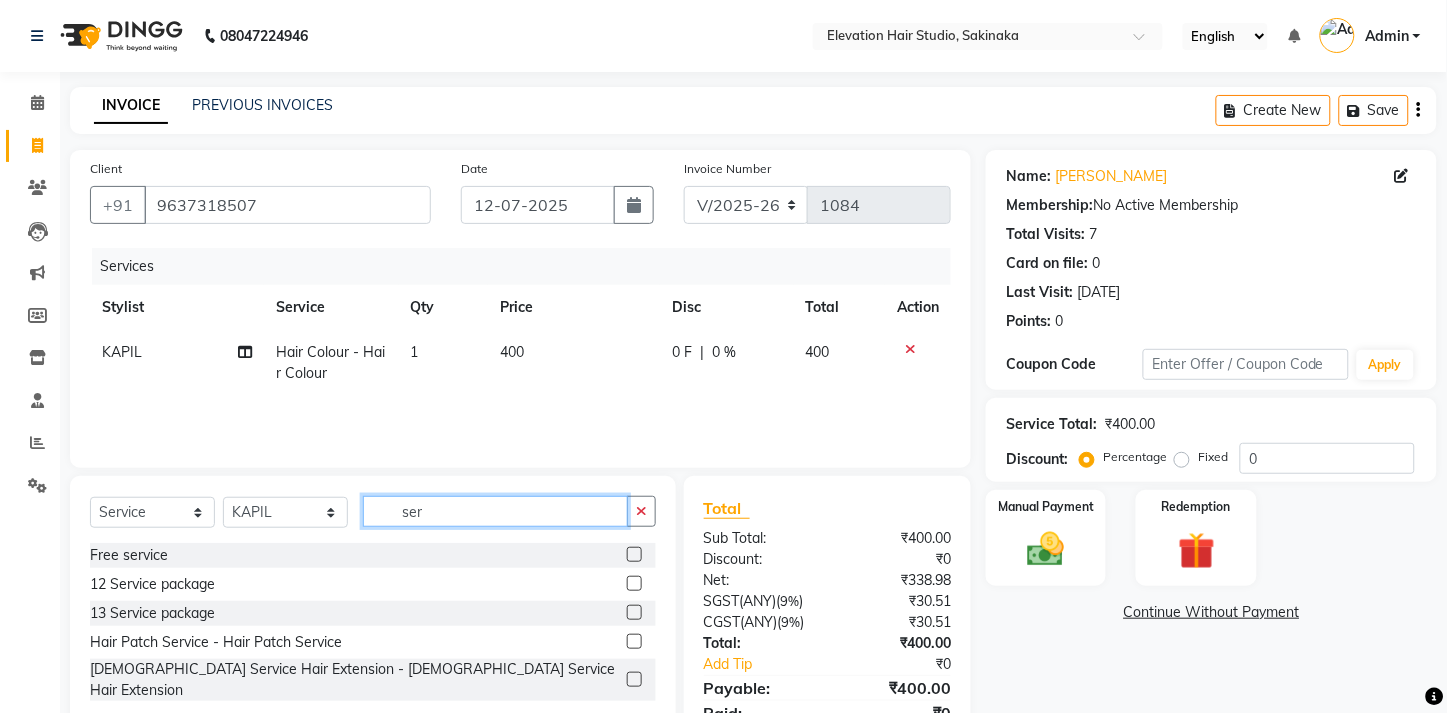 scroll, scrollTop: 86, scrollLeft: 0, axis: vertical 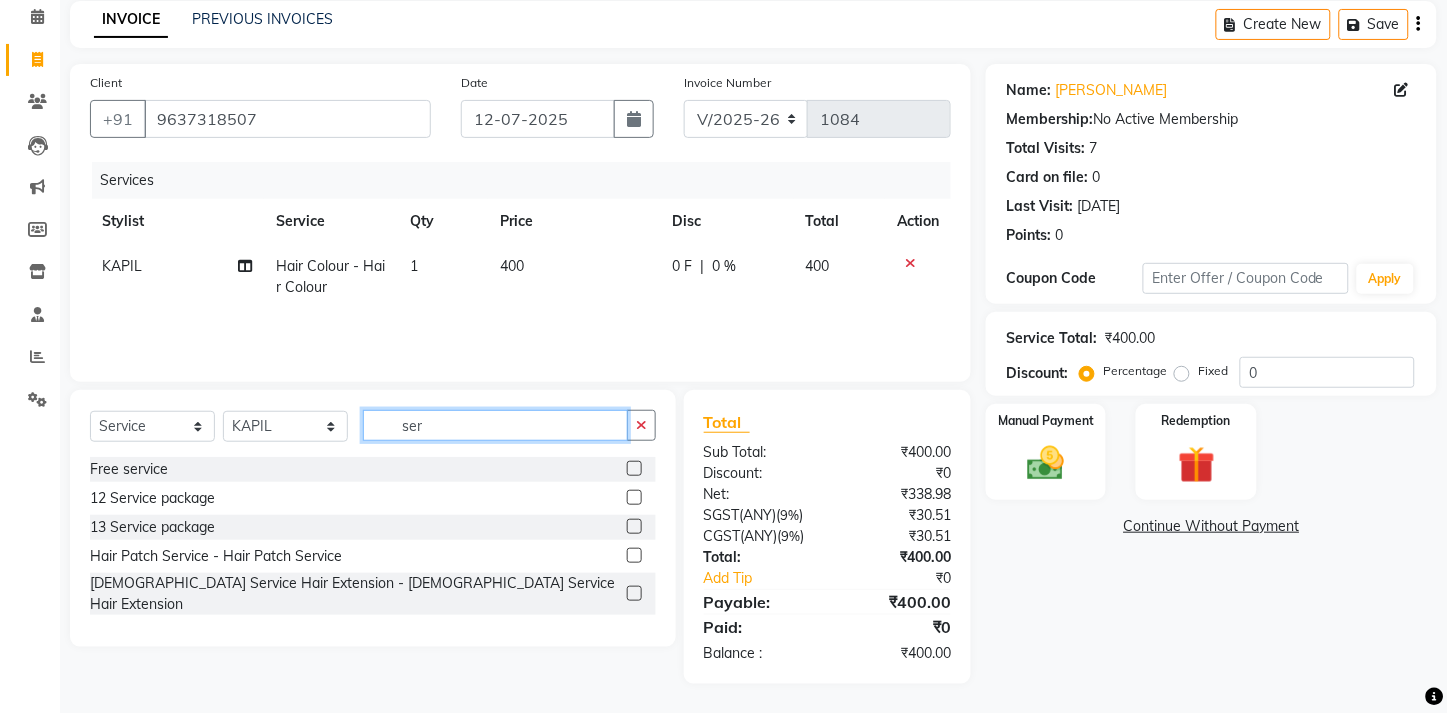 type on "ser" 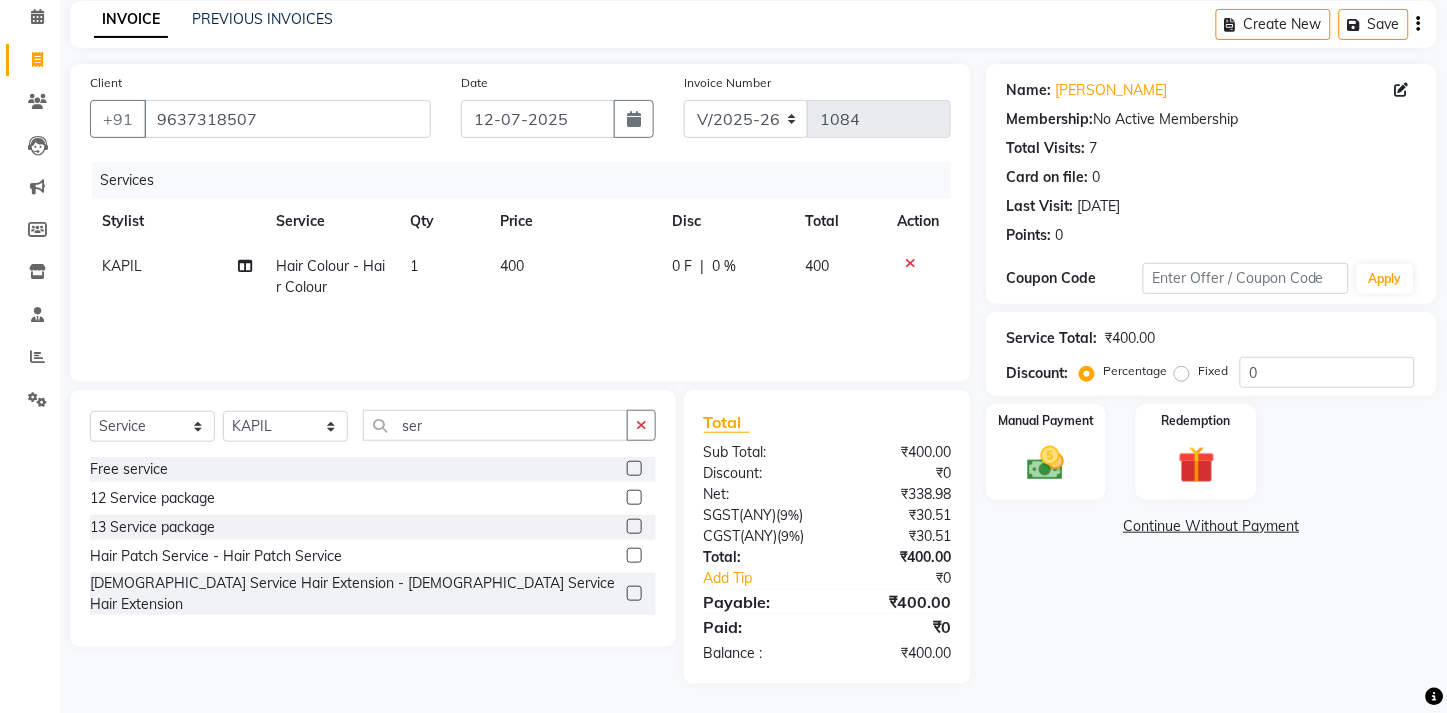 click 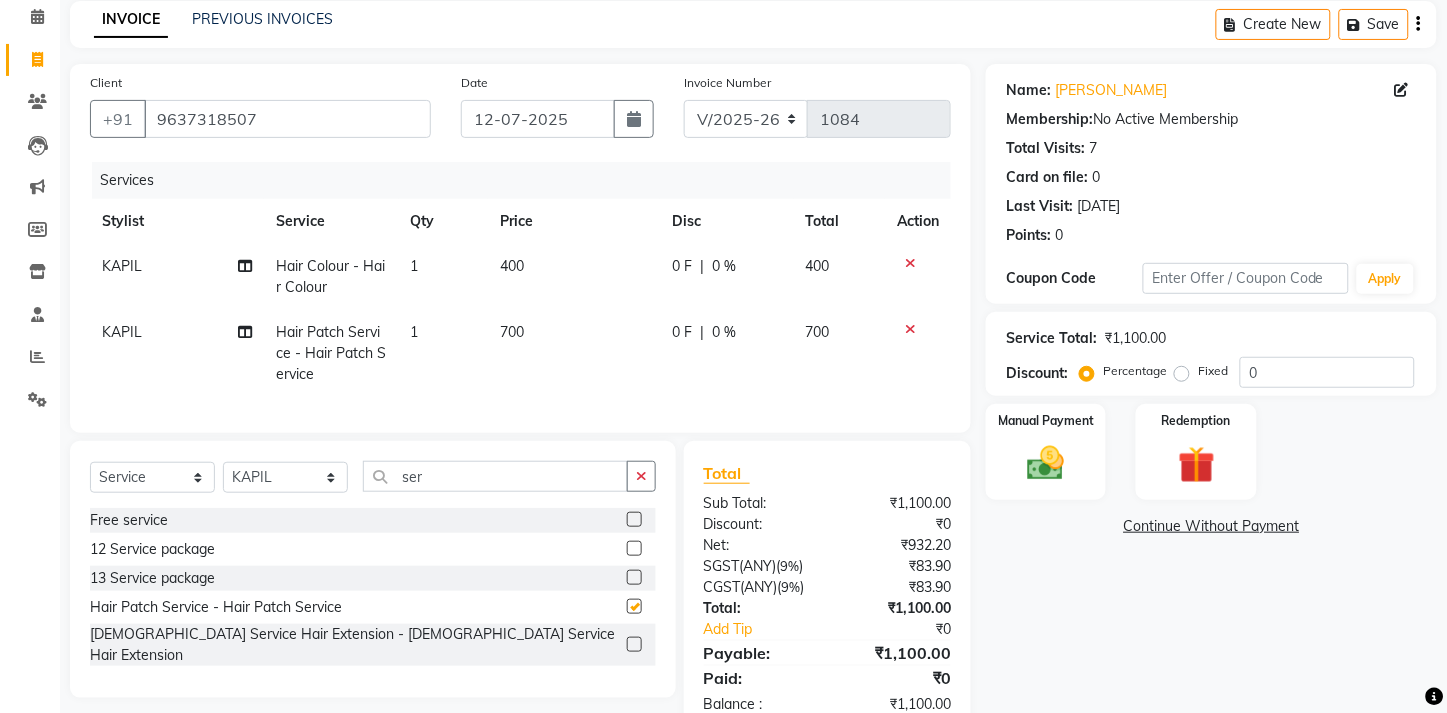 checkbox on "false" 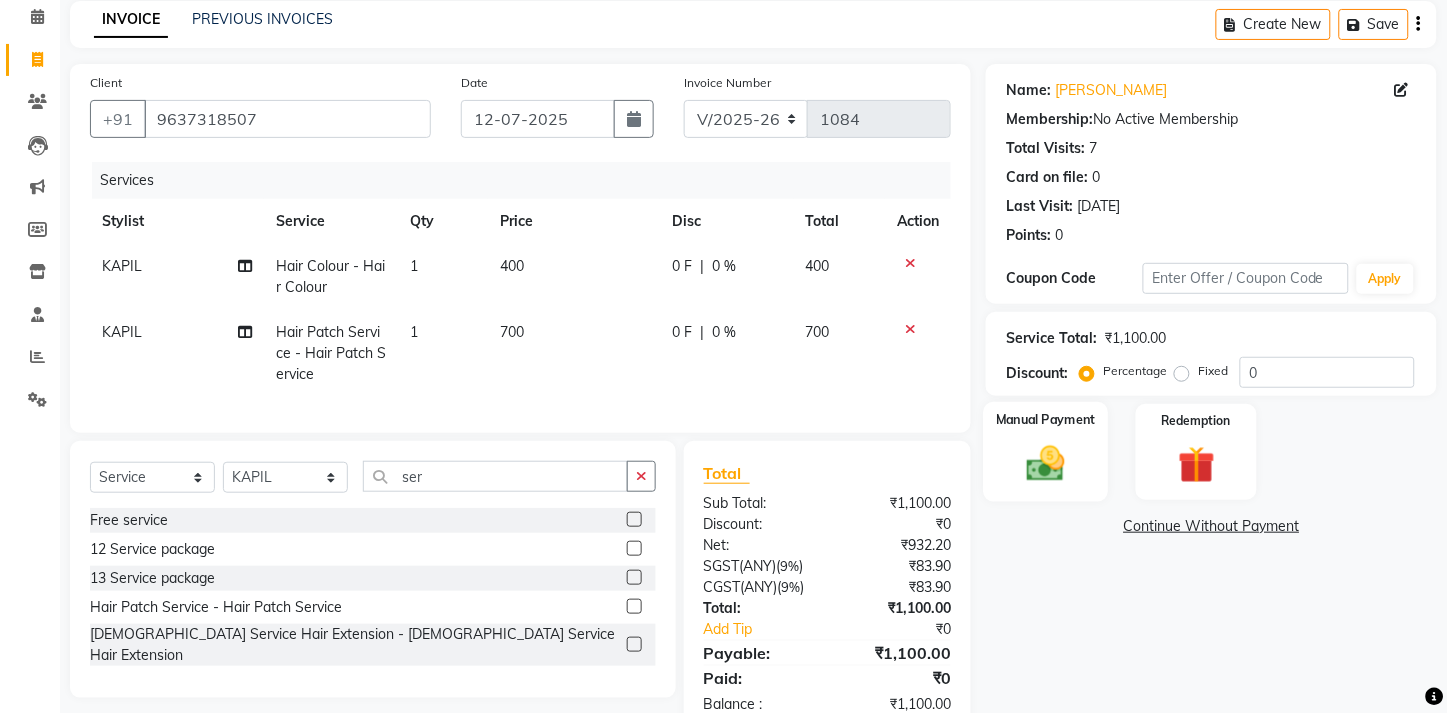 click 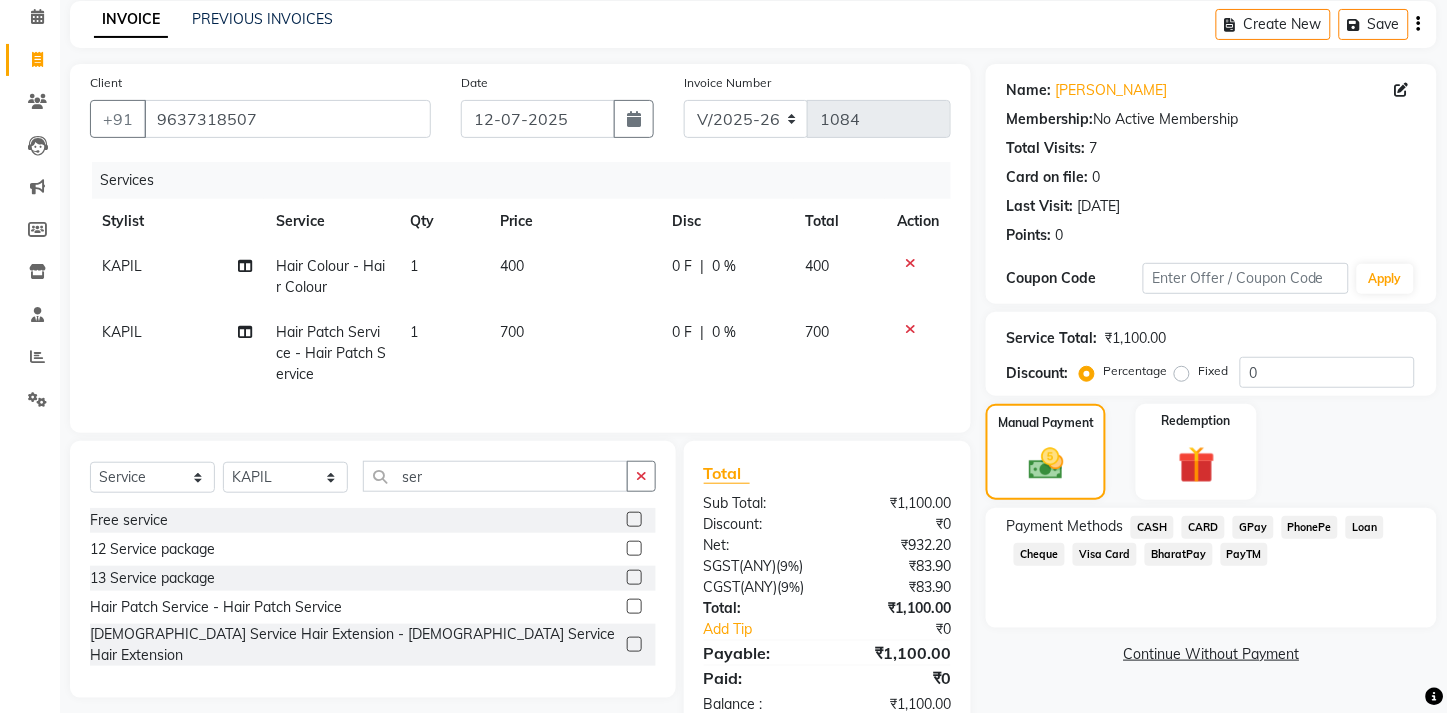 click on "GPay" 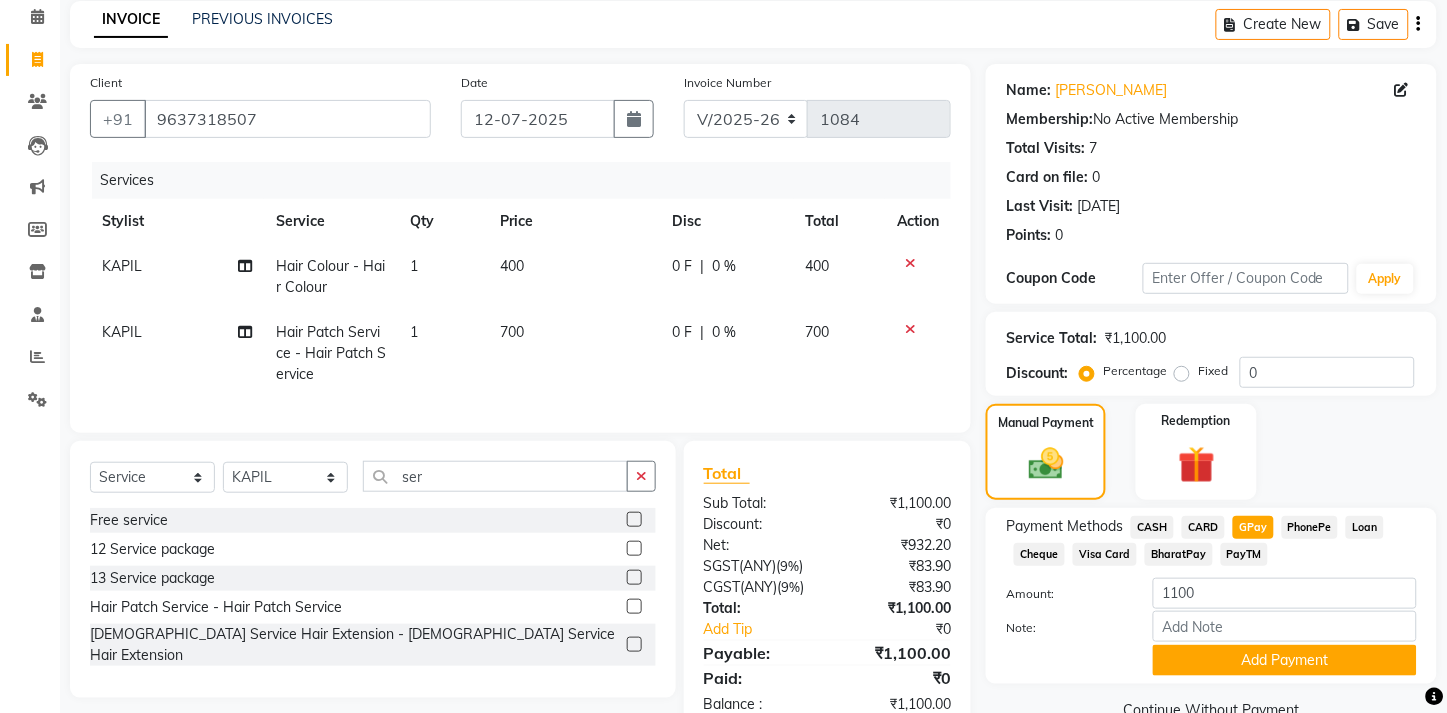 scroll, scrollTop: 154, scrollLeft: 0, axis: vertical 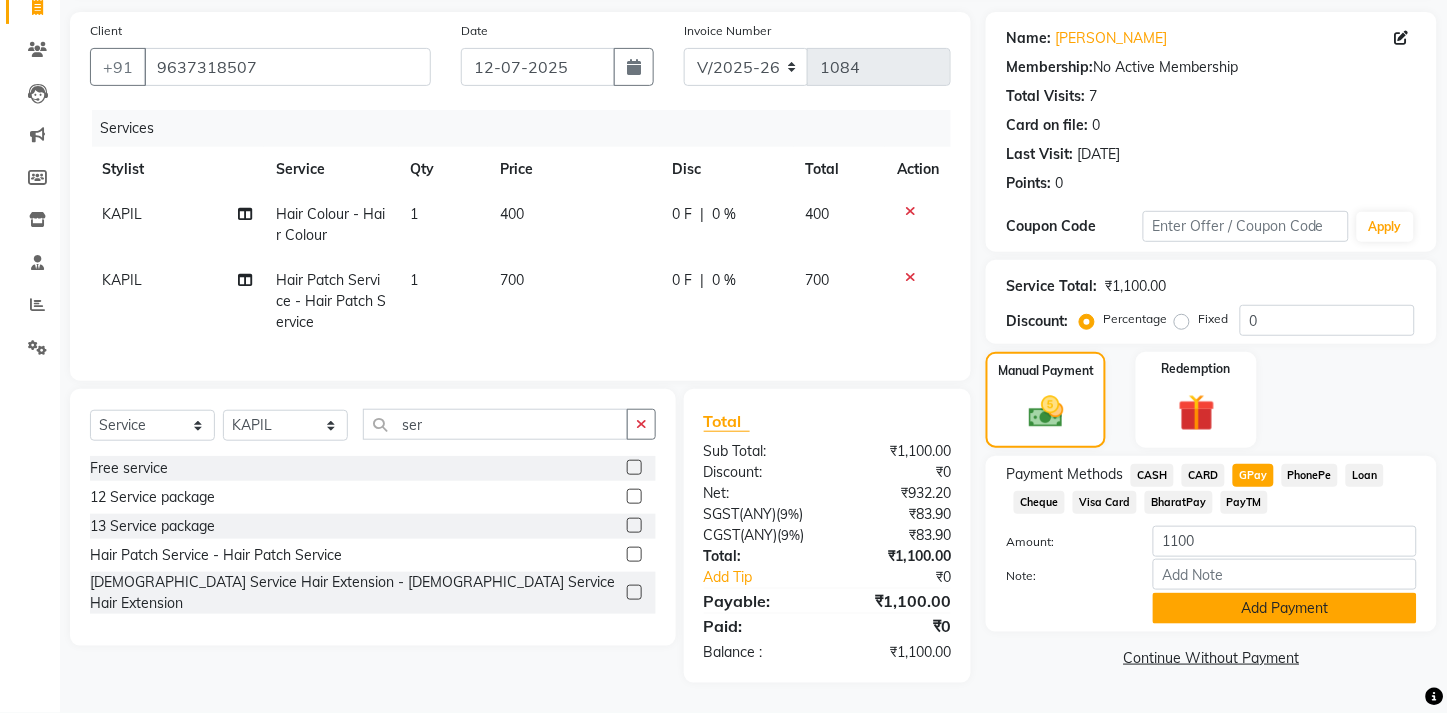 click on "Add Payment" 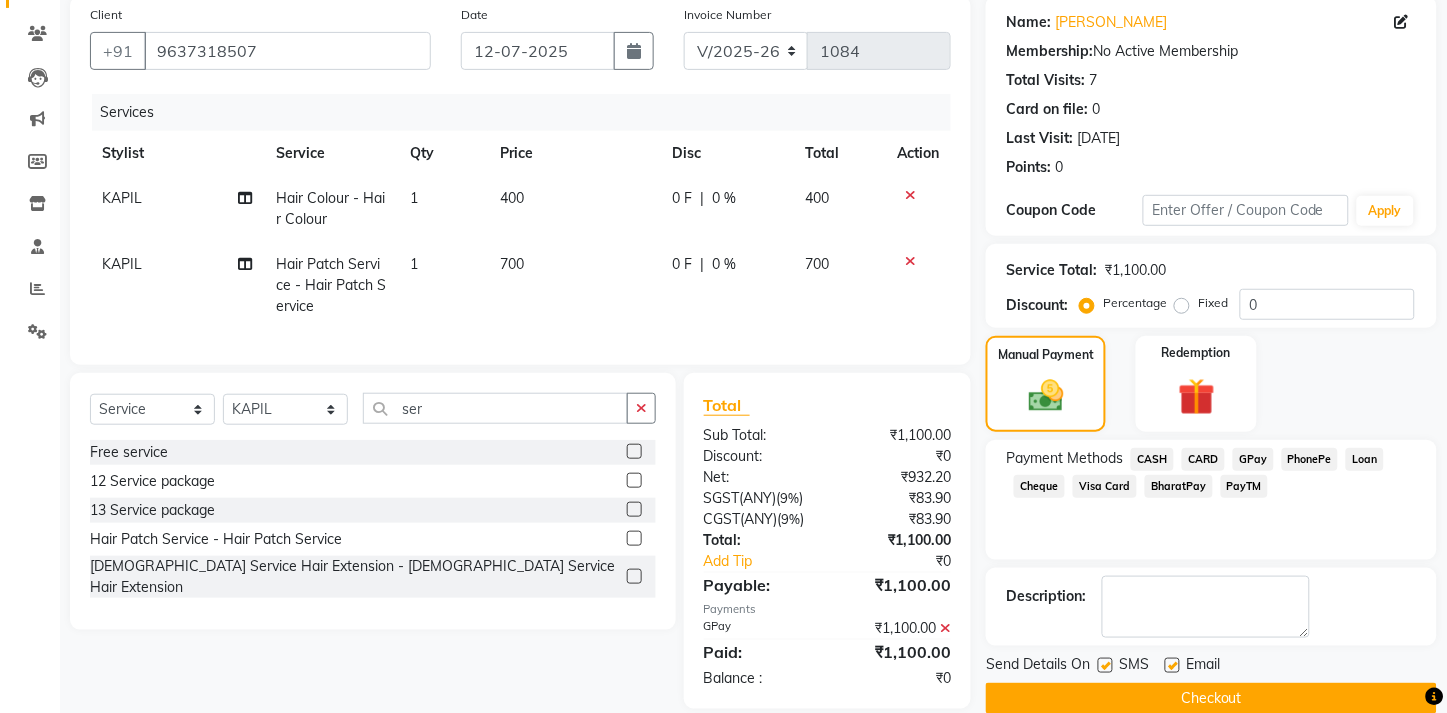 scroll, scrollTop: 207, scrollLeft: 0, axis: vertical 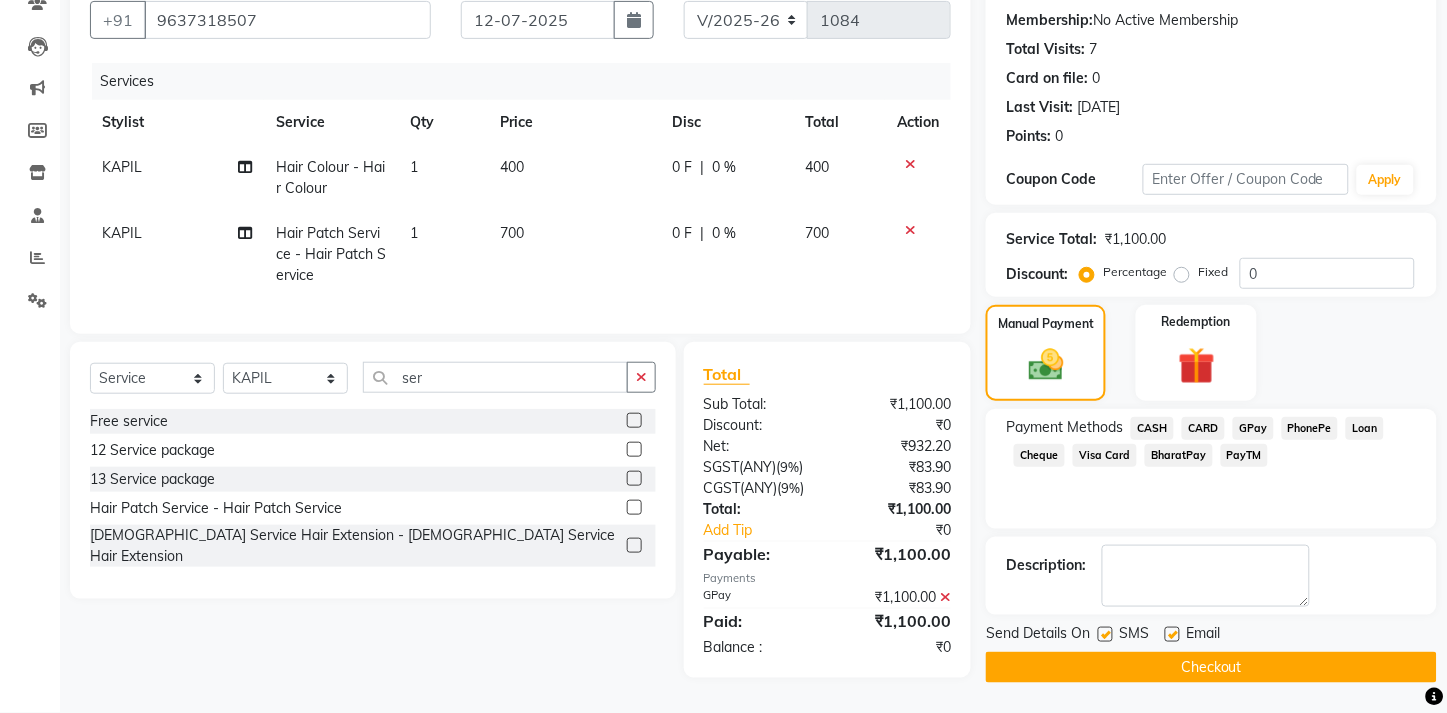 click 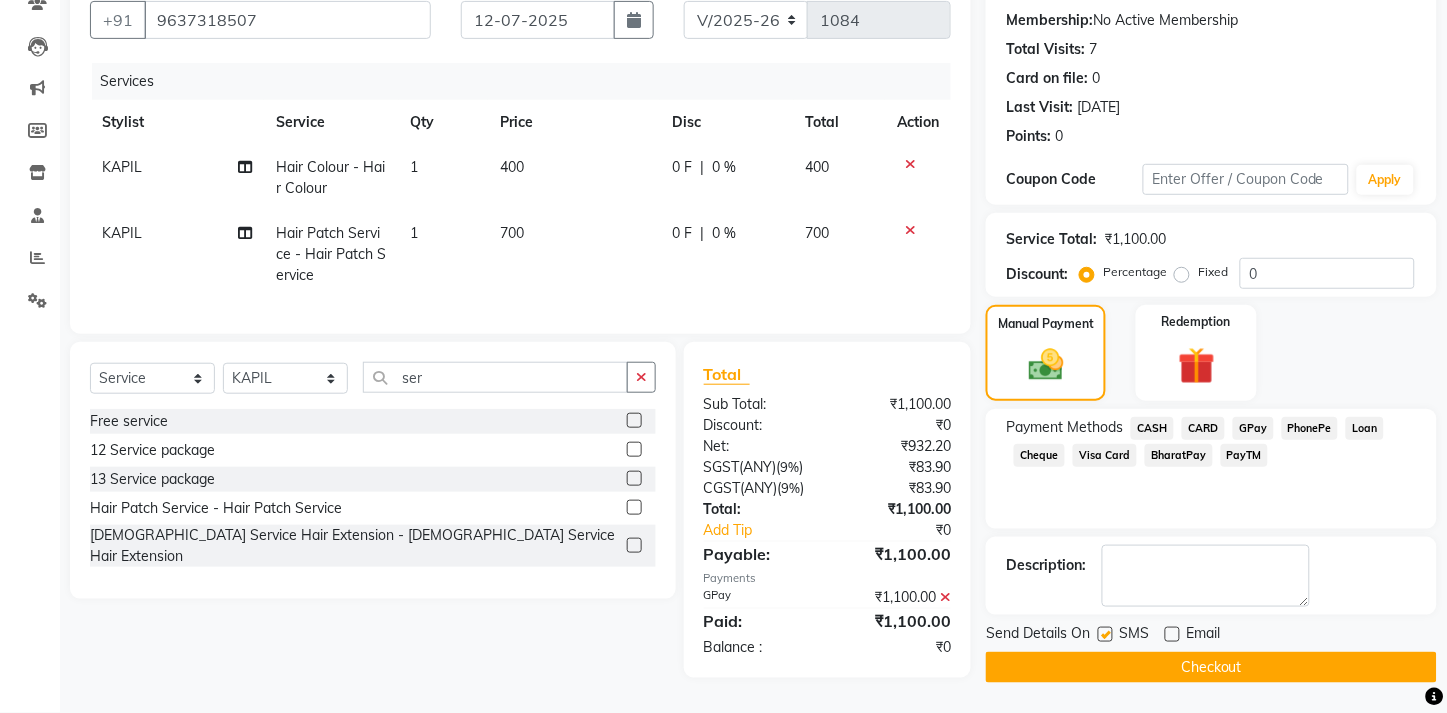 click 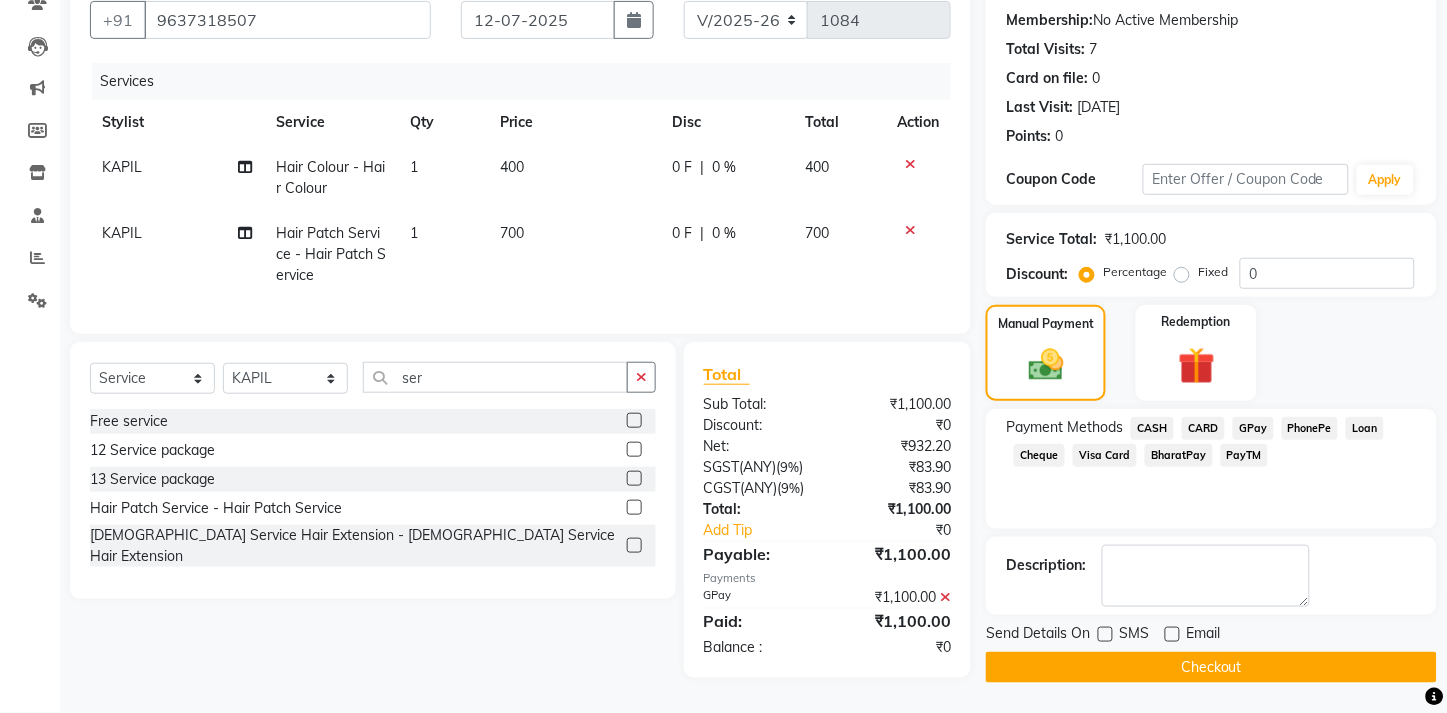 click on "Checkout" 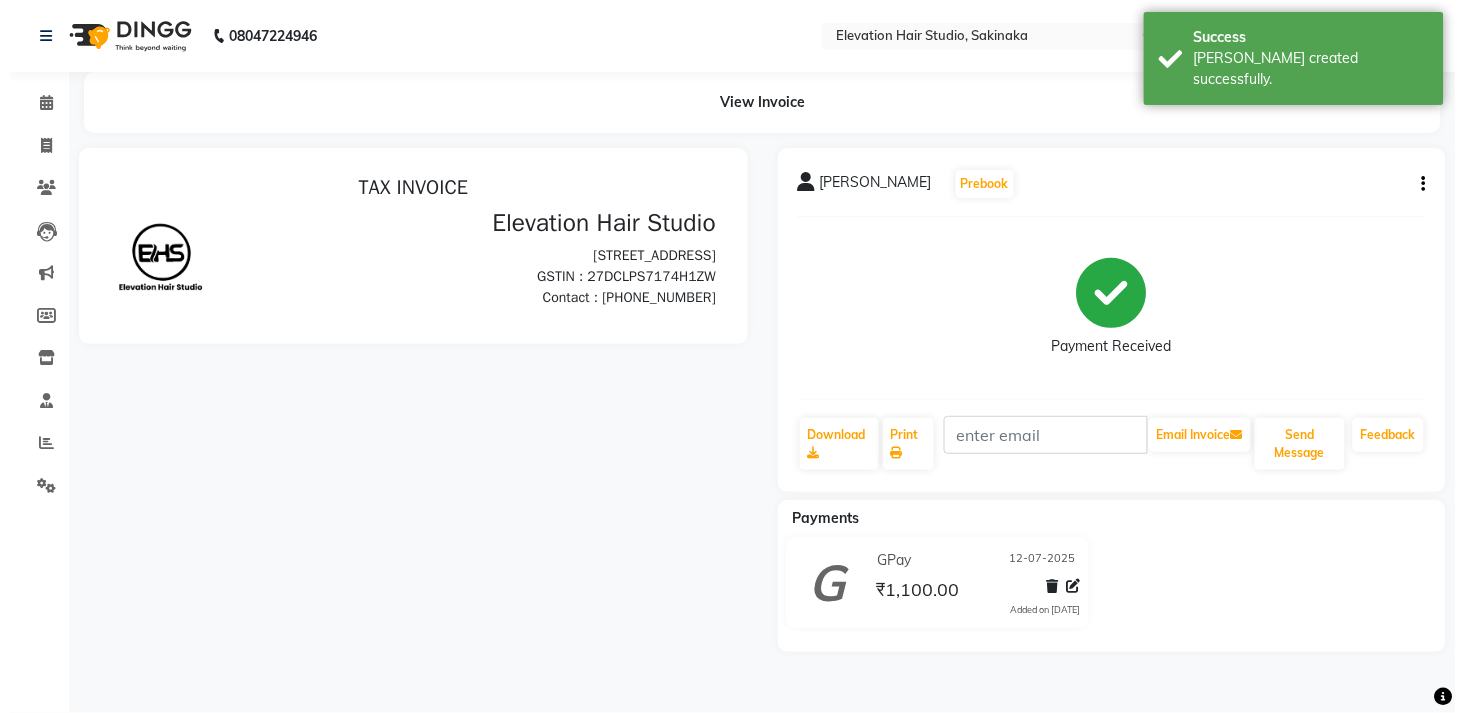 scroll, scrollTop: 0, scrollLeft: 0, axis: both 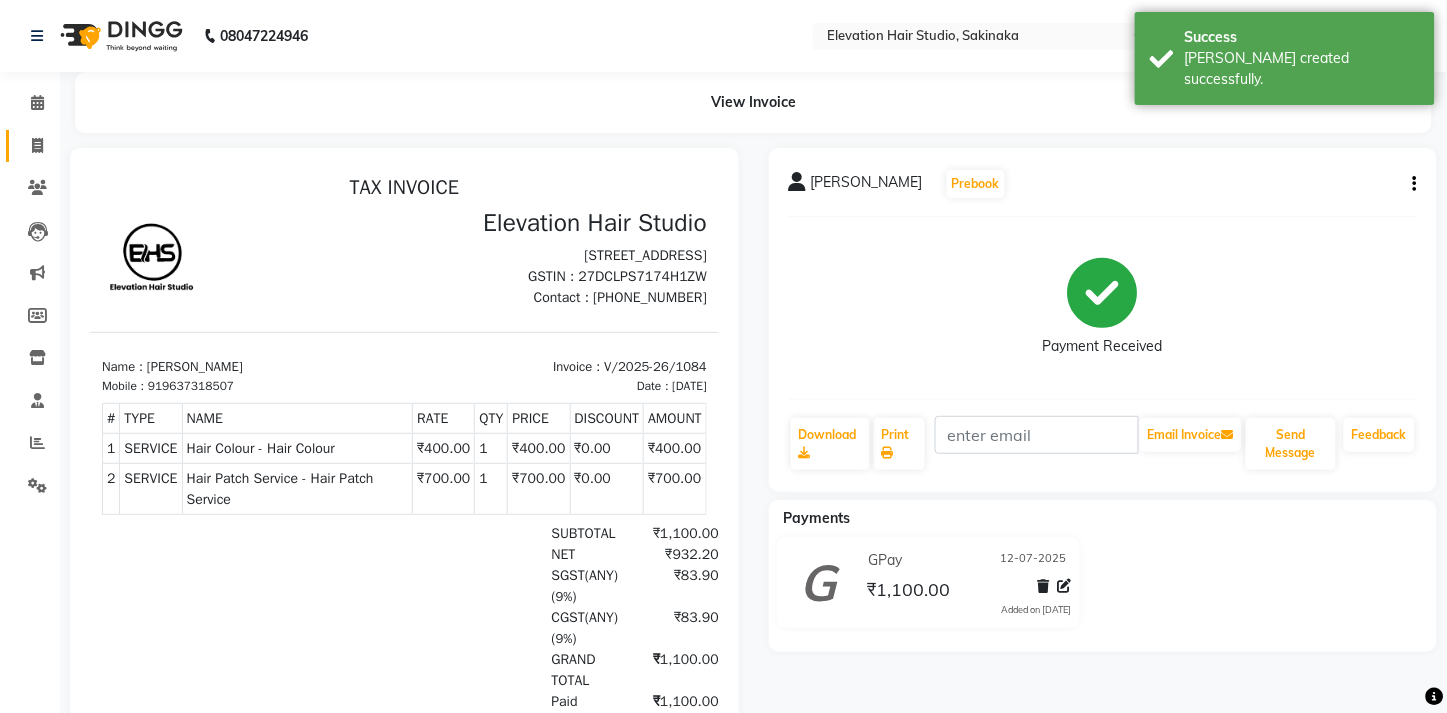 drag, startPoint x: 34, startPoint y: 127, endPoint x: 41, endPoint y: 144, distance: 18.384777 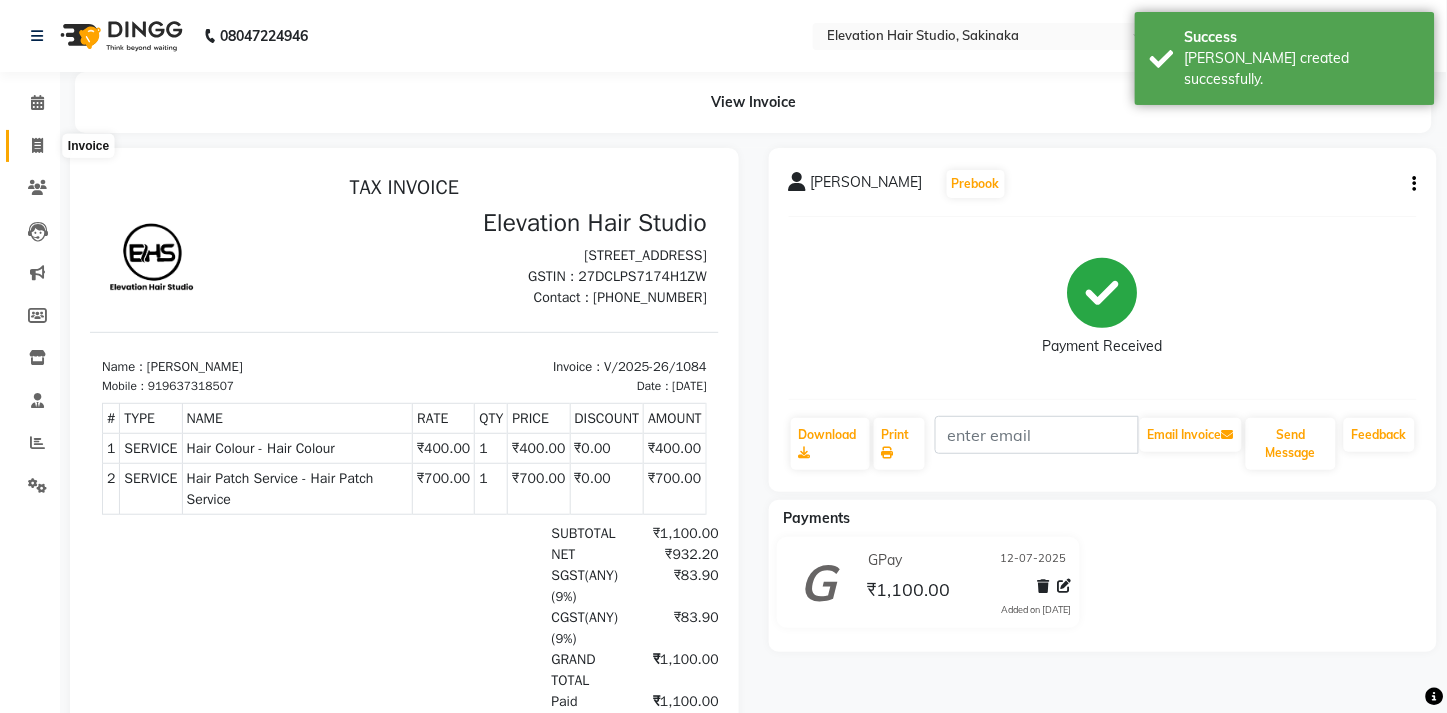 click 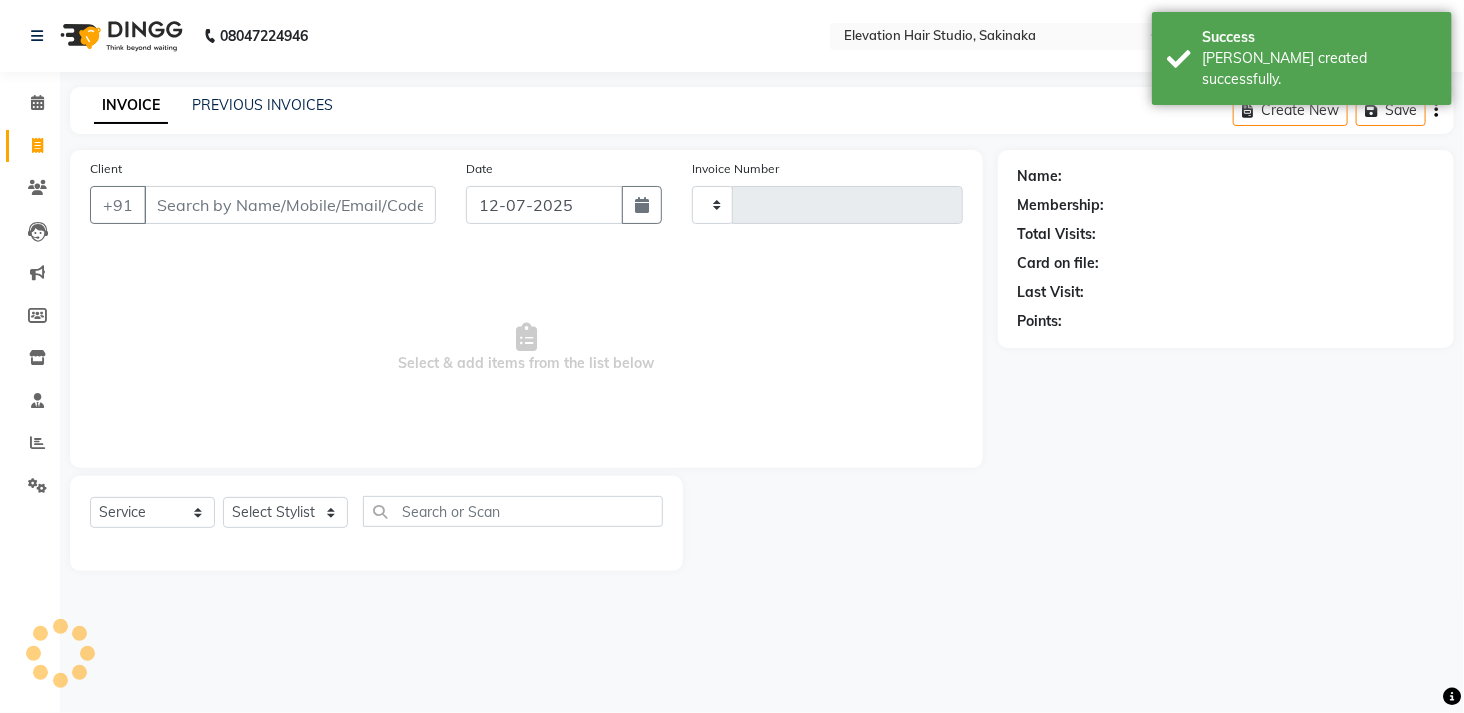 type on "1085" 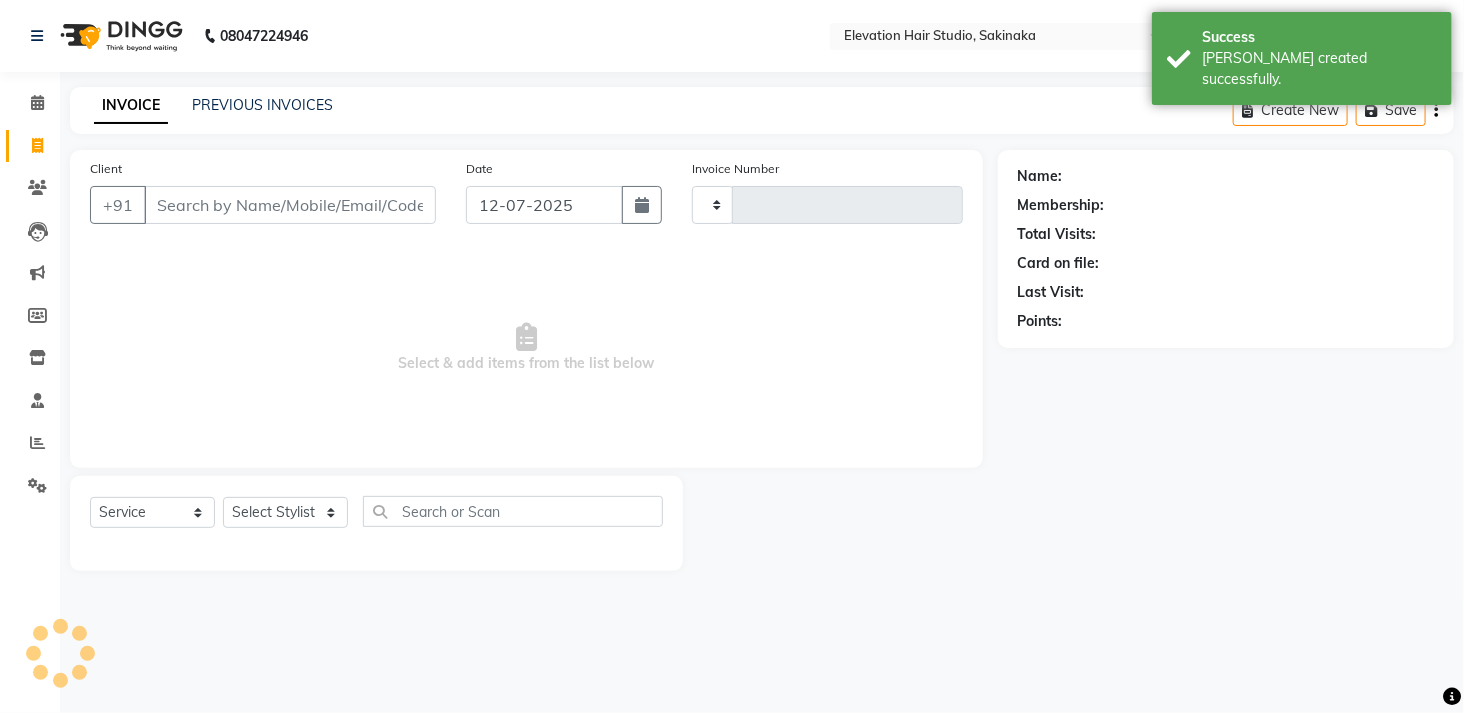 select on "4949" 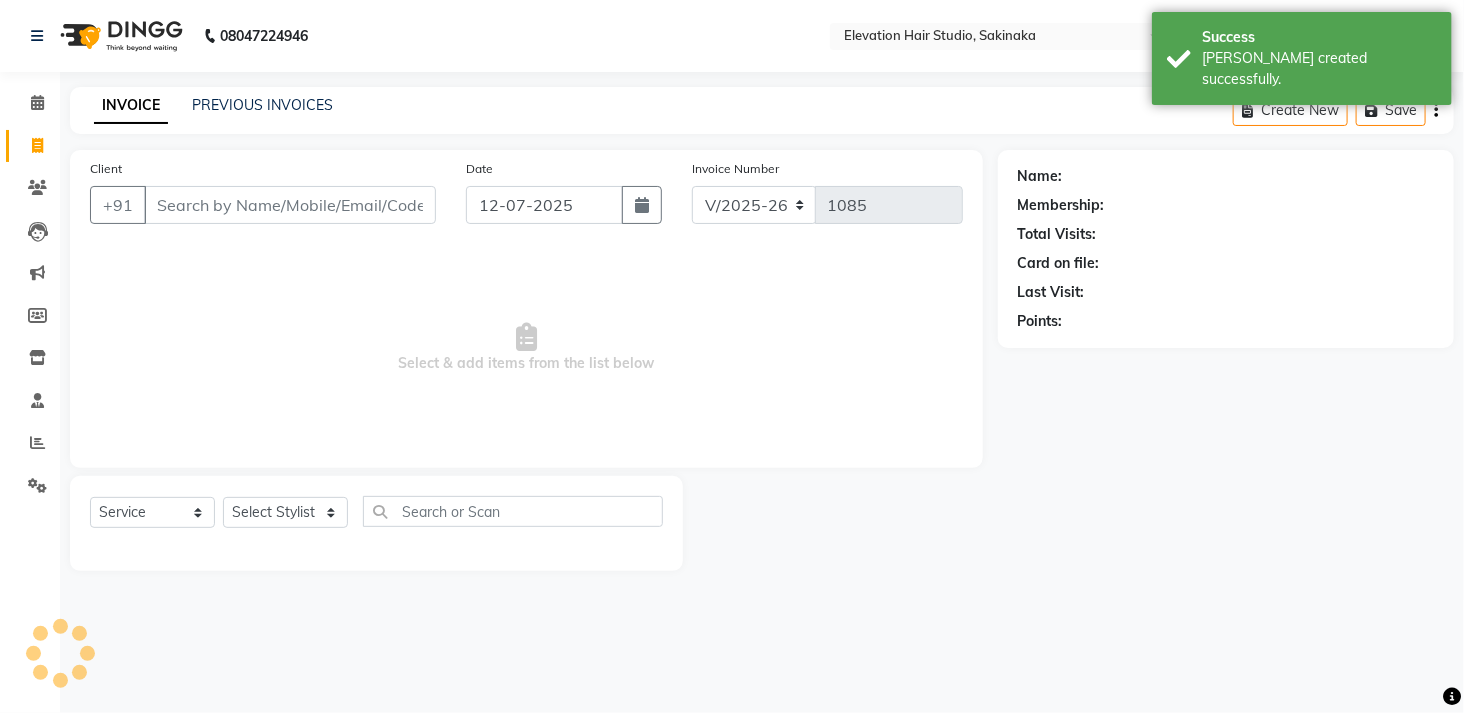 click on "Client" at bounding box center (290, 205) 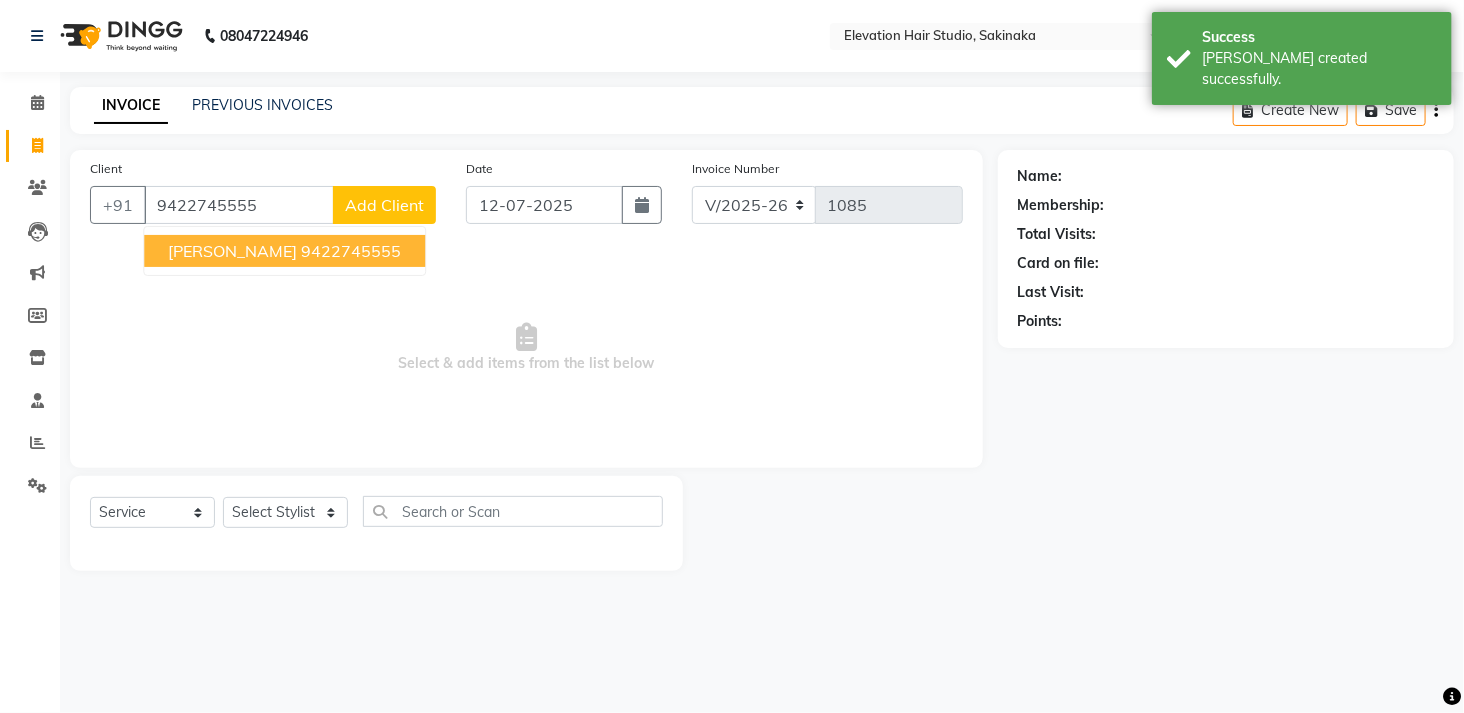 type on "9422745555" 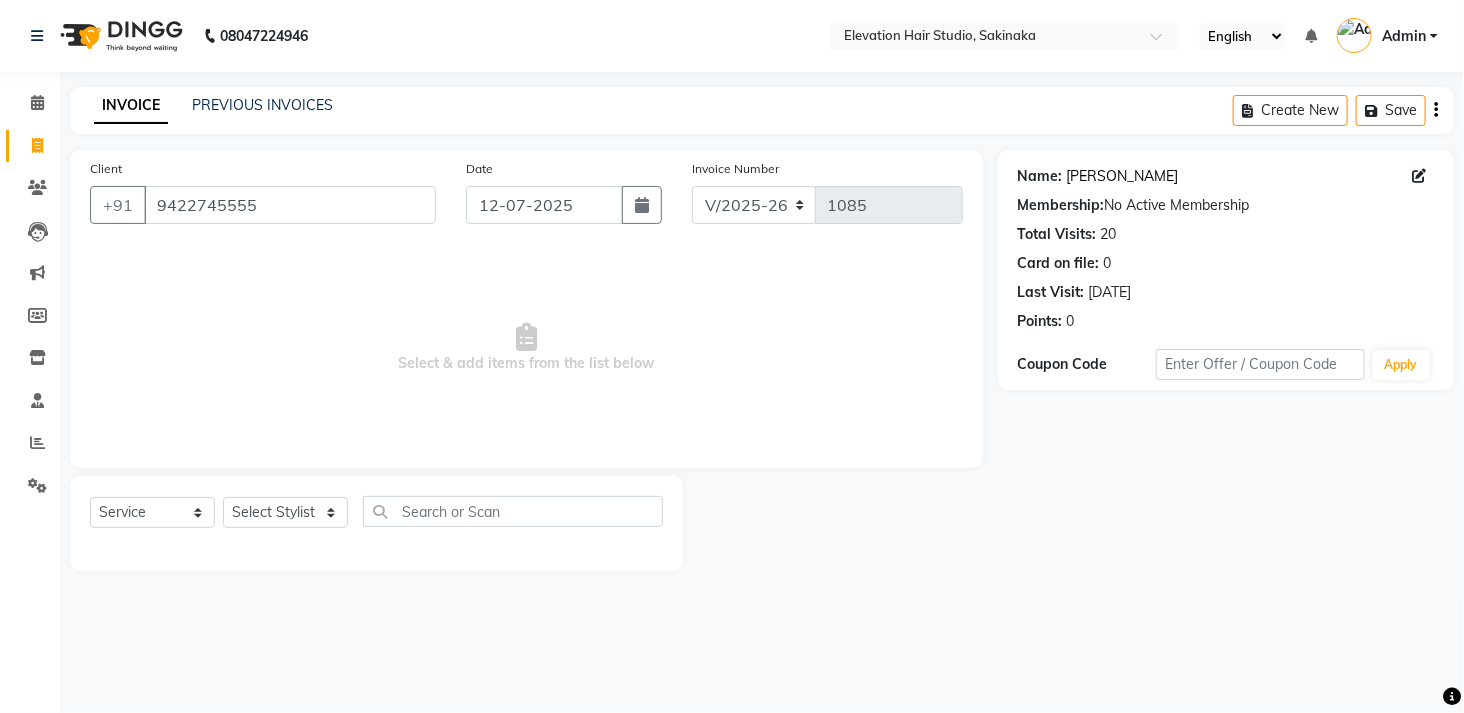 click on "Piyush Patni" 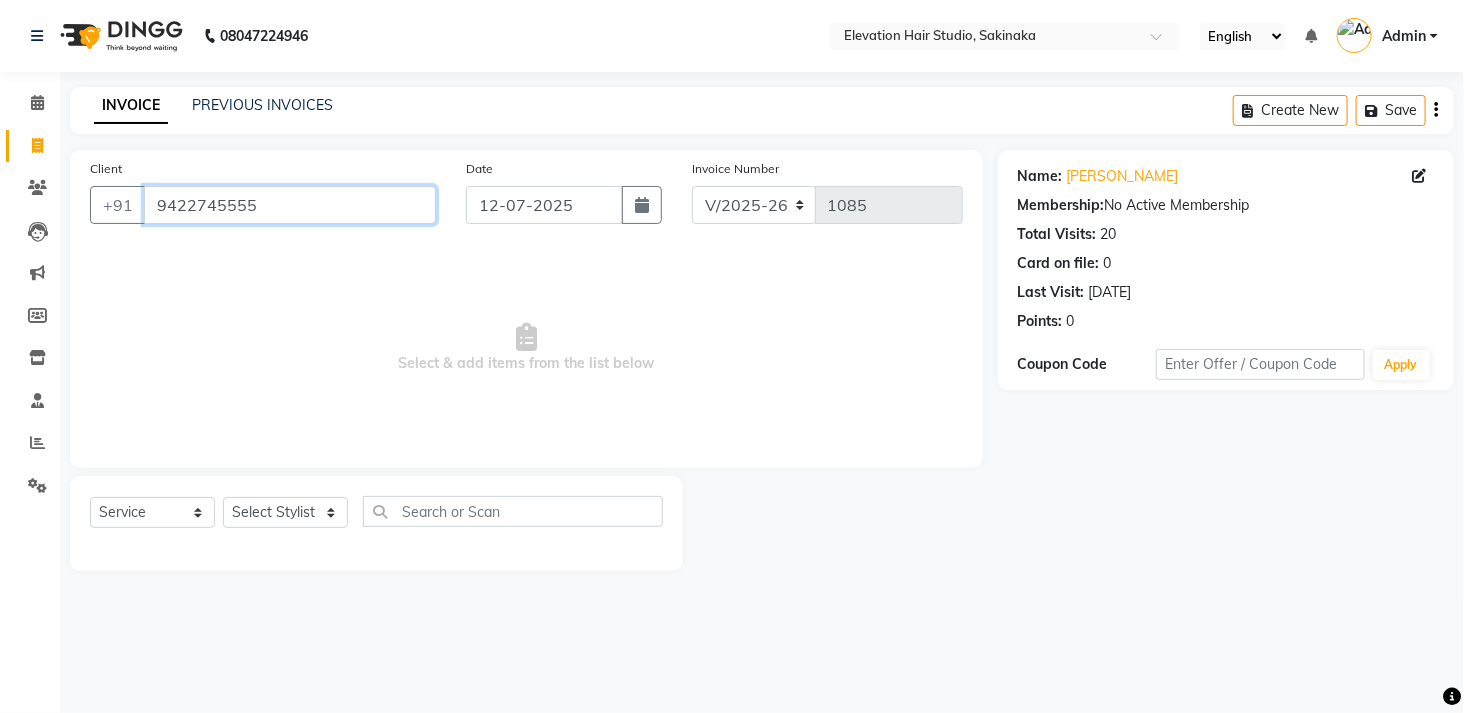 click on "9422745555" at bounding box center [290, 205] 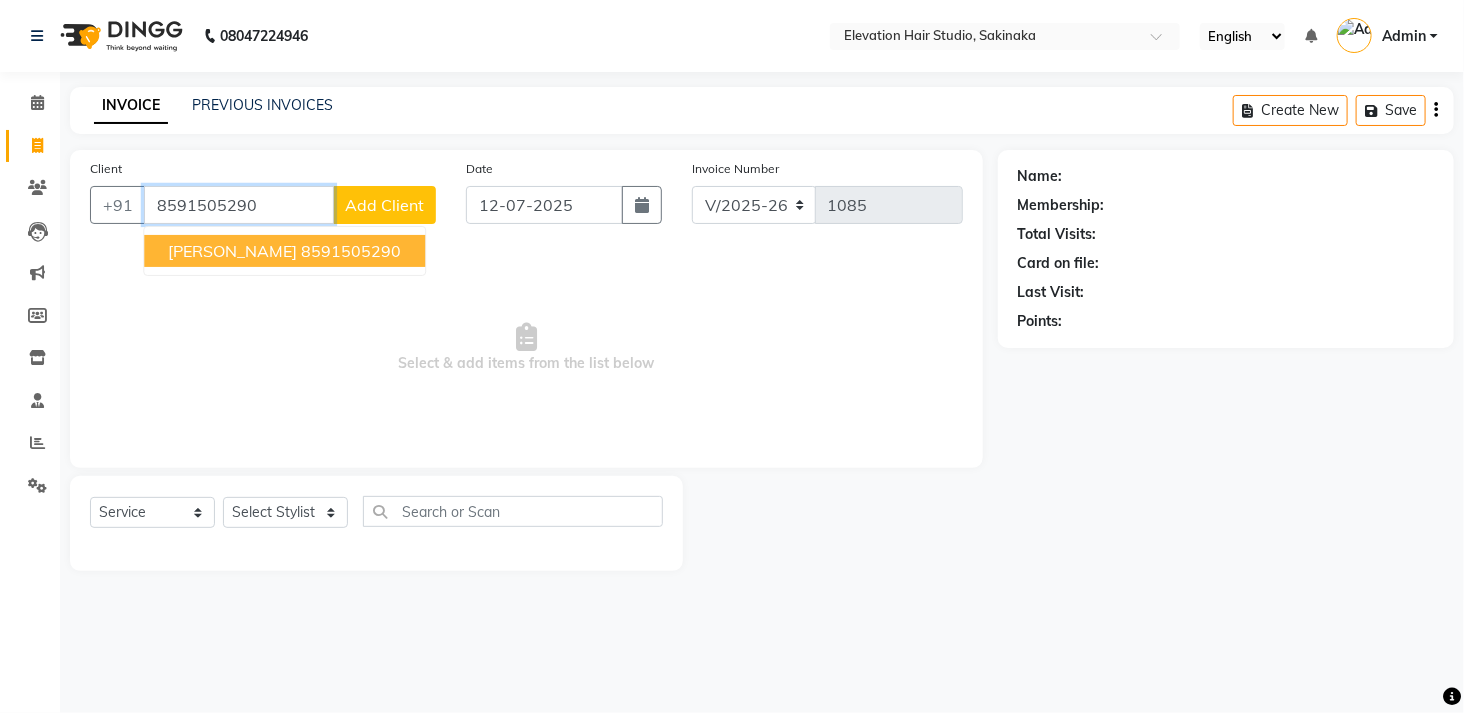type on "8591505290" 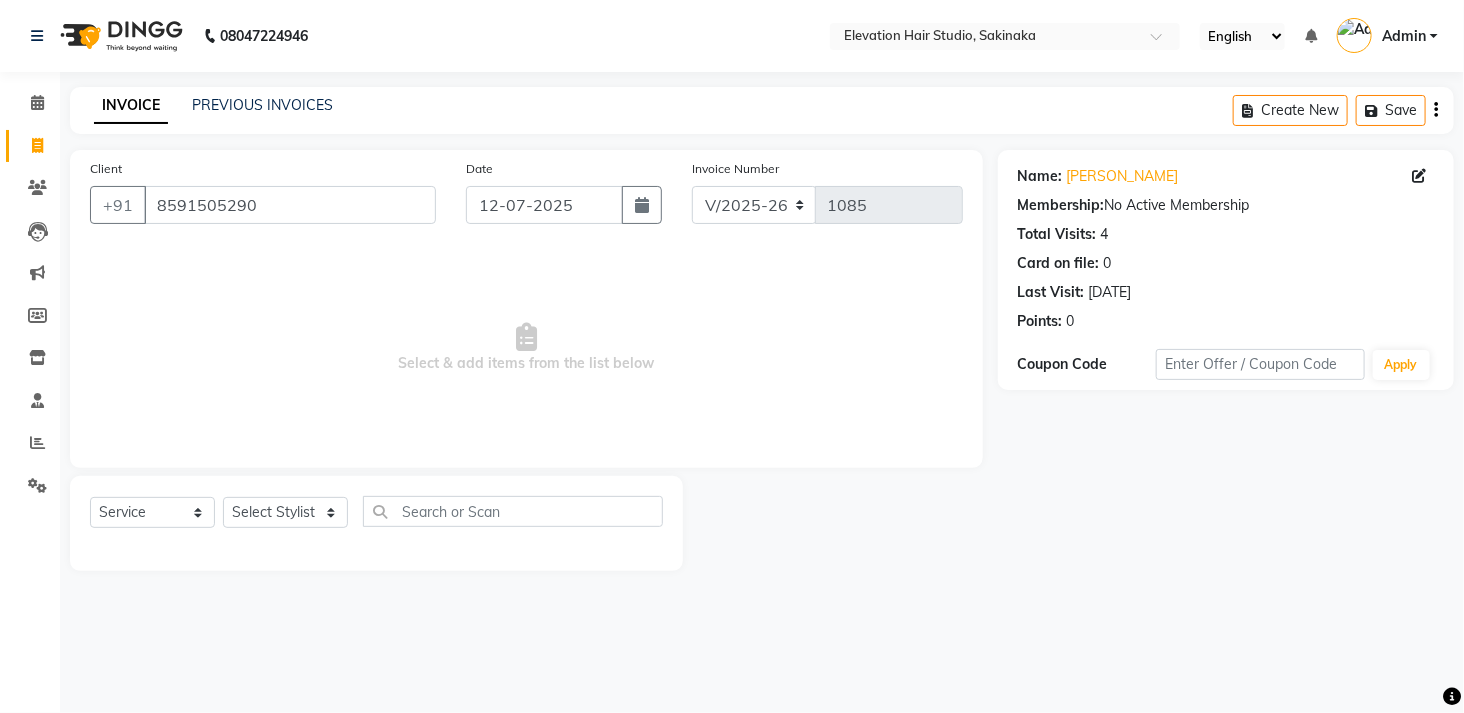 click on "Name: Amol Chalke Membership:  No Active Membership  Total Visits:  4 Card on file:  0 Last Visit:   15-06-2025 Points:   0" 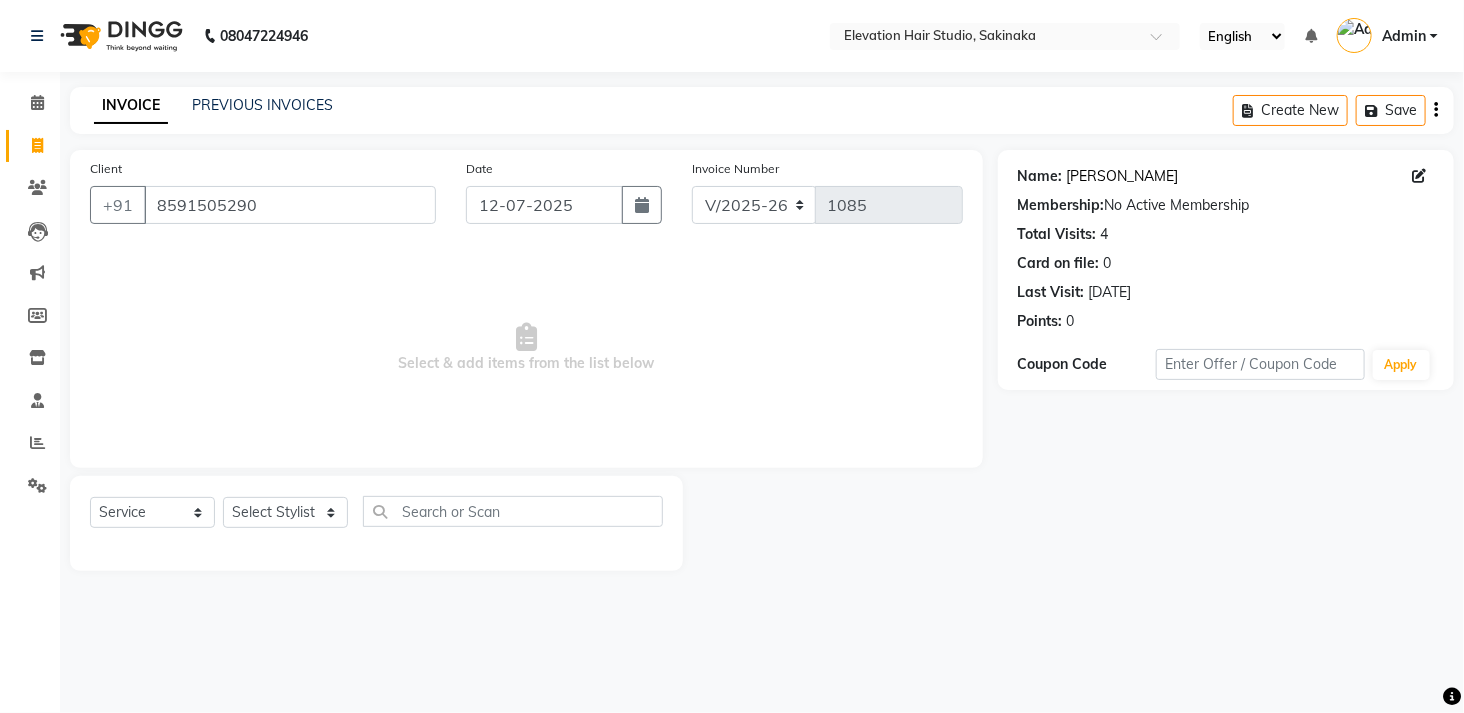 click on "Amol Chalke" 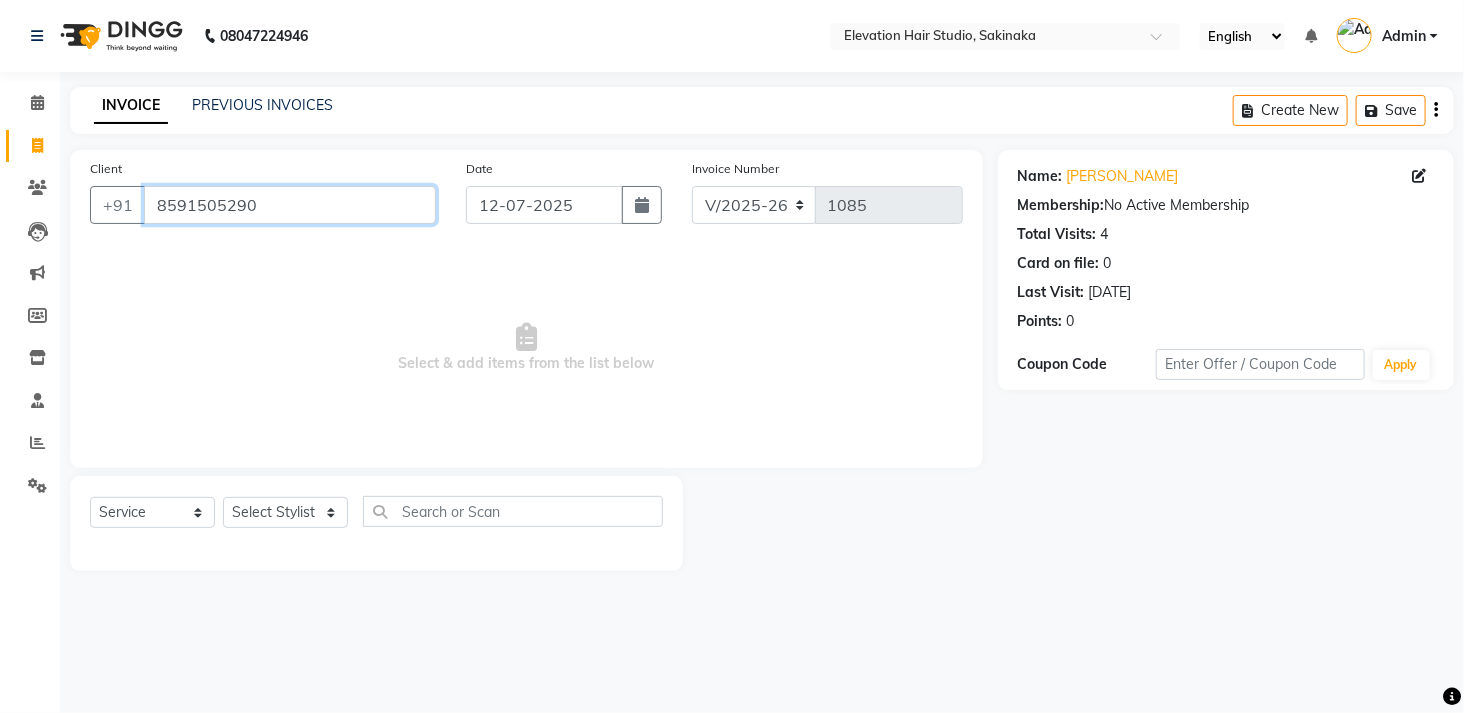 click on "8591505290" at bounding box center (290, 205) 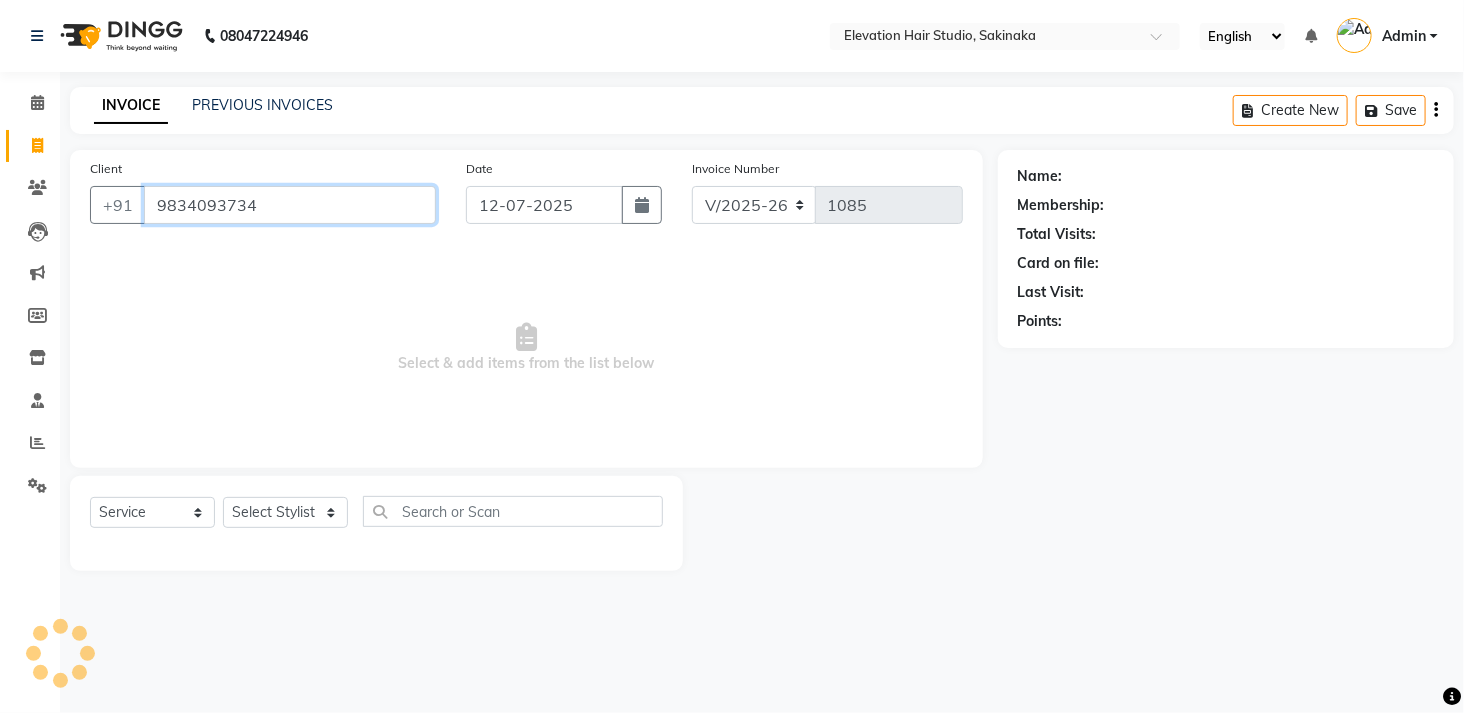 type on "9834093734" 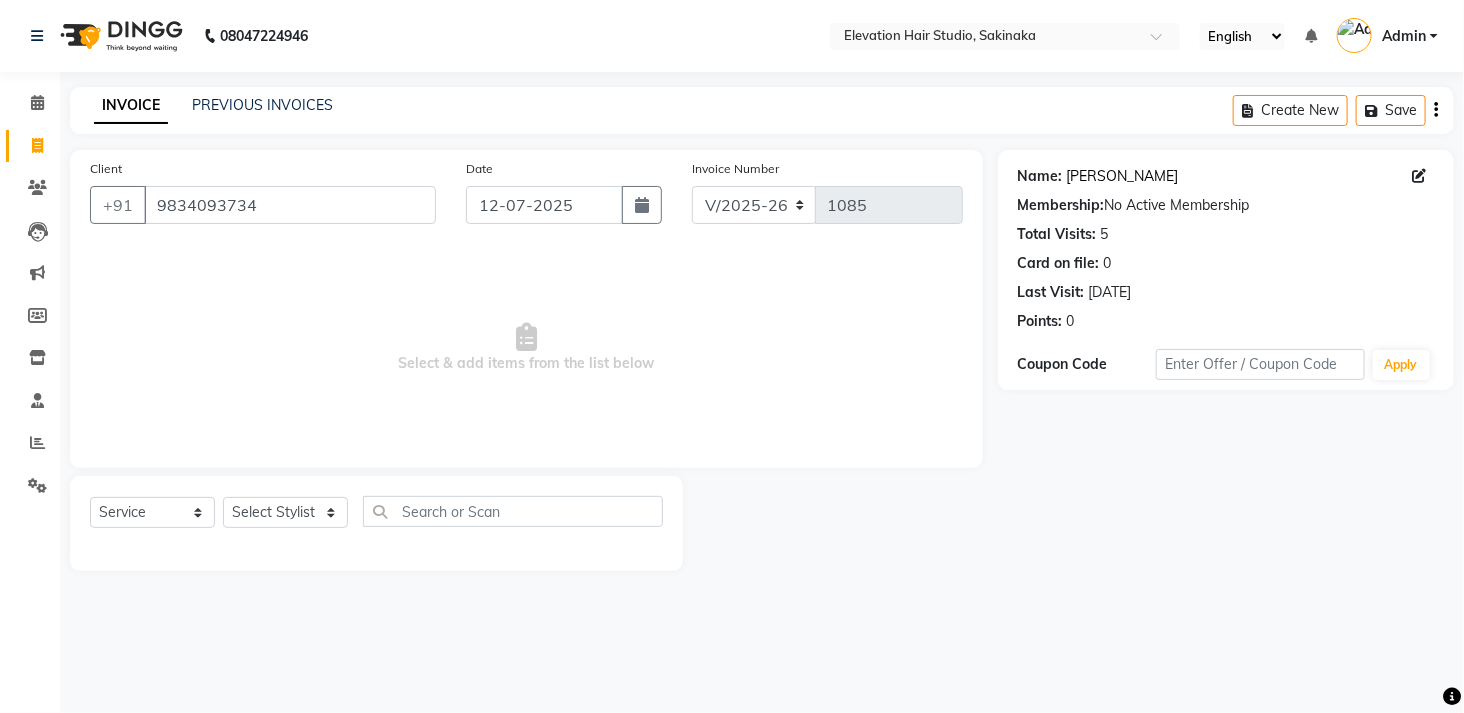 click on "Sagar Khopade" 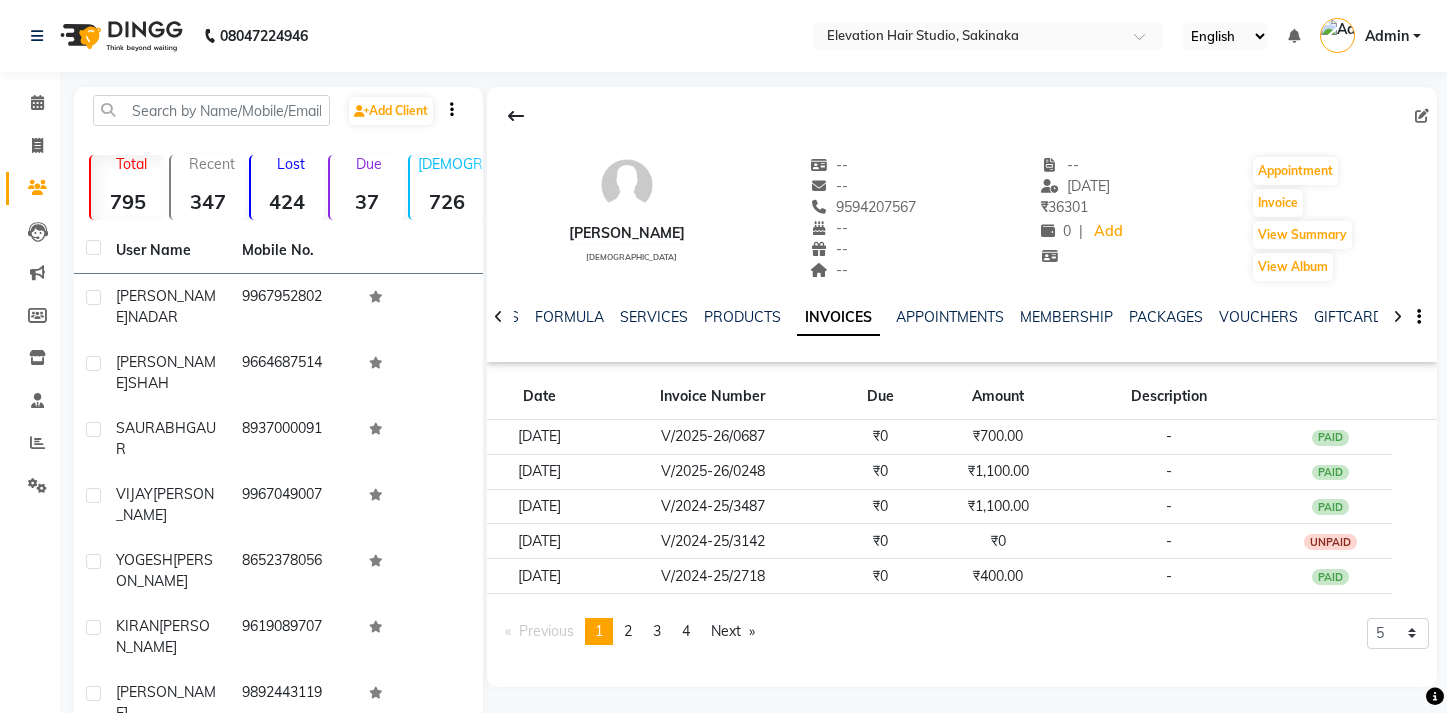 scroll, scrollTop: 0, scrollLeft: 0, axis: both 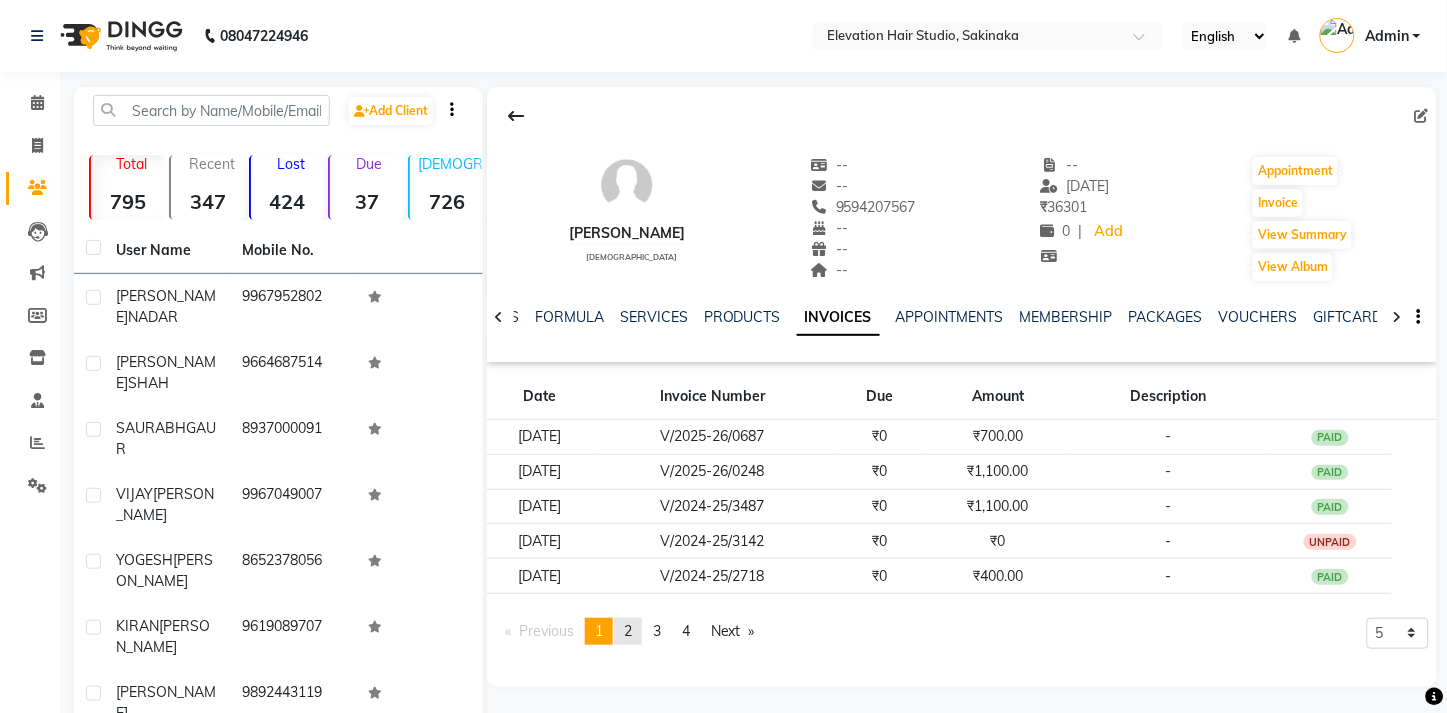 click on "2" 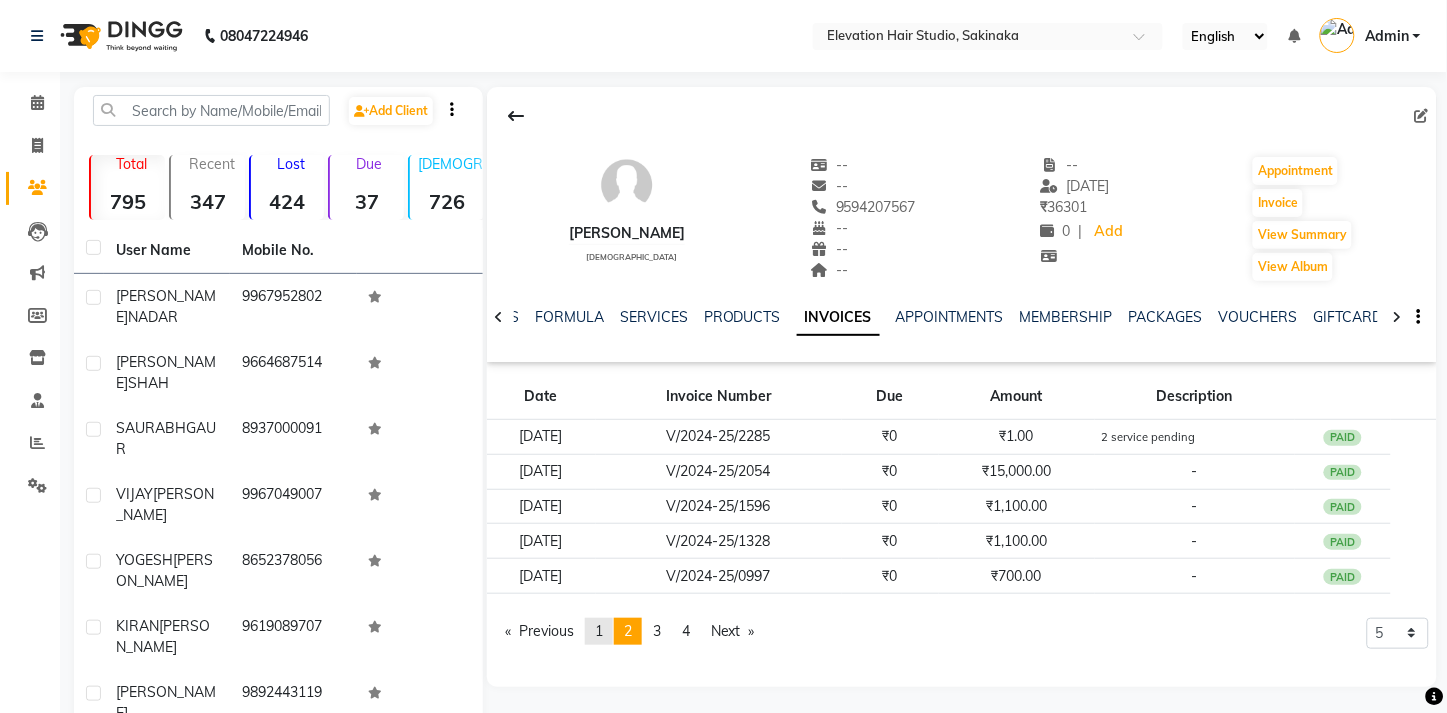 click on "page  1" 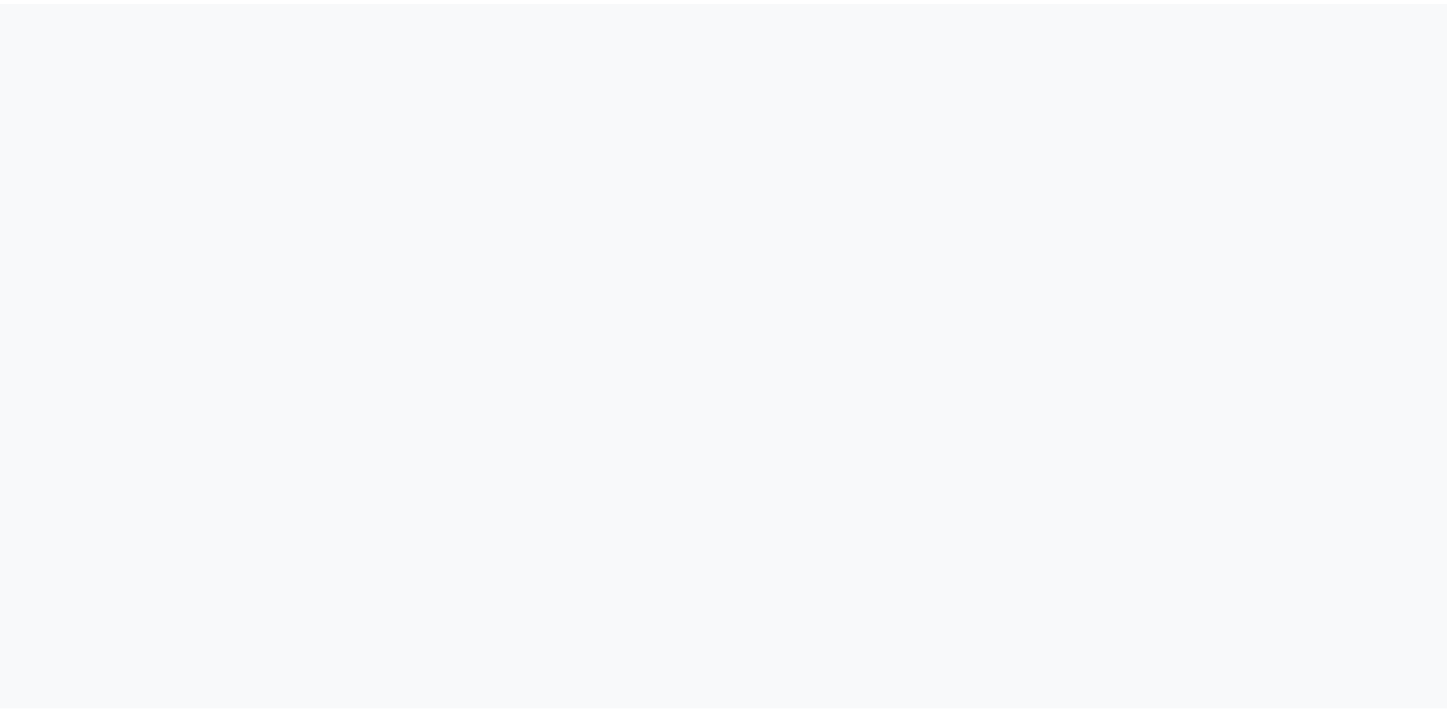 scroll, scrollTop: 0, scrollLeft: 0, axis: both 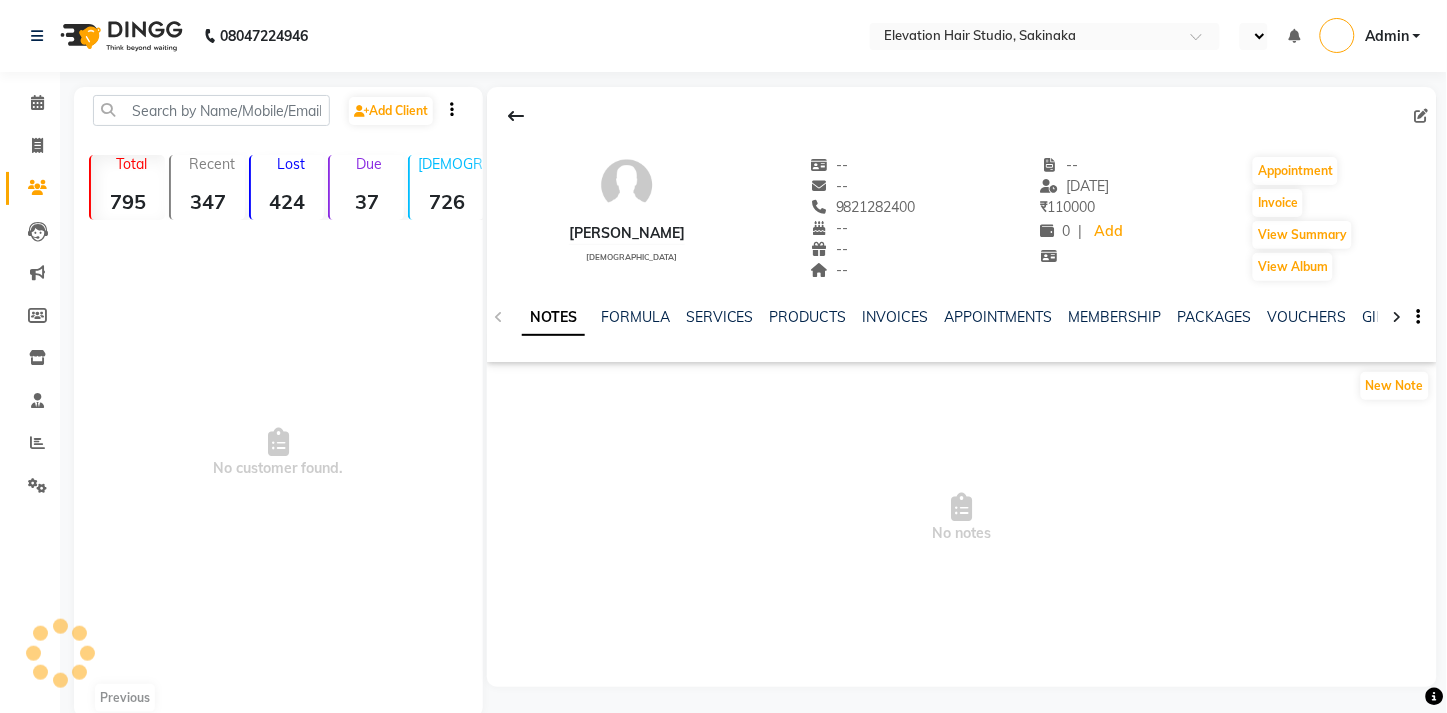 select on "en" 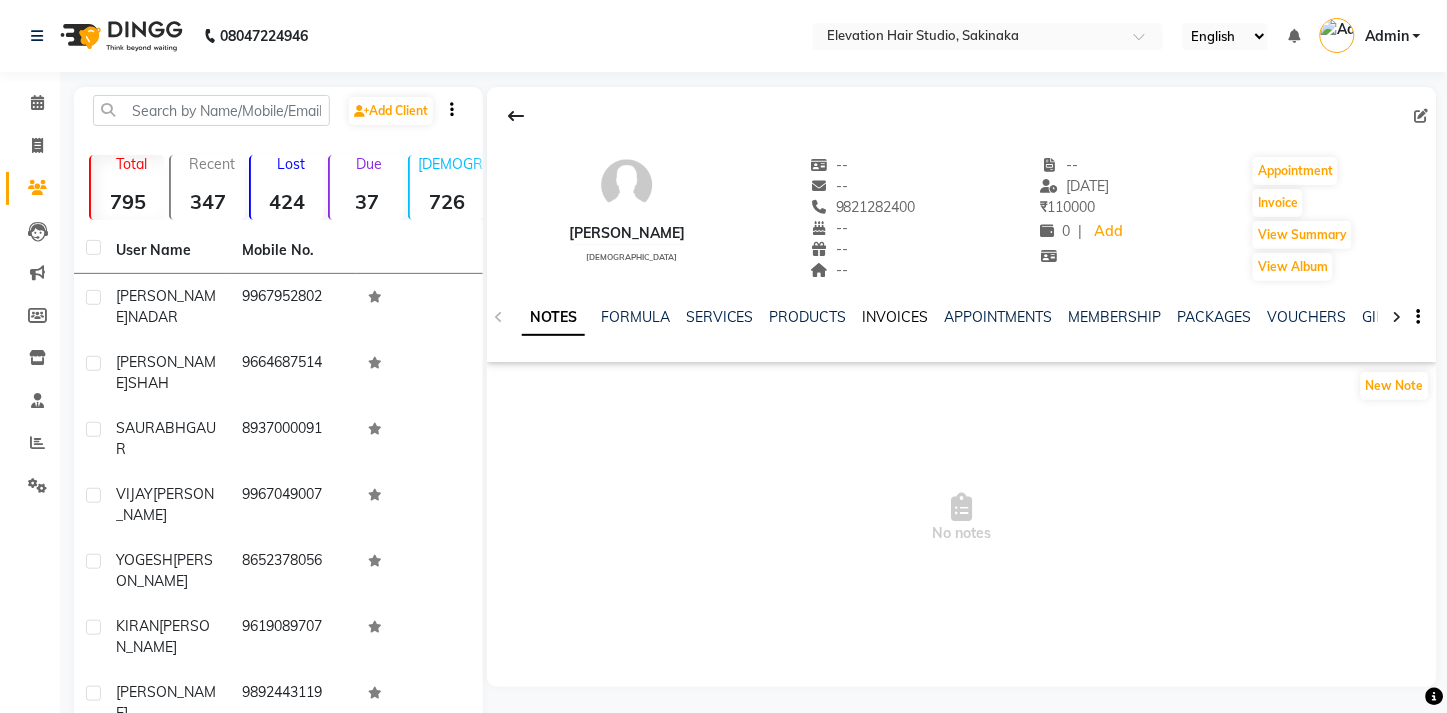 click on "INVOICES" 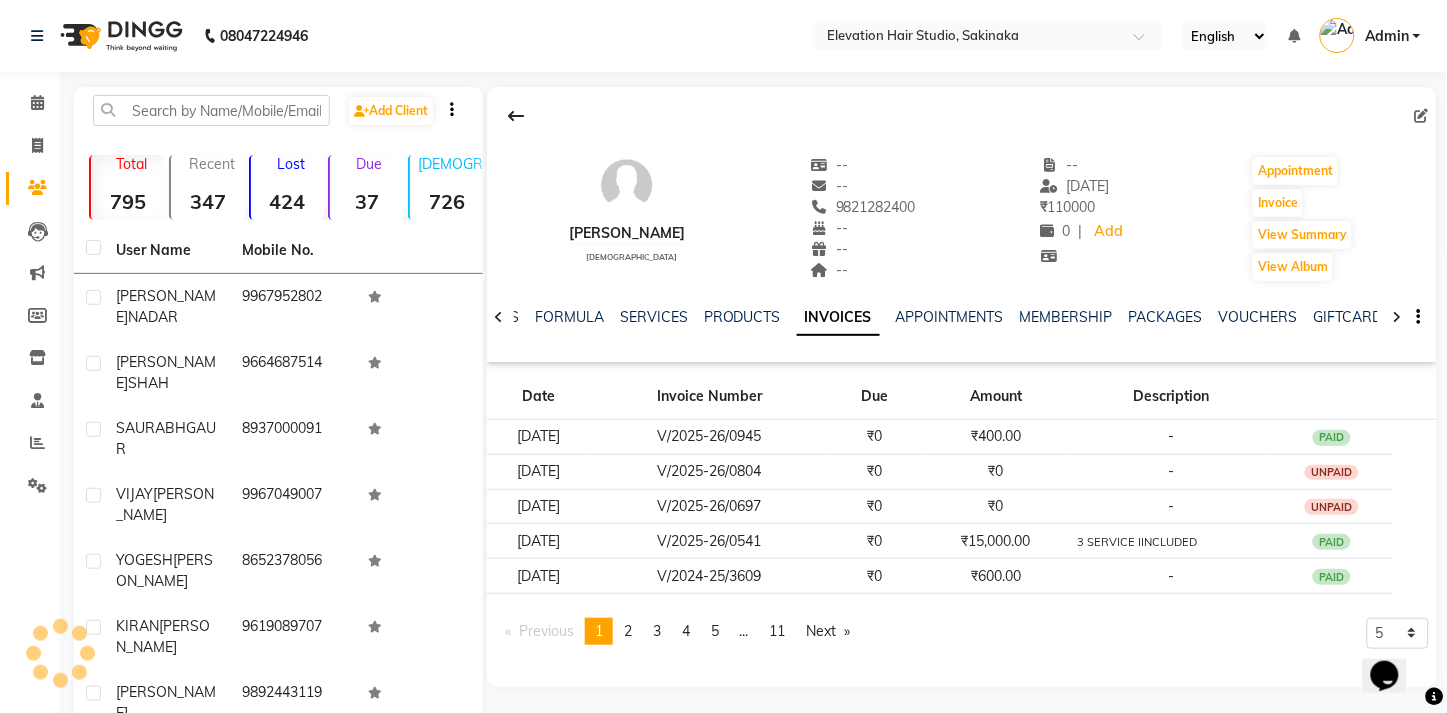 scroll, scrollTop: 0, scrollLeft: 0, axis: both 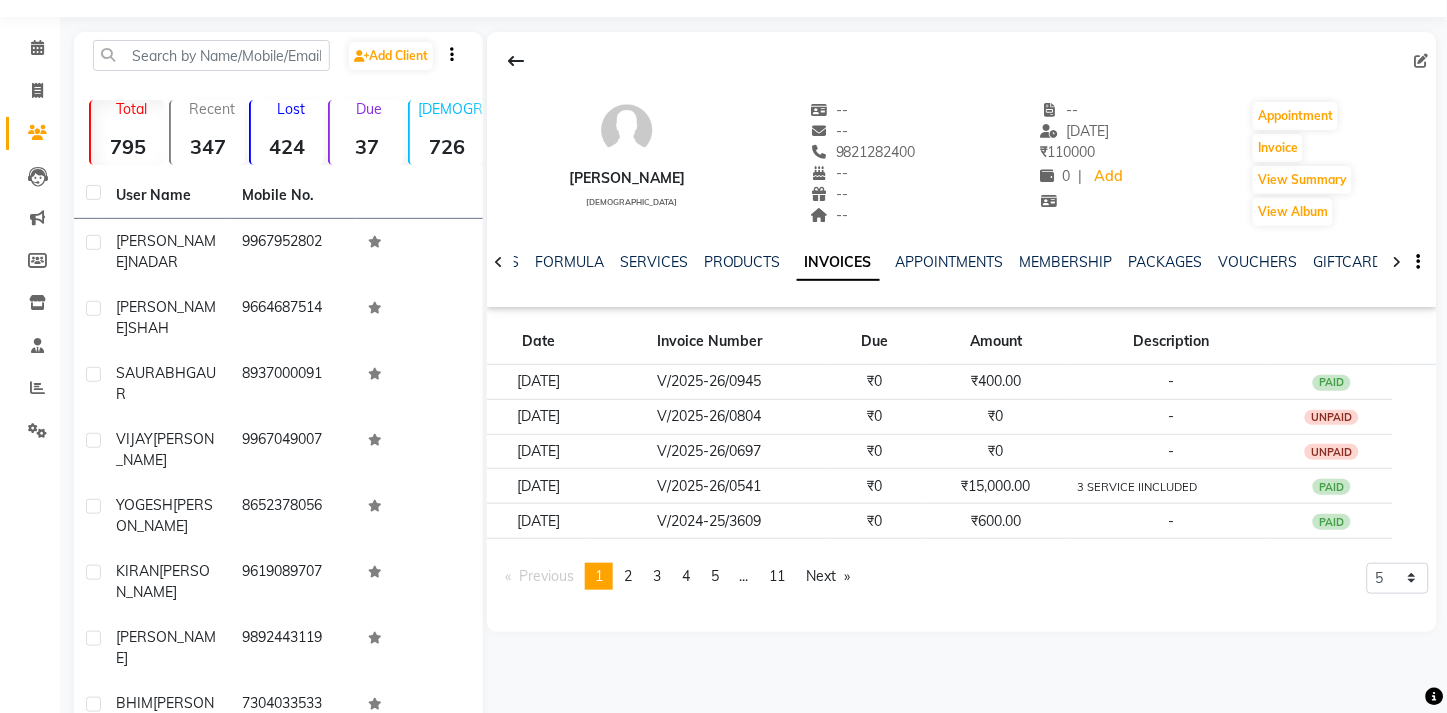 click 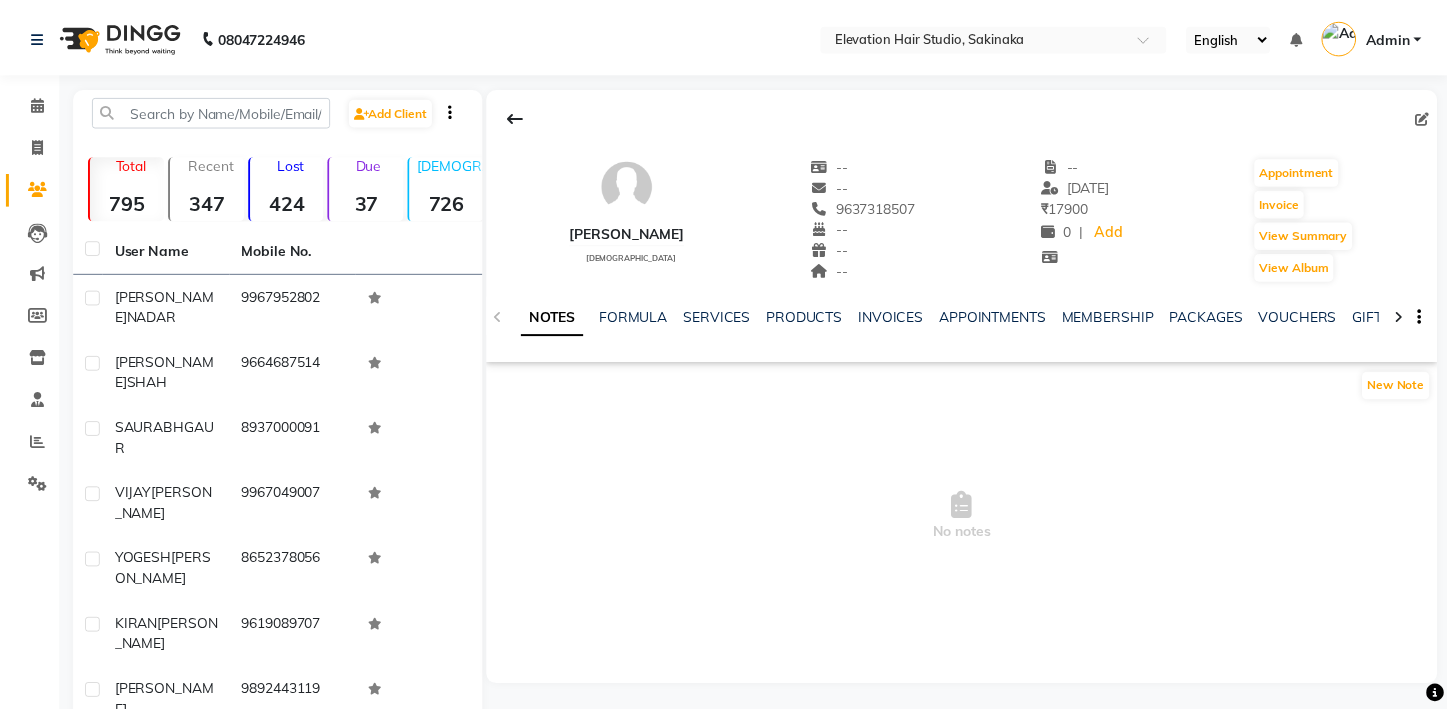 scroll, scrollTop: 0, scrollLeft: 0, axis: both 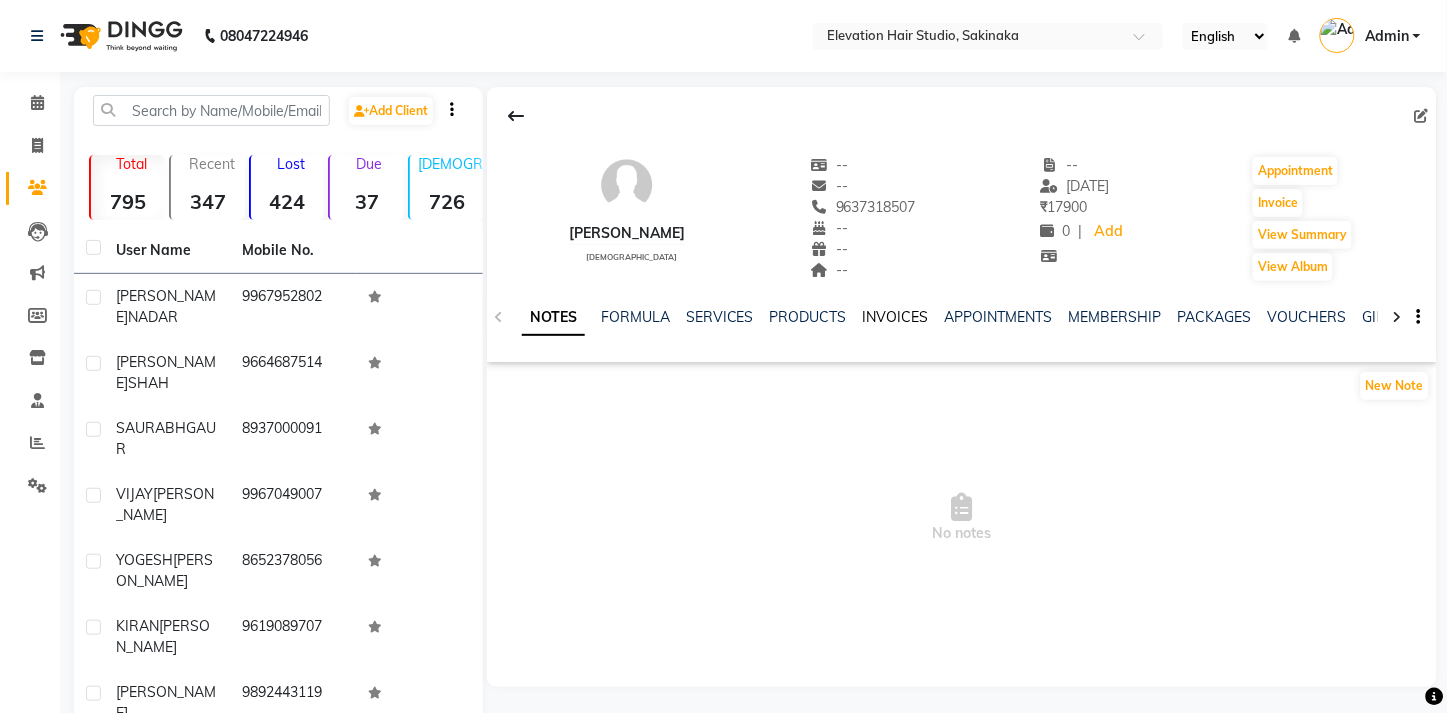 click on "INVOICES" 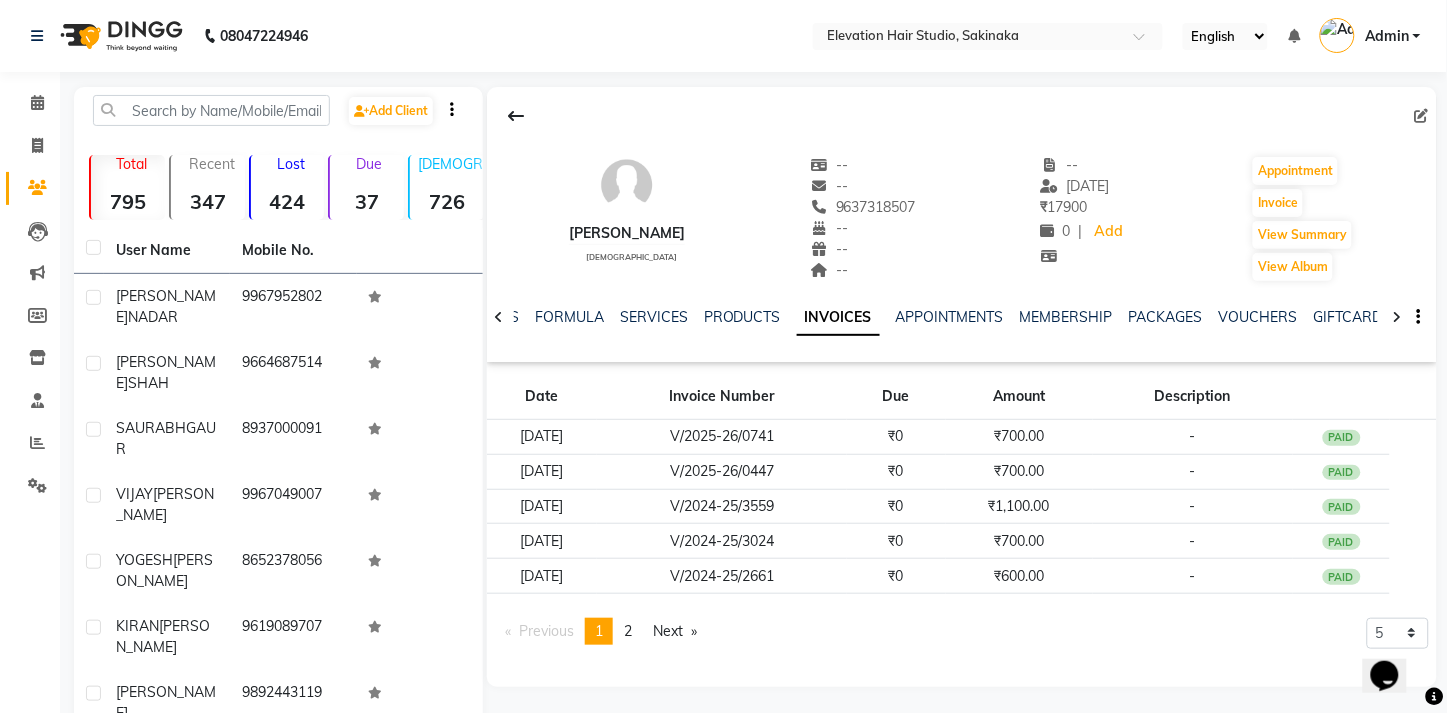 scroll, scrollTop: 0, scrollLeft: 0, axis: both 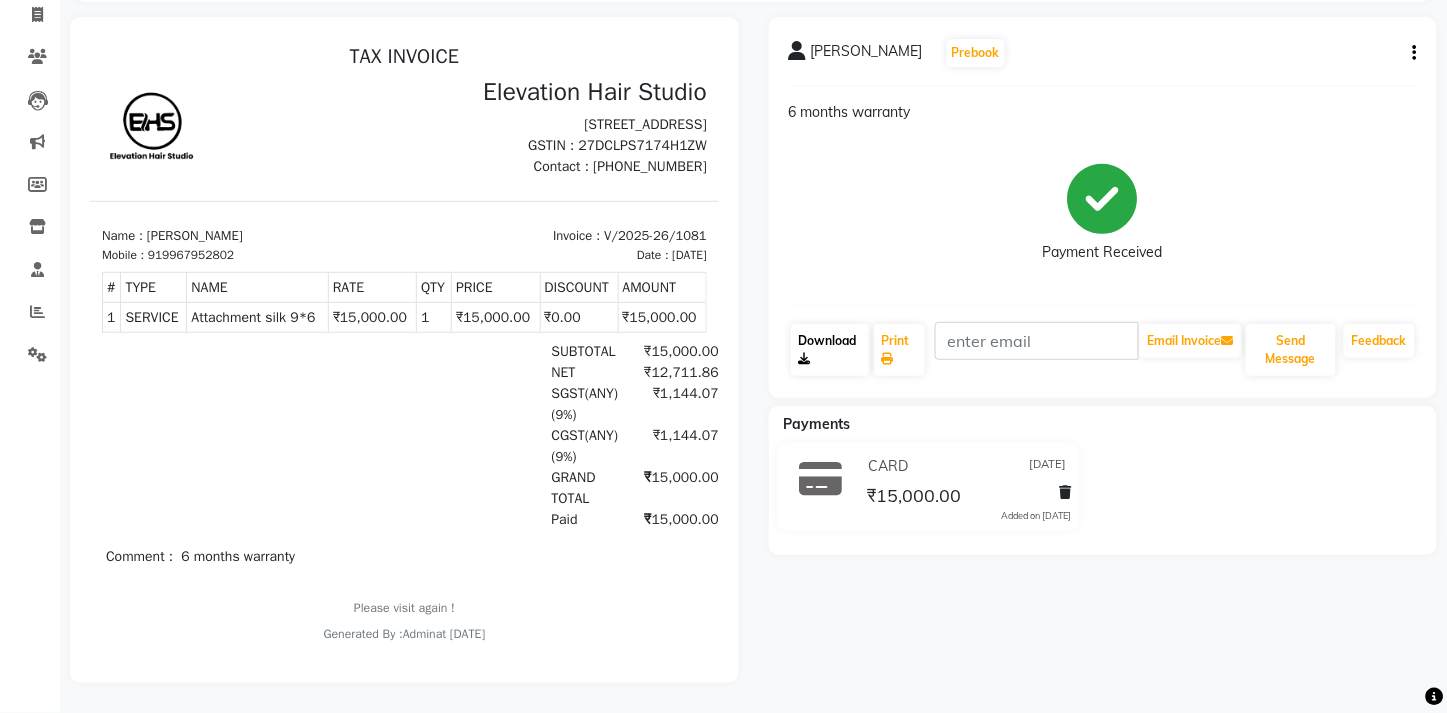 click on "Download" 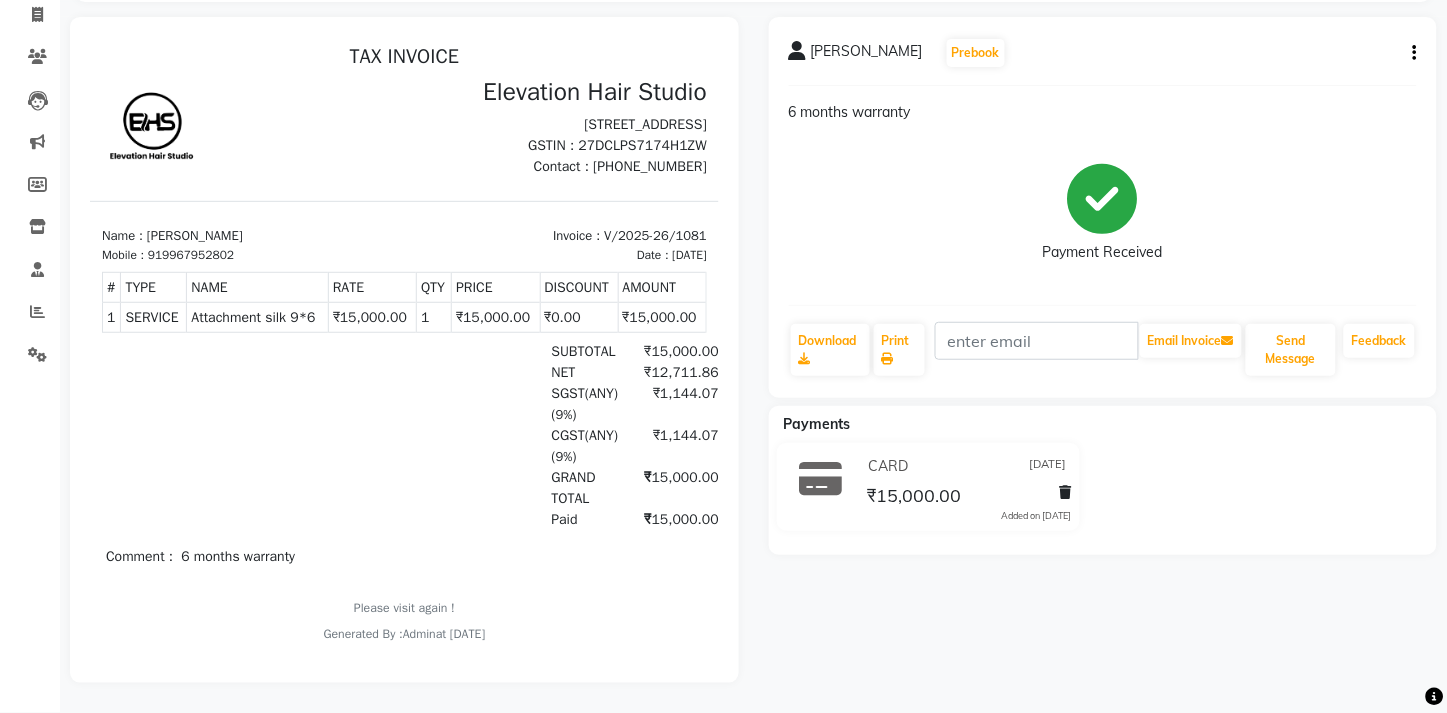 click on "JABASTIN NADAR  Prebook  6 months warranty  Payment Received  Download  Print   Email Invoice   Send Message Feedback  Payments CARD 11-07-2025 ₹15,000.00  Added on 11-07-2025" 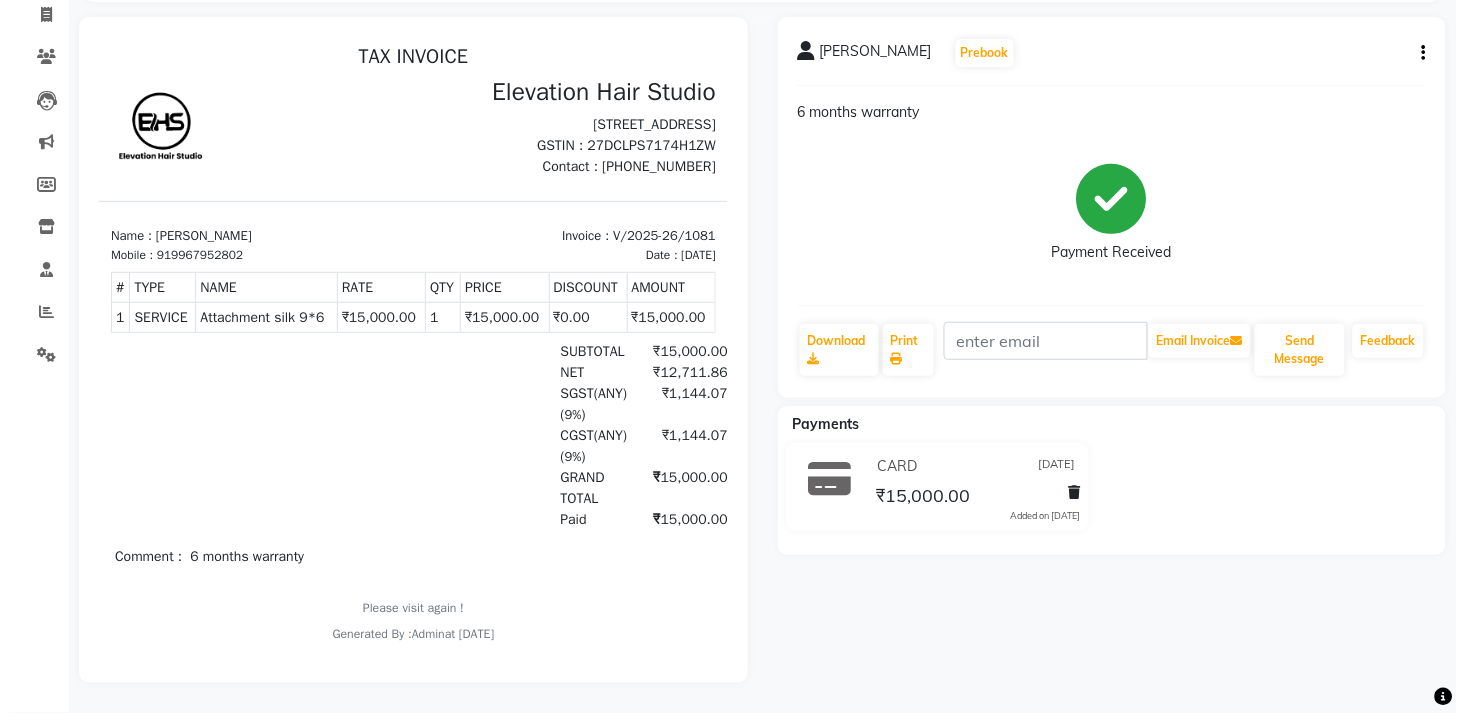 scroll, scrollTop: 0, scrollLeft: 0, axis: both 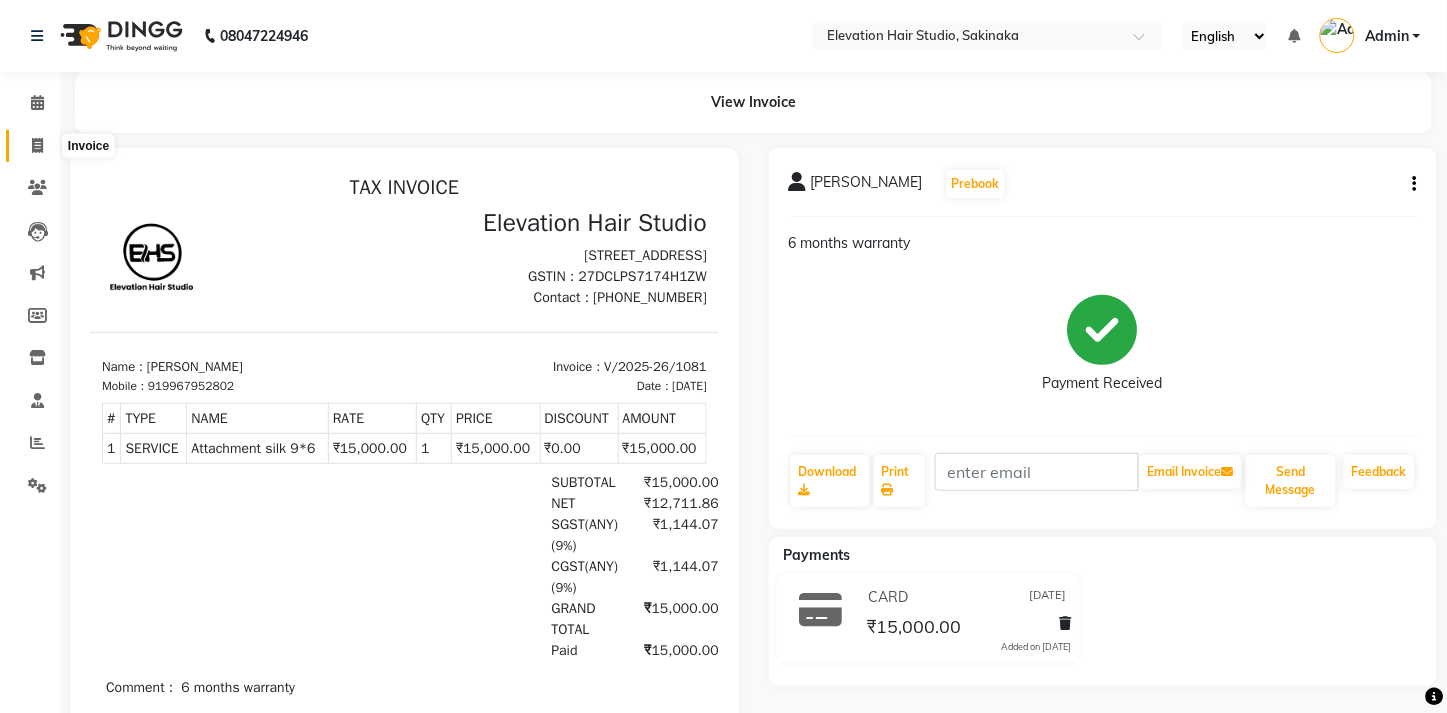 click 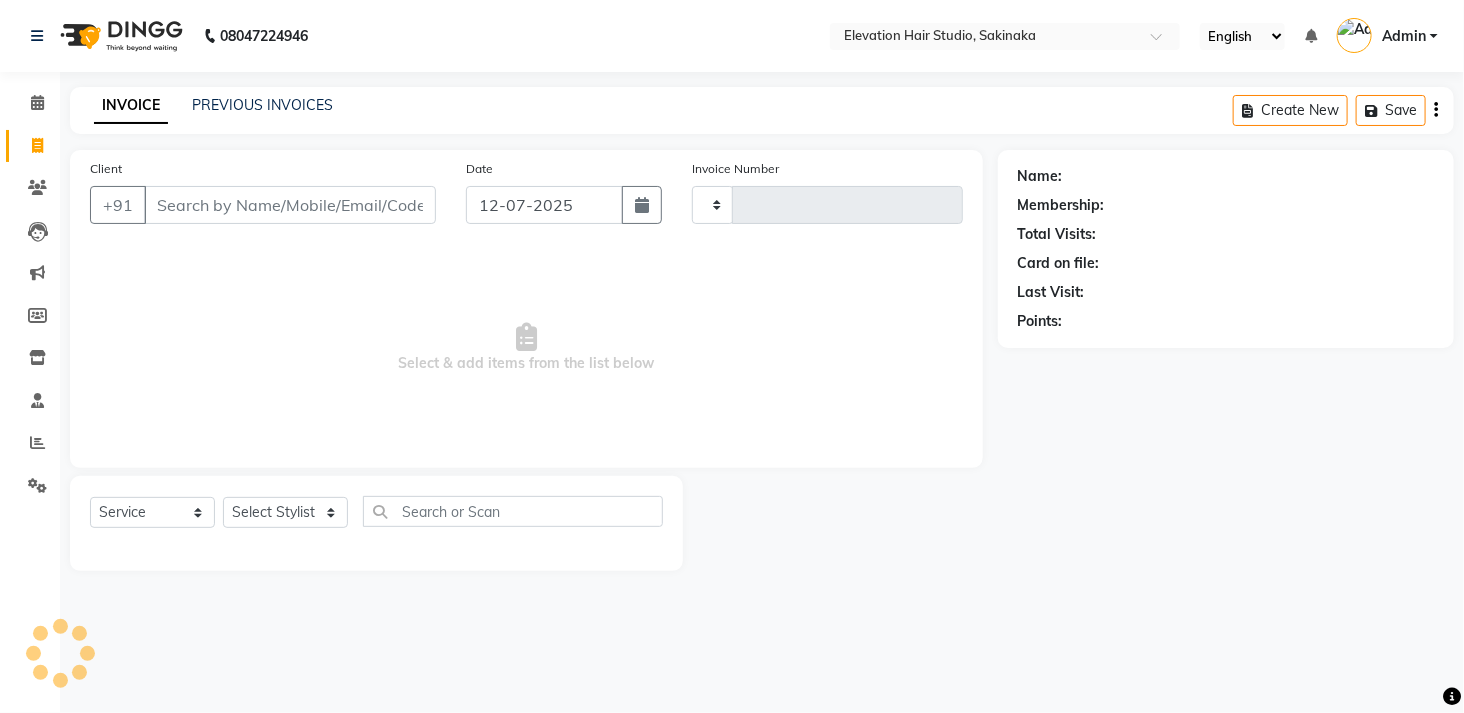 type on "1082" 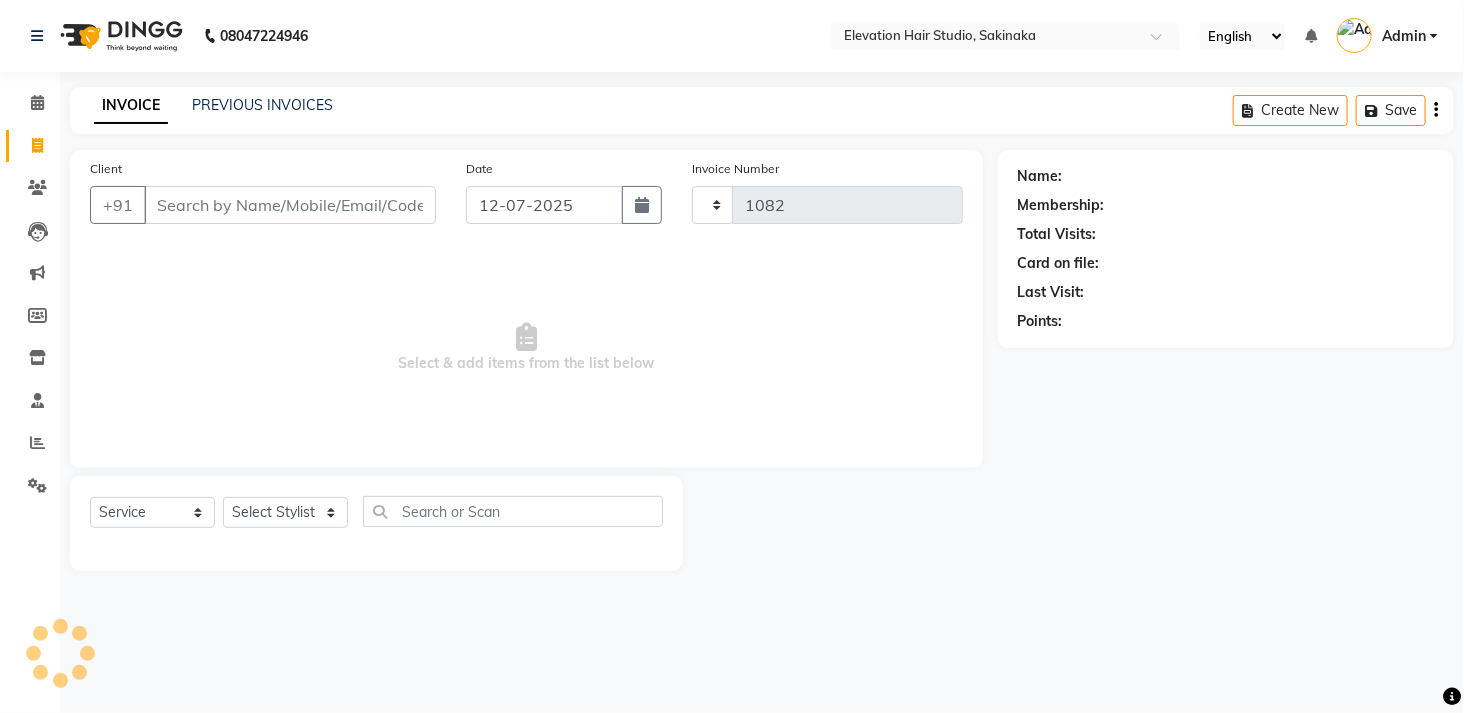 select on "4949" 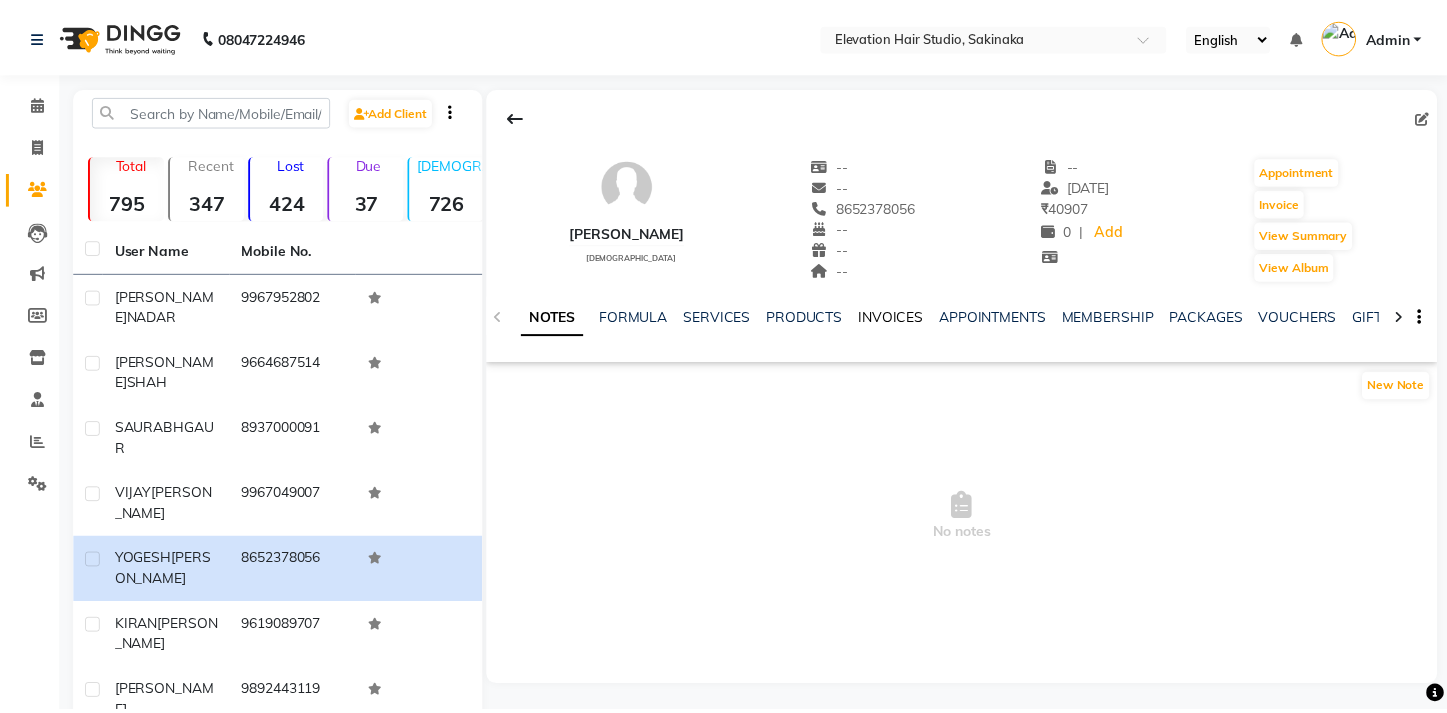 scroll, scrollTop: 0, scrollLeft: 0, axis: both 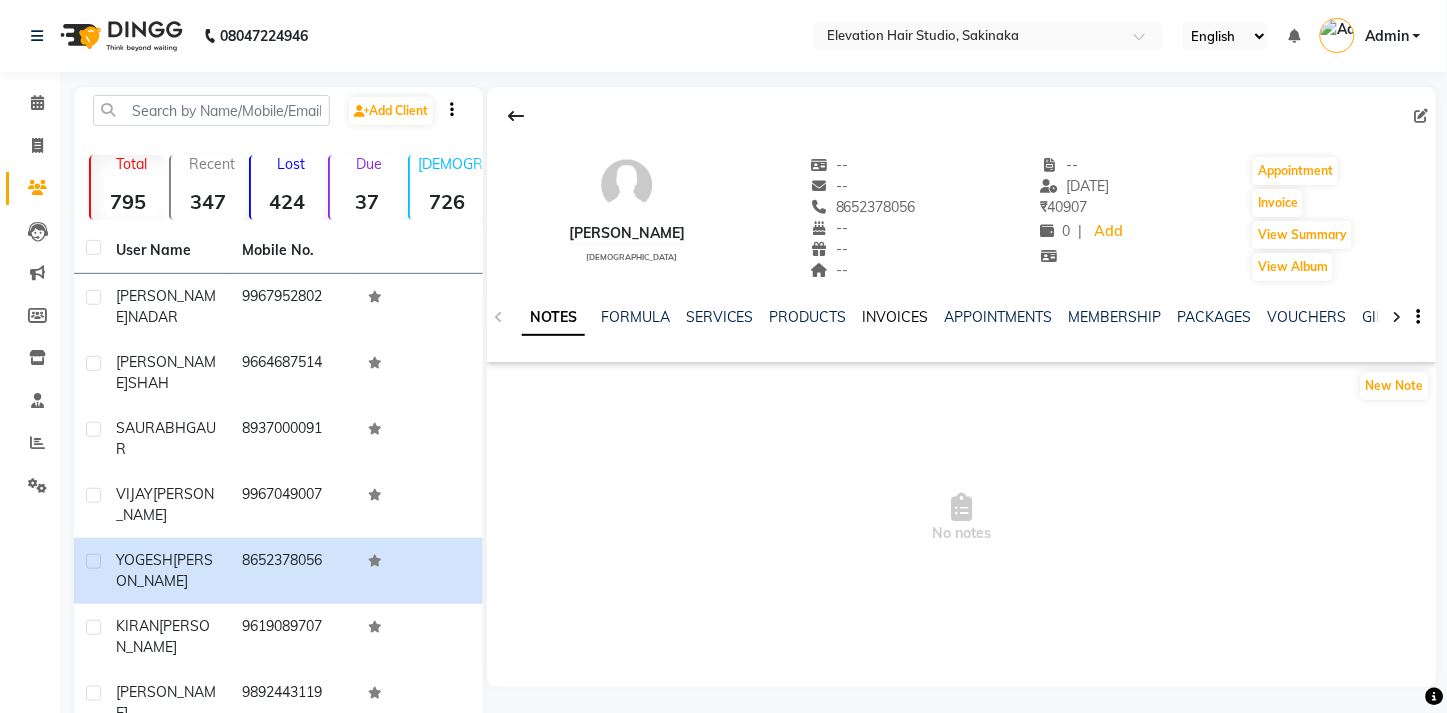 click on "INVOICES" 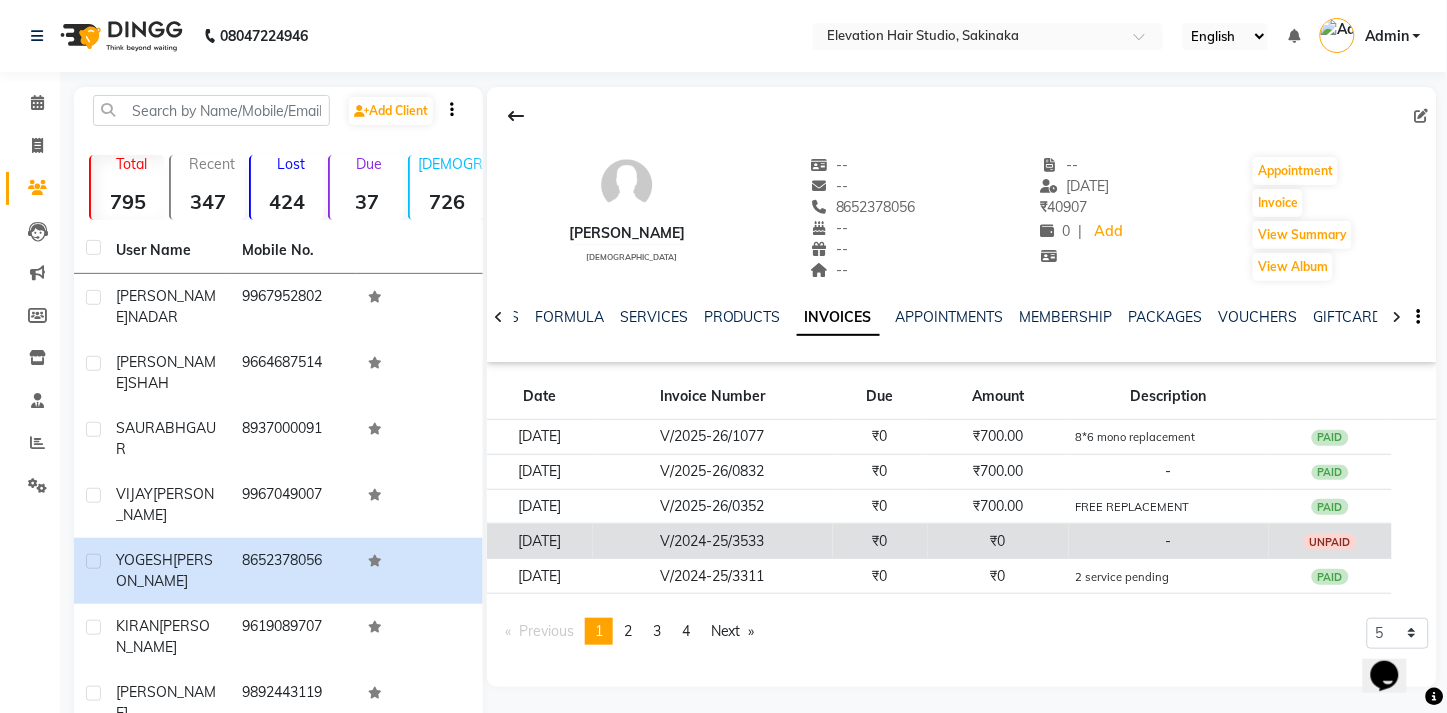 scroll, scrollTop: 0, scrollLeft: 0, axis: both 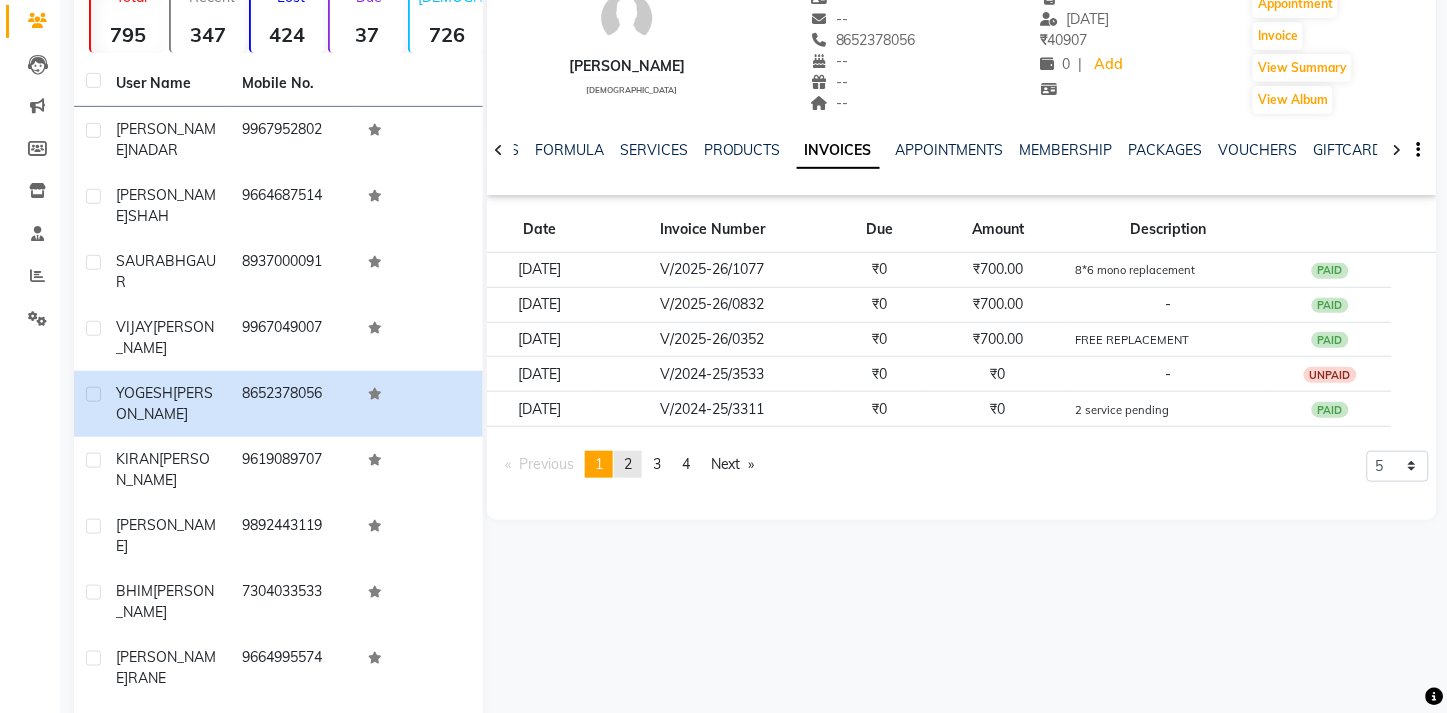 click on "page  2" 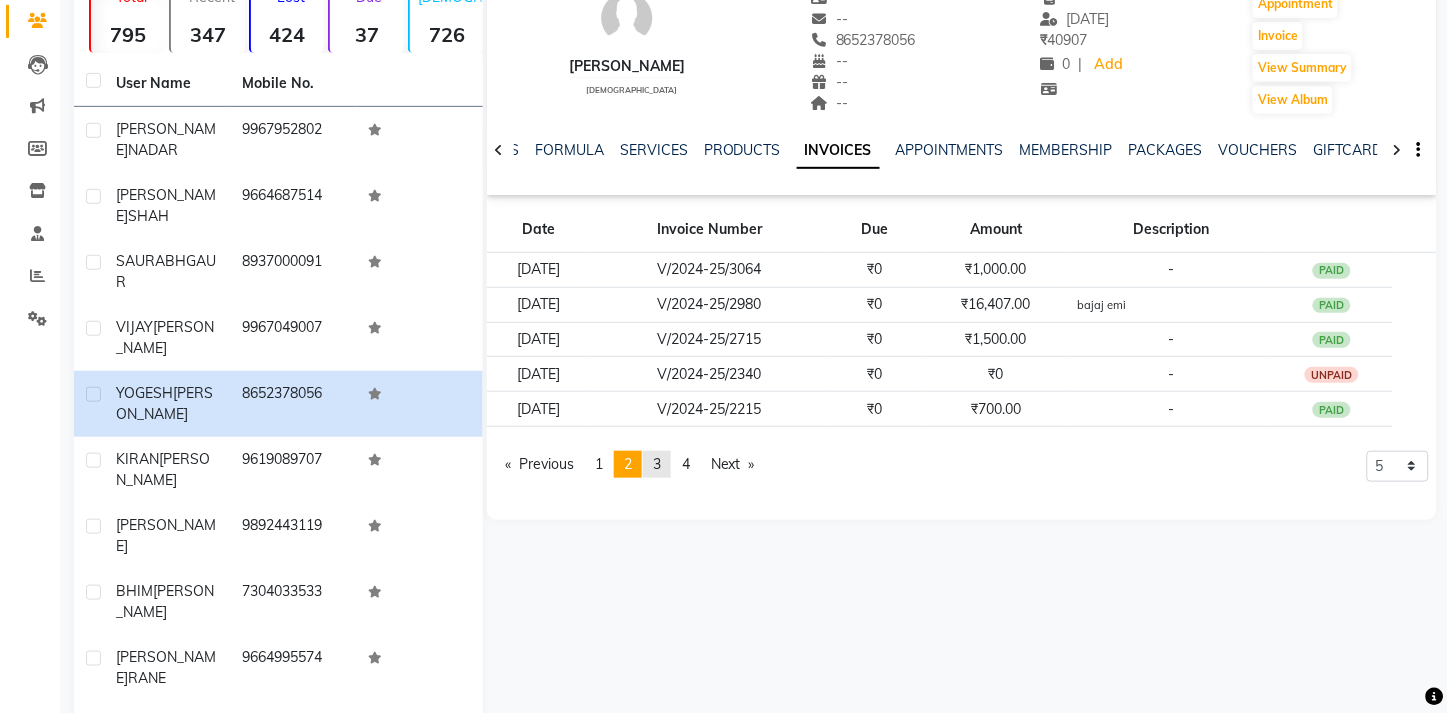 click on "3" 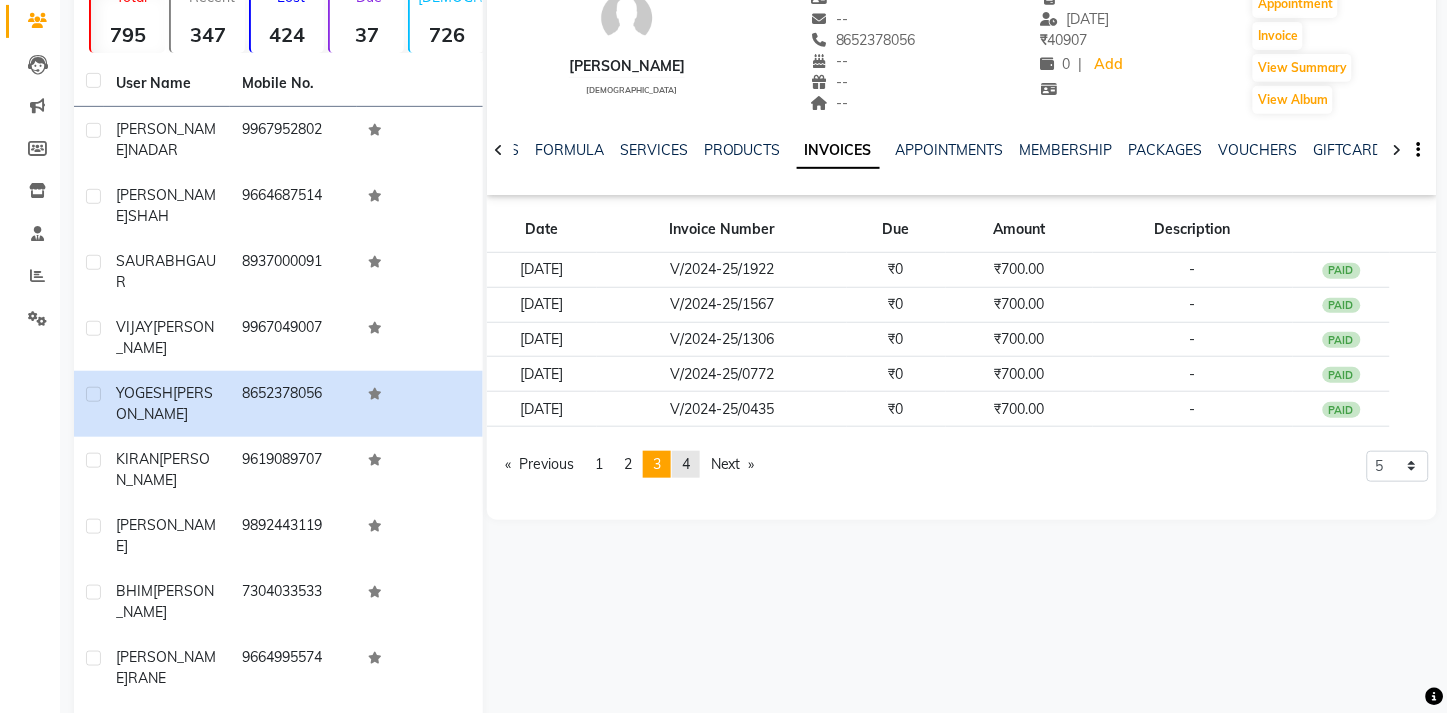 click on "4" 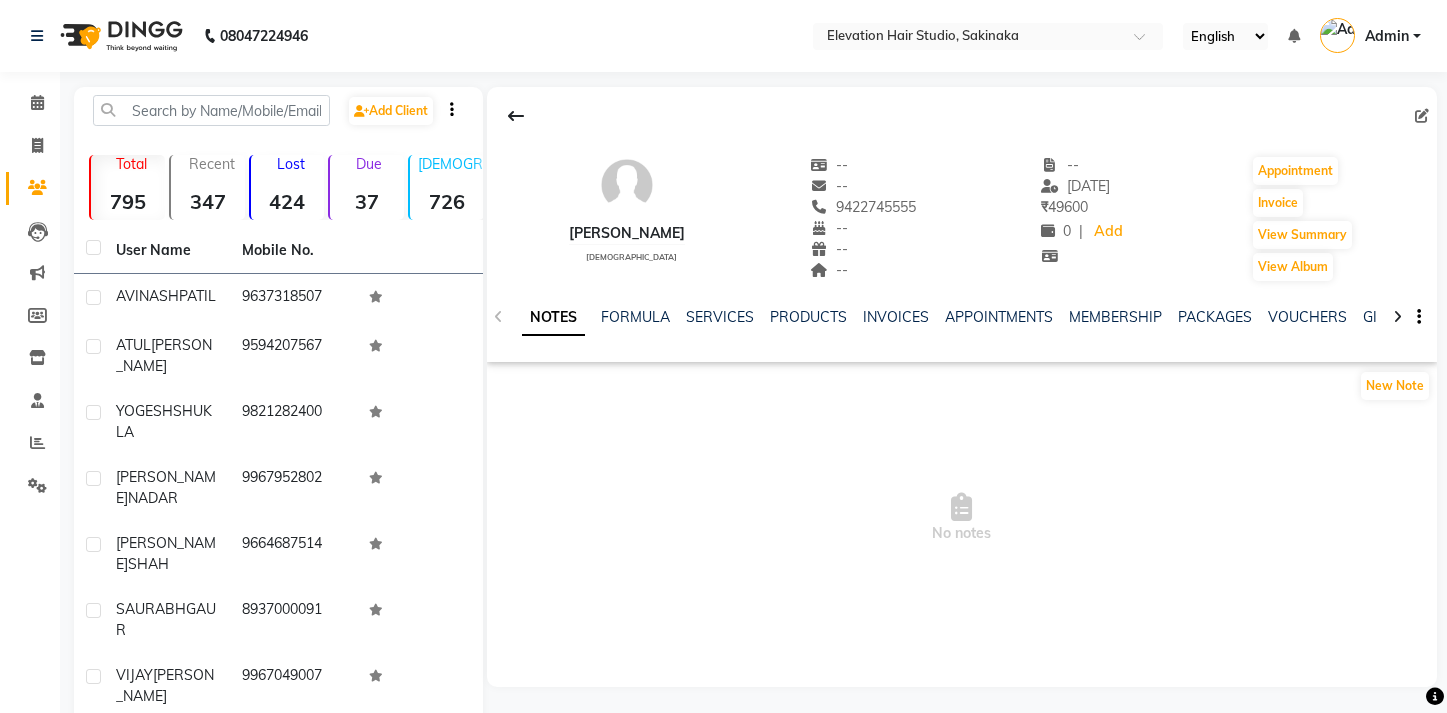 scroll, scrollTop: 0, scrollLeft: 0, axis: both 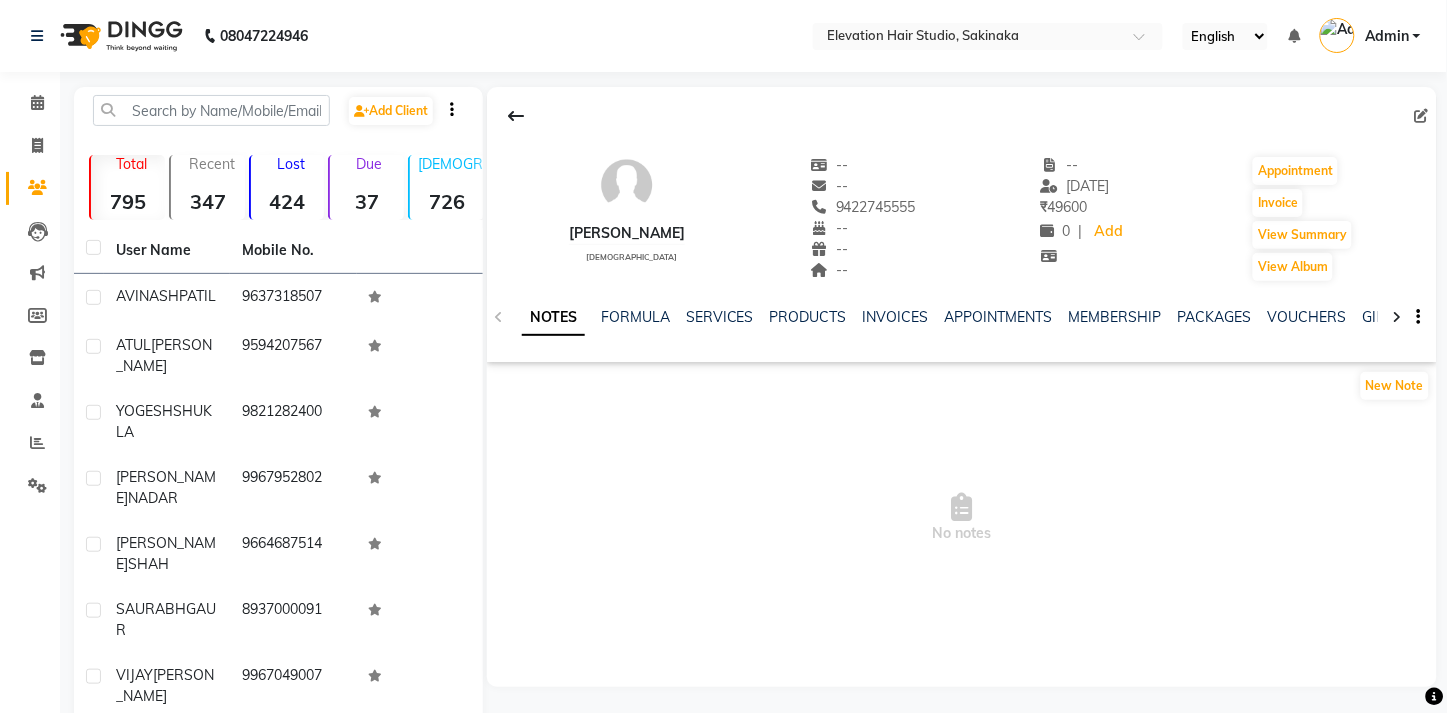 click on "INVOICES" 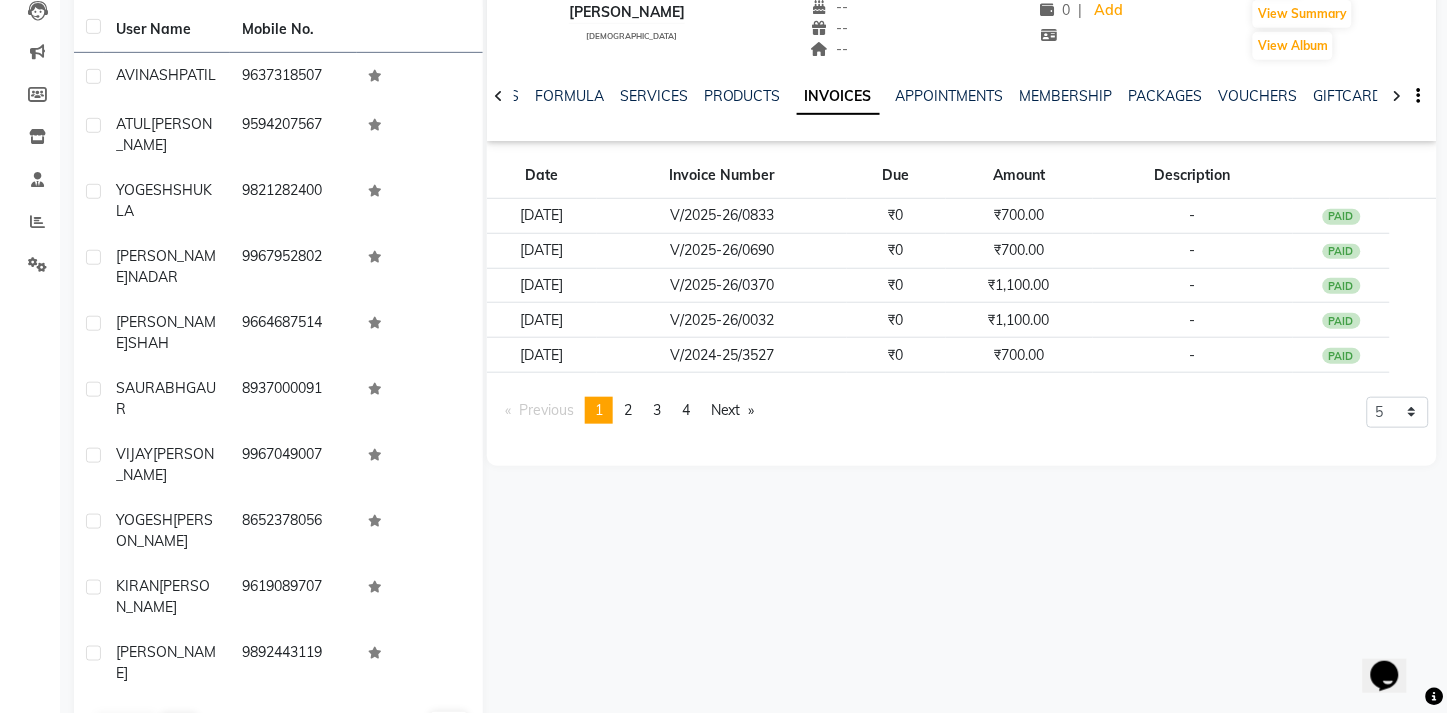 scroll, scrollTop: 0, scrollLeft: 0, axis: both 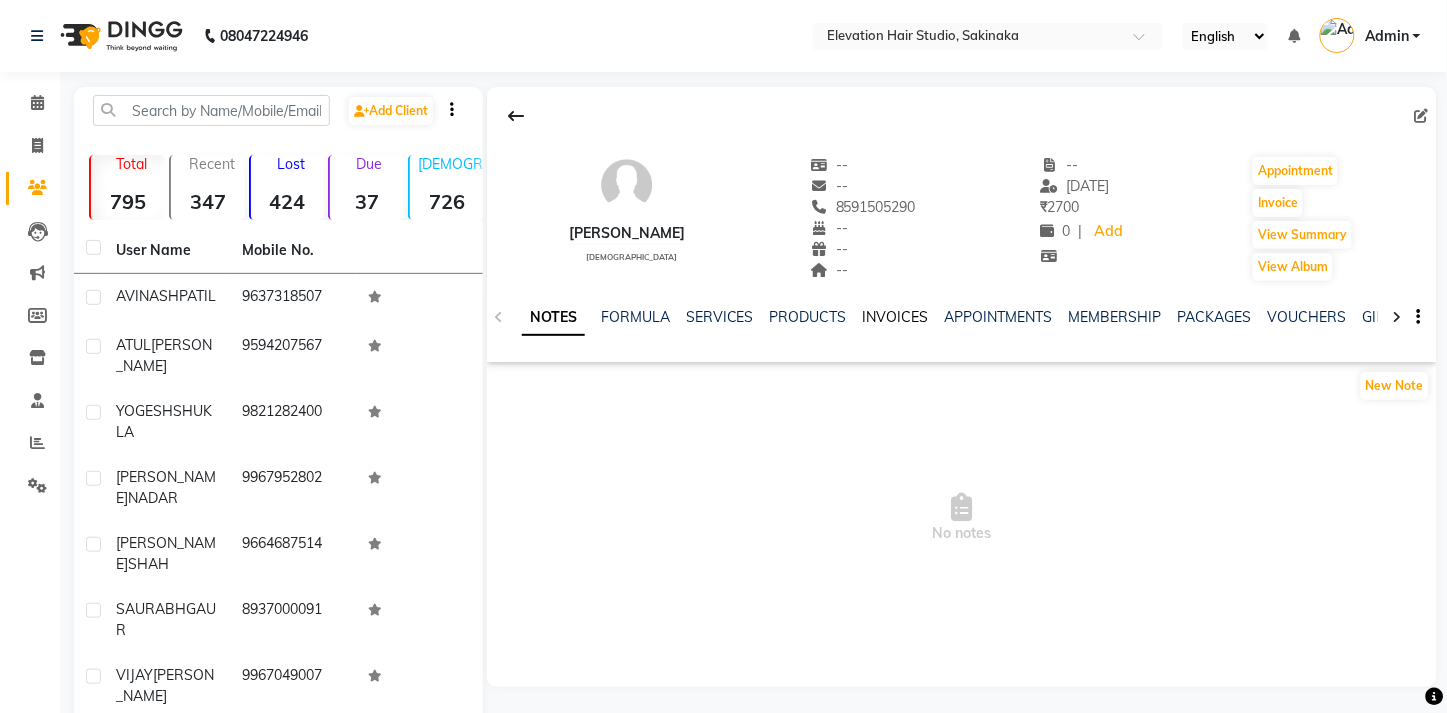 click on "INVOICES" 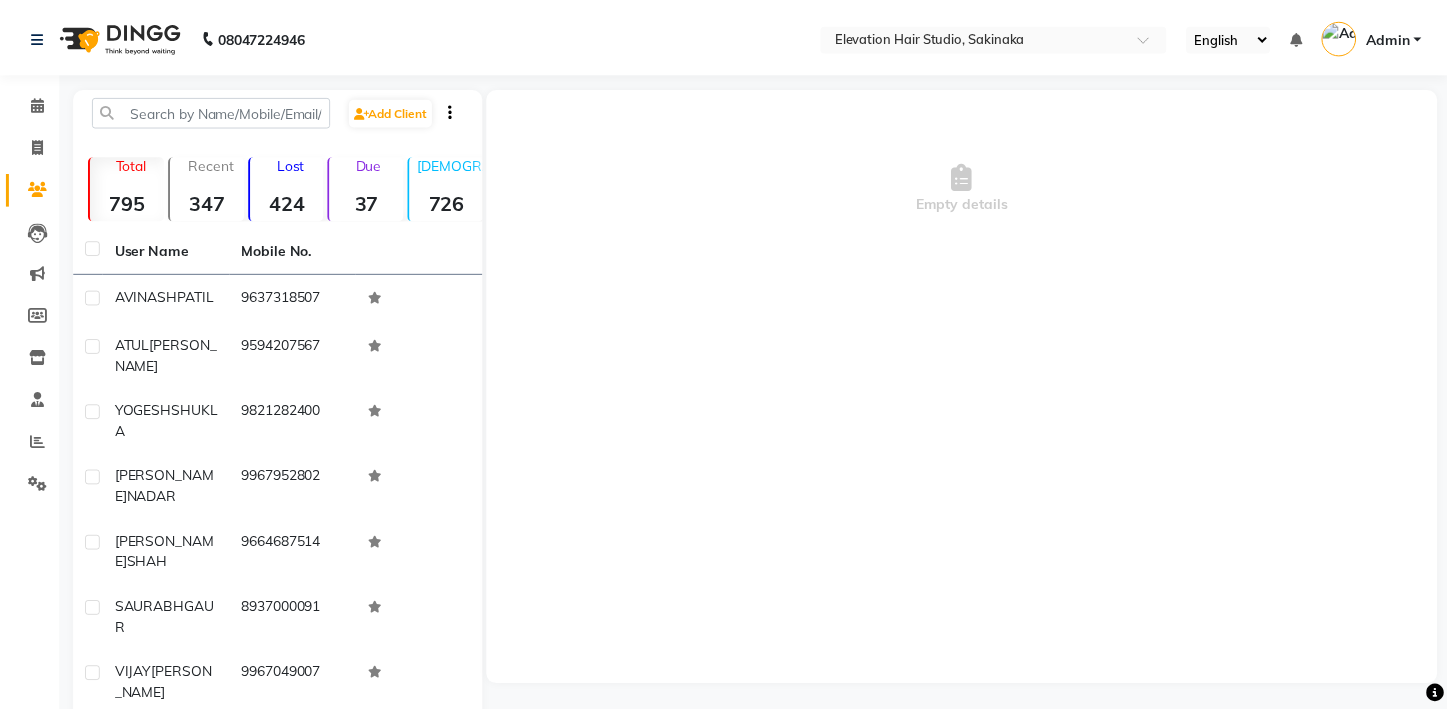 scroll, scrollTop: 0, scrollLeft: 0, axis: both 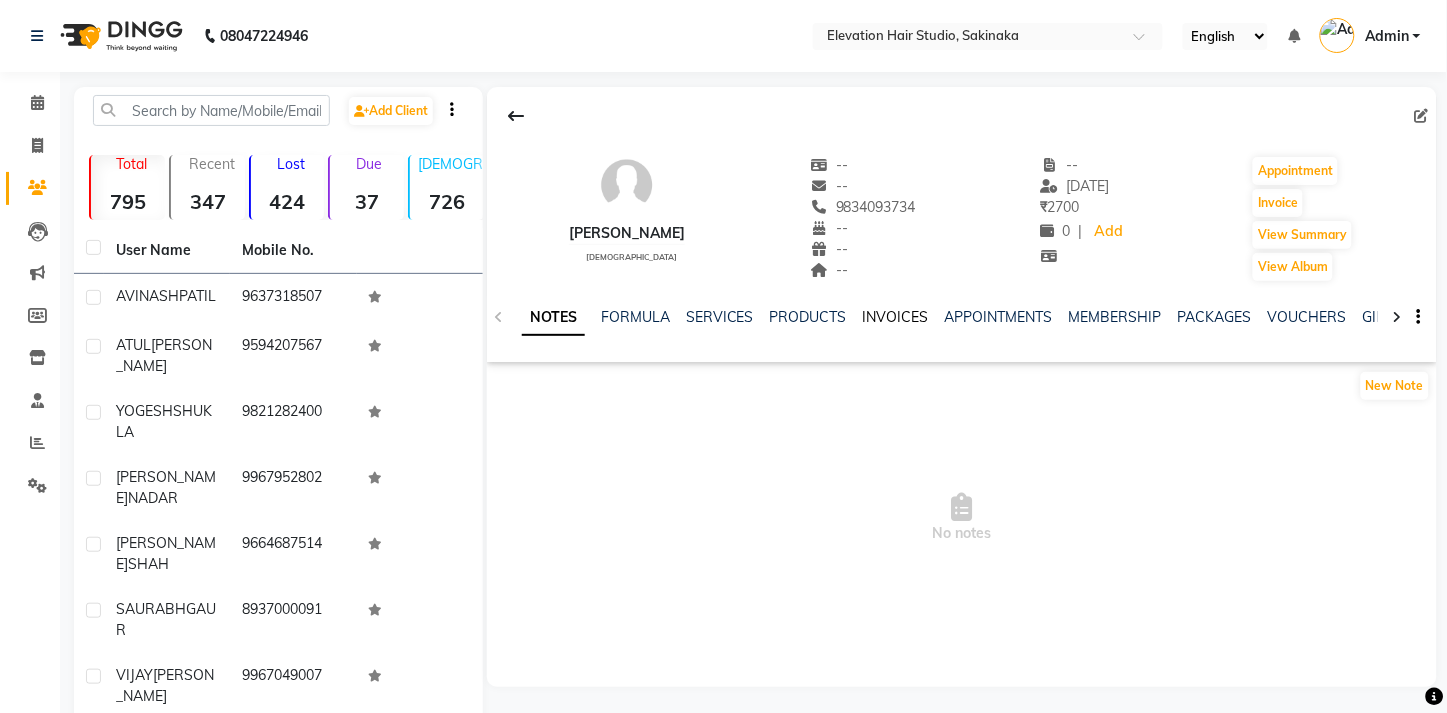 click on "INVOICES" 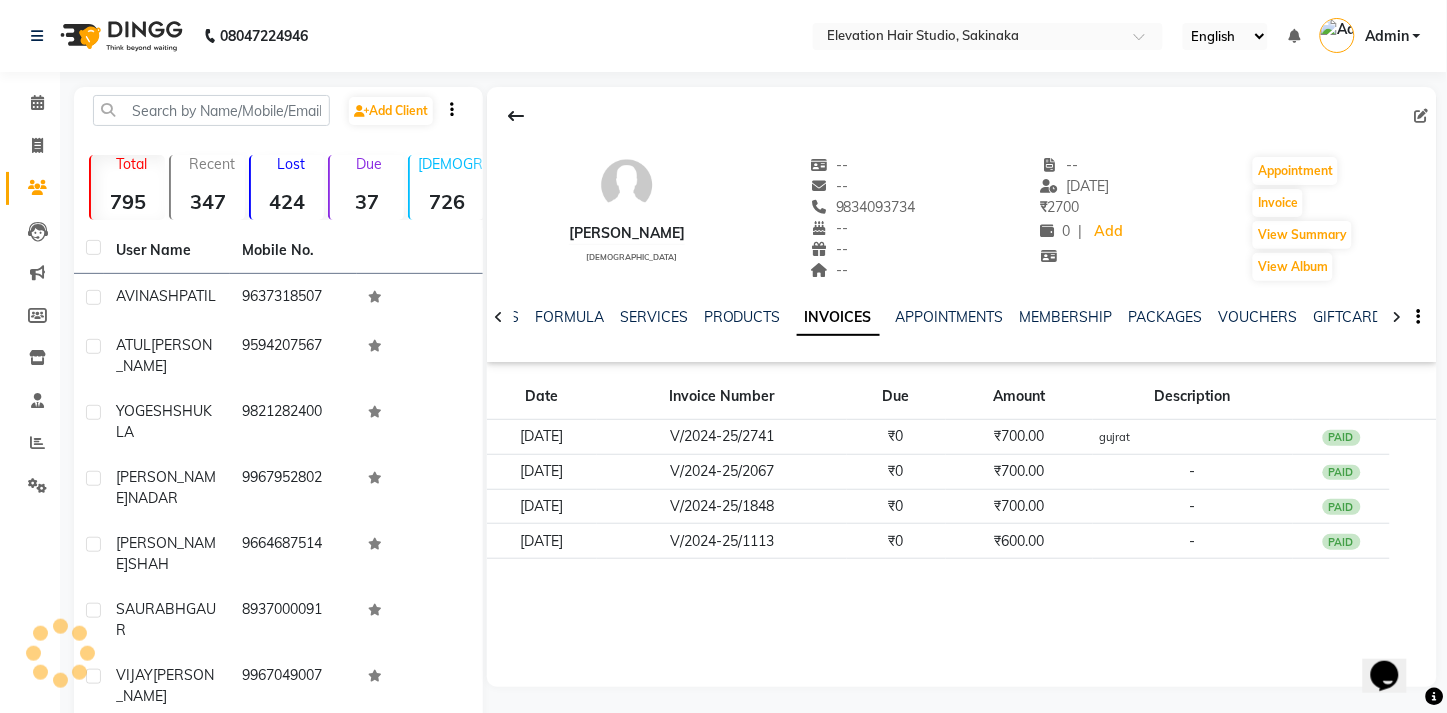 scroll, scrollTop: 0, scrollLeft: 0, axis: both 